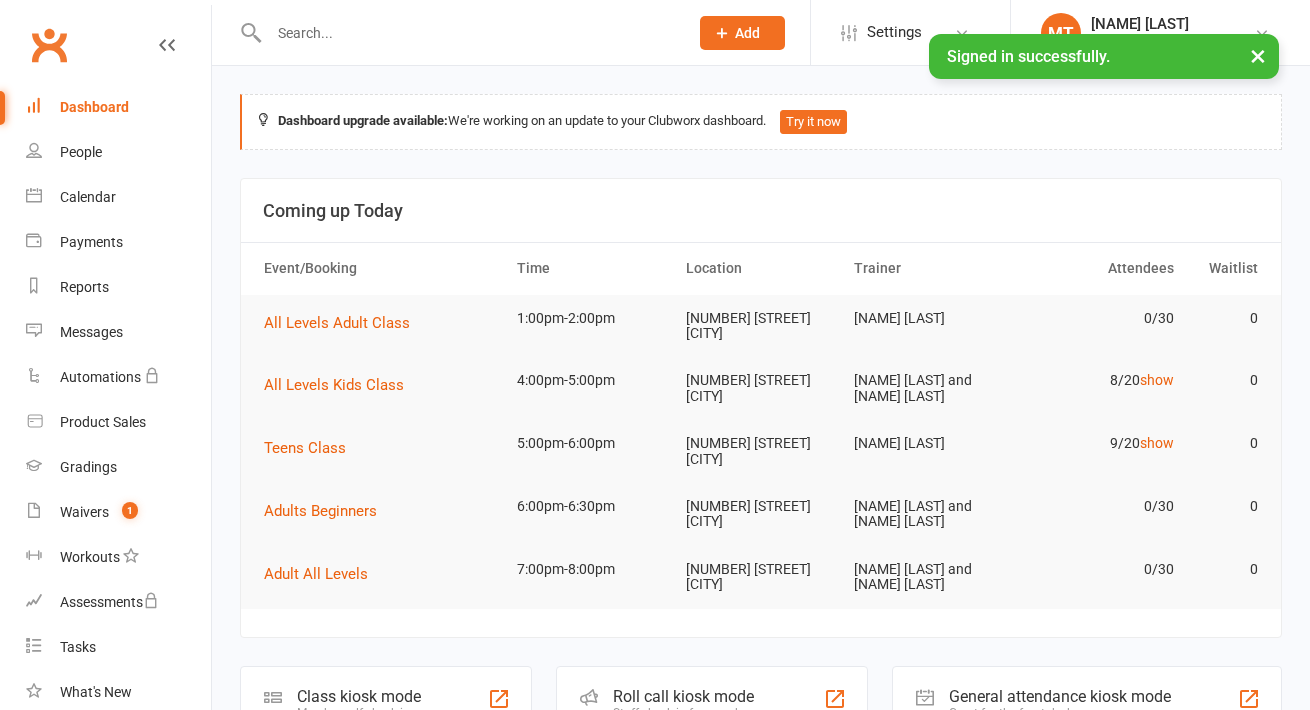 scroll, scrollTop: 0, scrollLeft: 0, axis: both 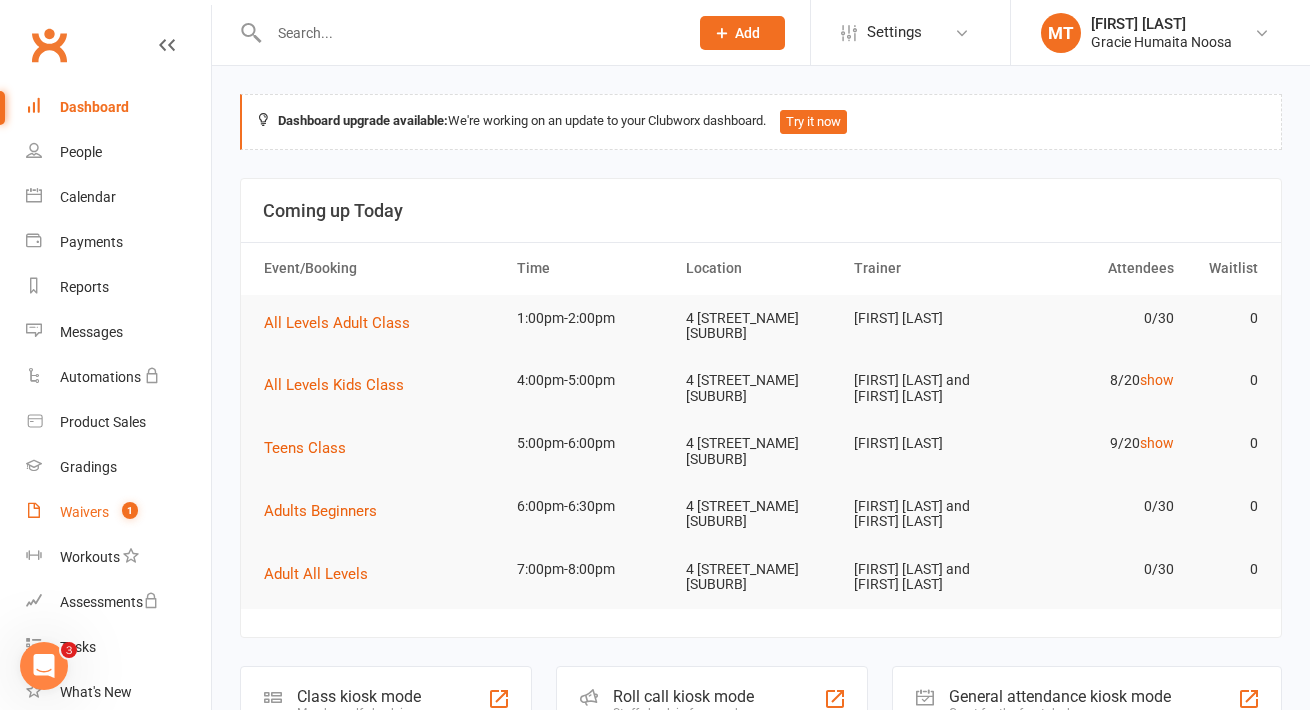 click on "Waivers" at bounding box center [84, 512] 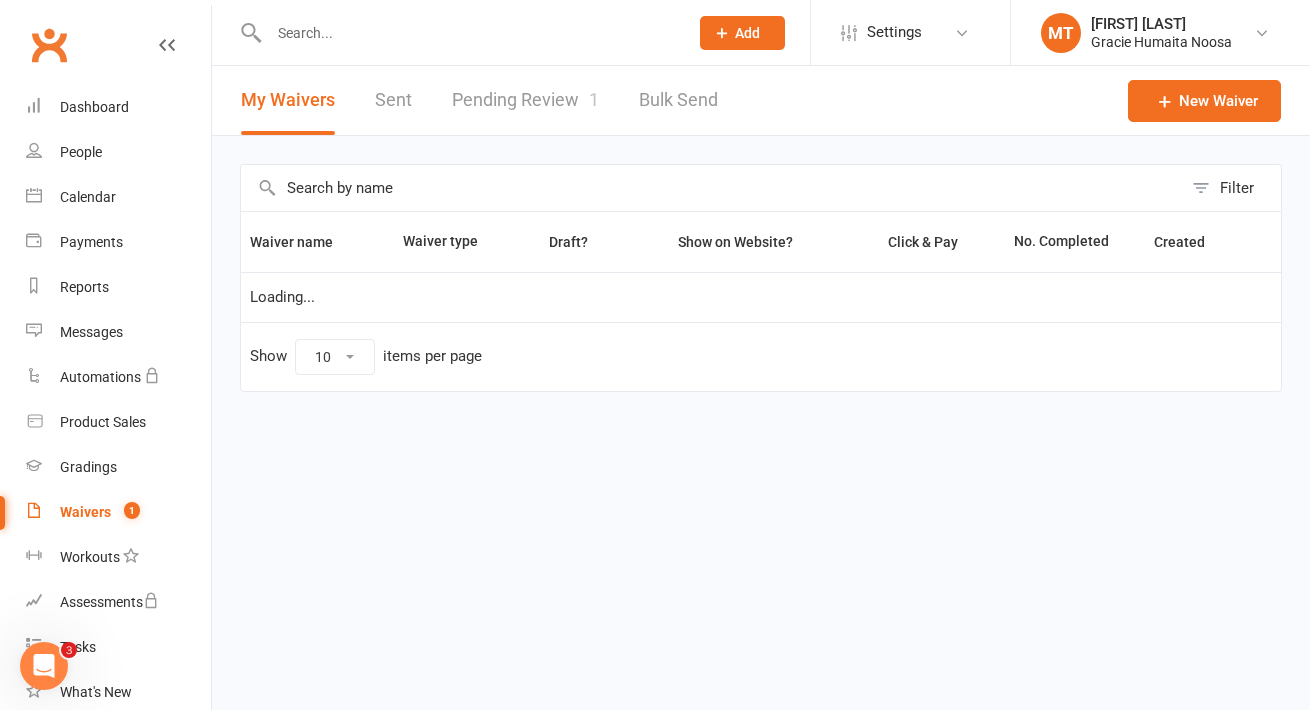 click on "Pending Review 1" at bounding box center (525, 100) 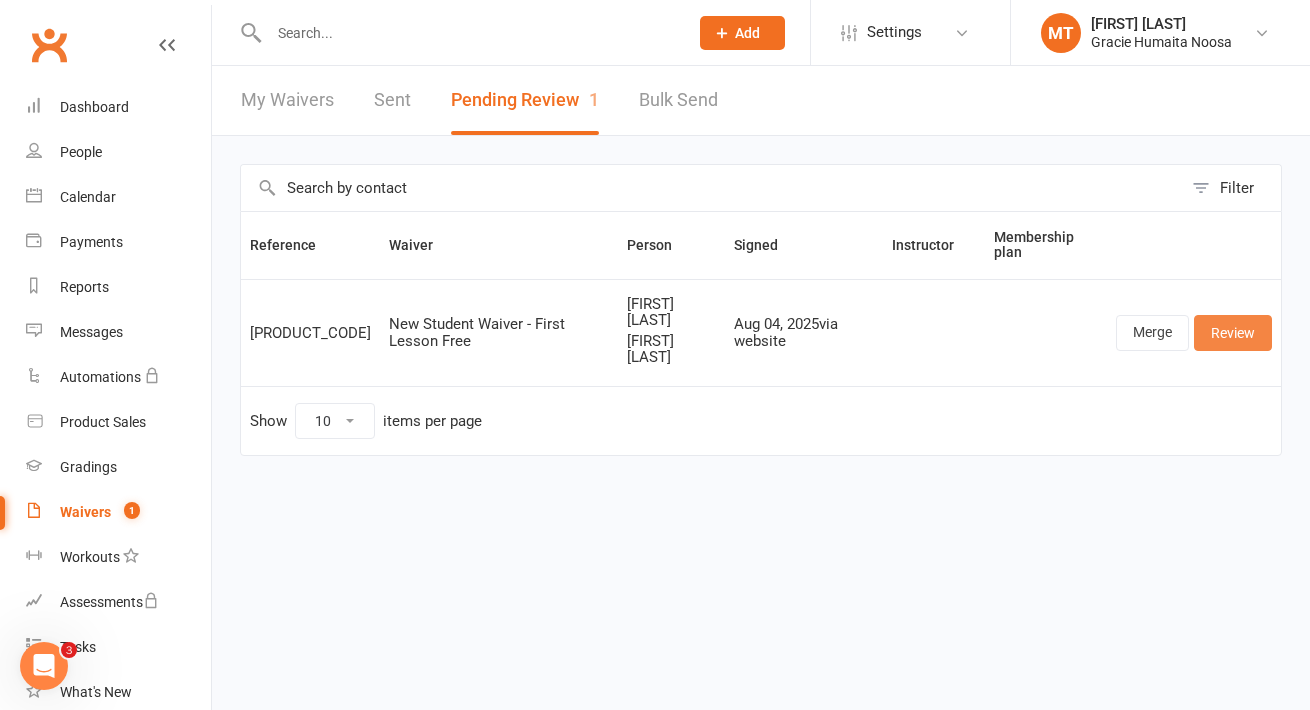 click on "Review" at bounding box center [1233, 333] 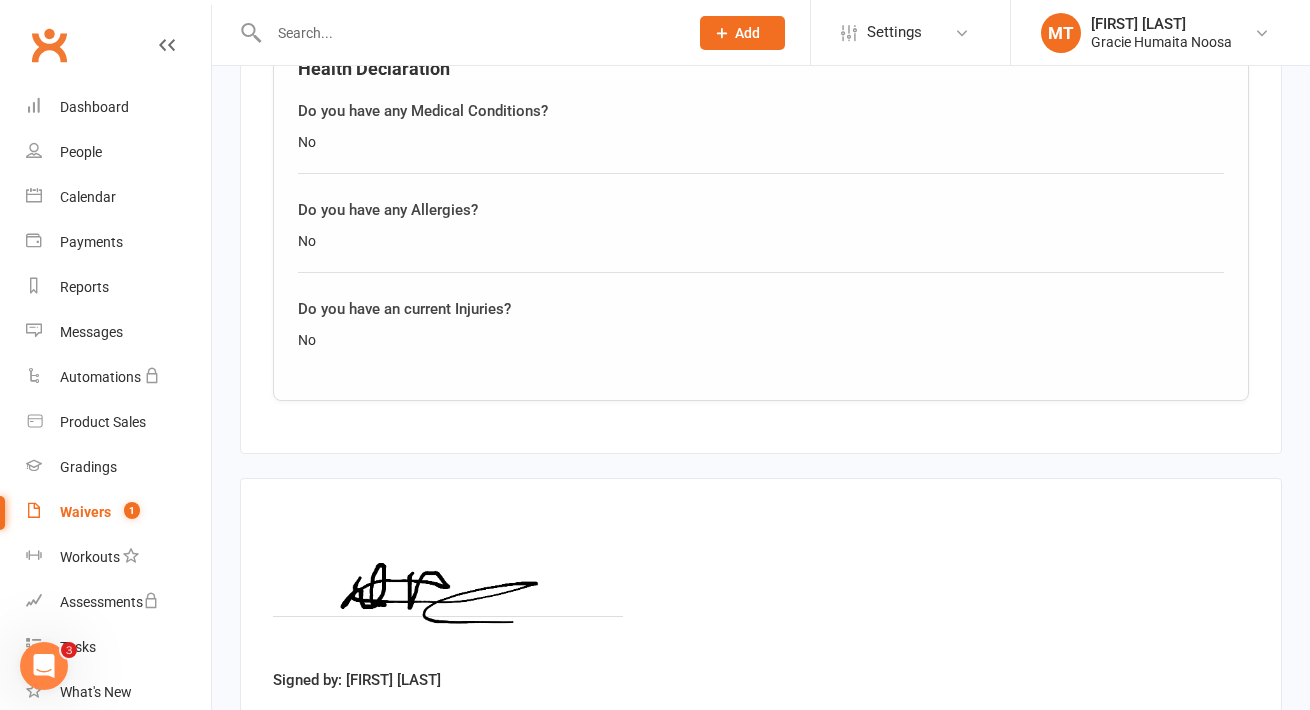 scroll, scrollTop: 2372, scrollLeft: 0, axis: vertical 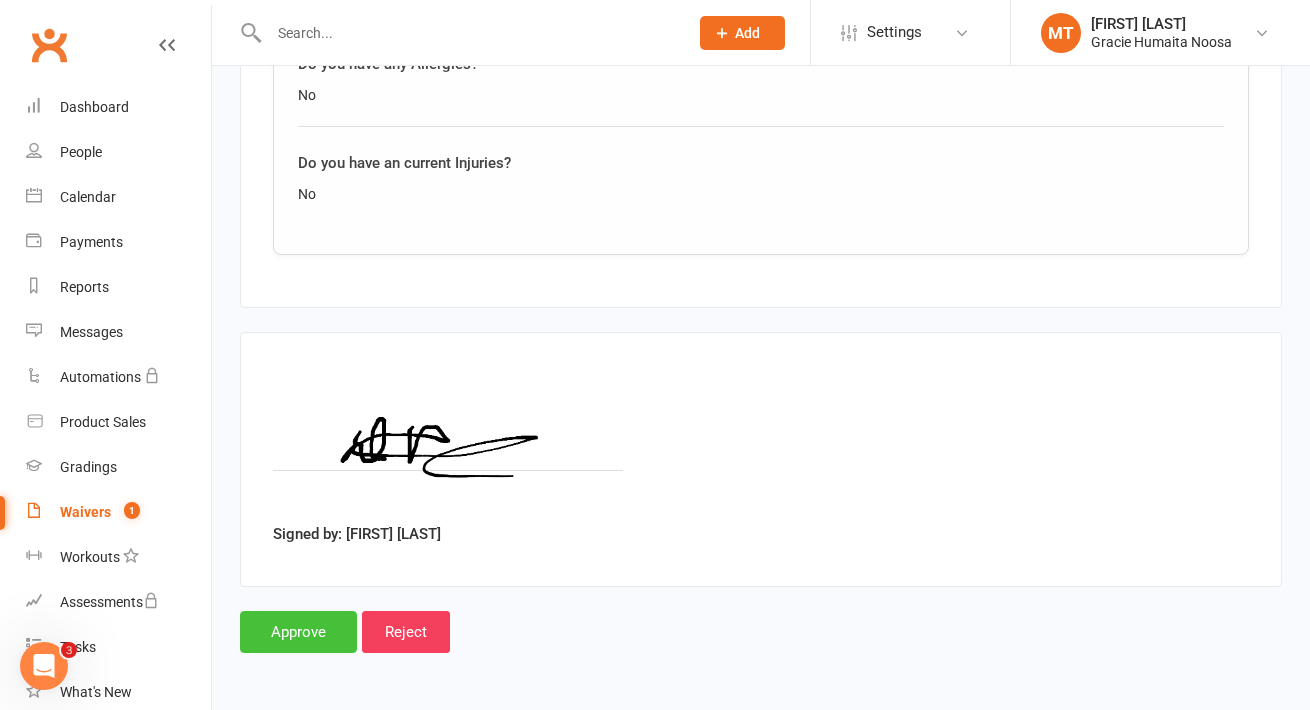 click on "Approve" at bounding box center (298, 632) 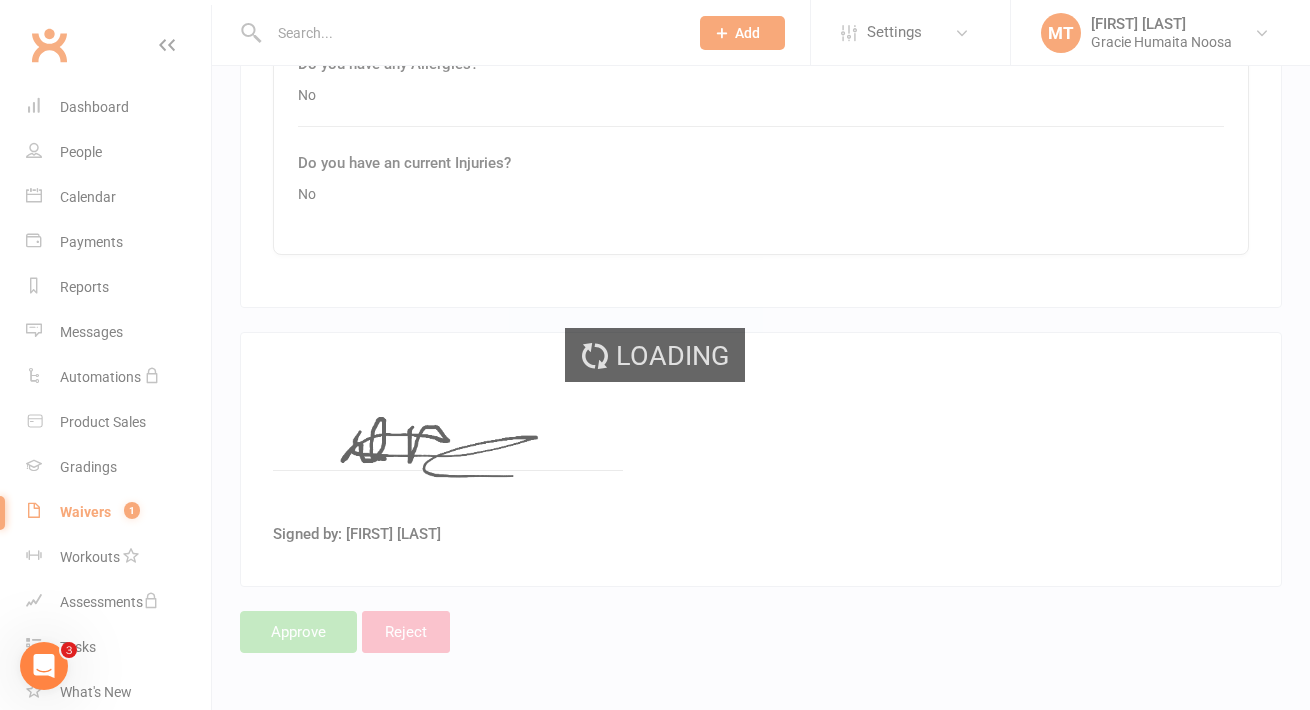 scroll, scrollTop: 0, scrollLeft: 0, axis: both 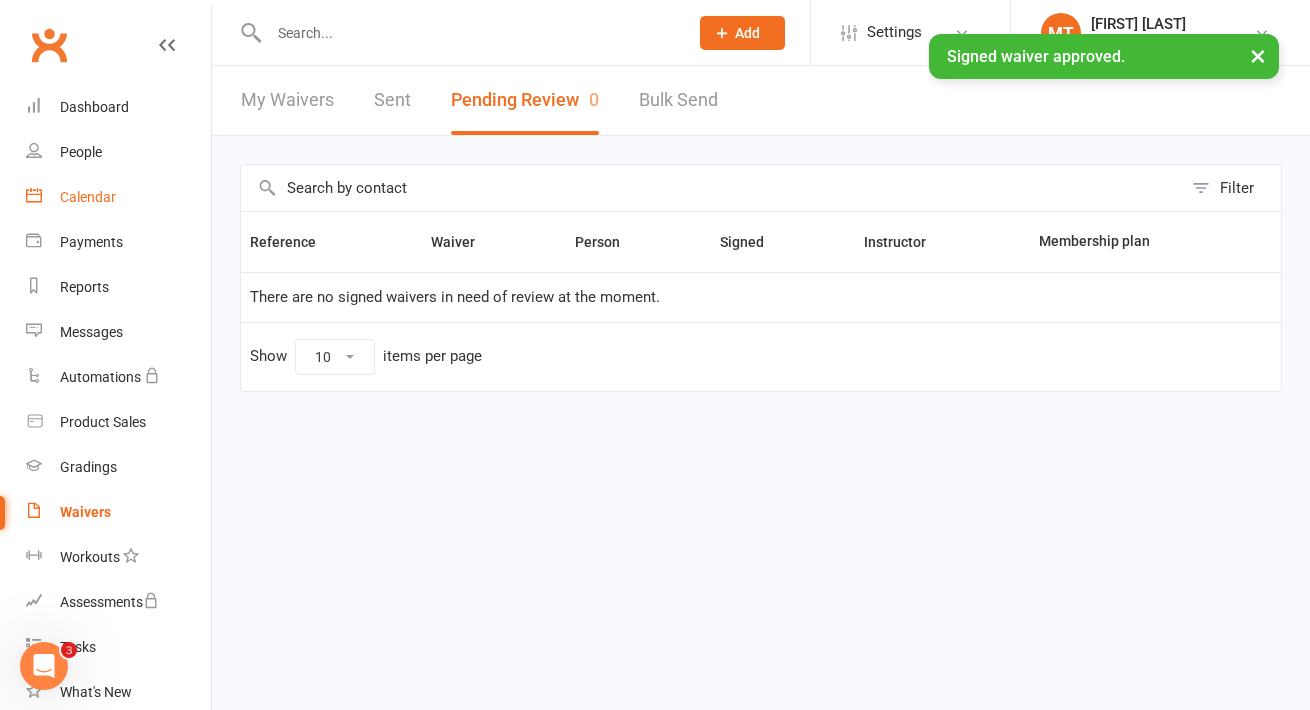 click on "Calendar" at bounding box center [118, 197] 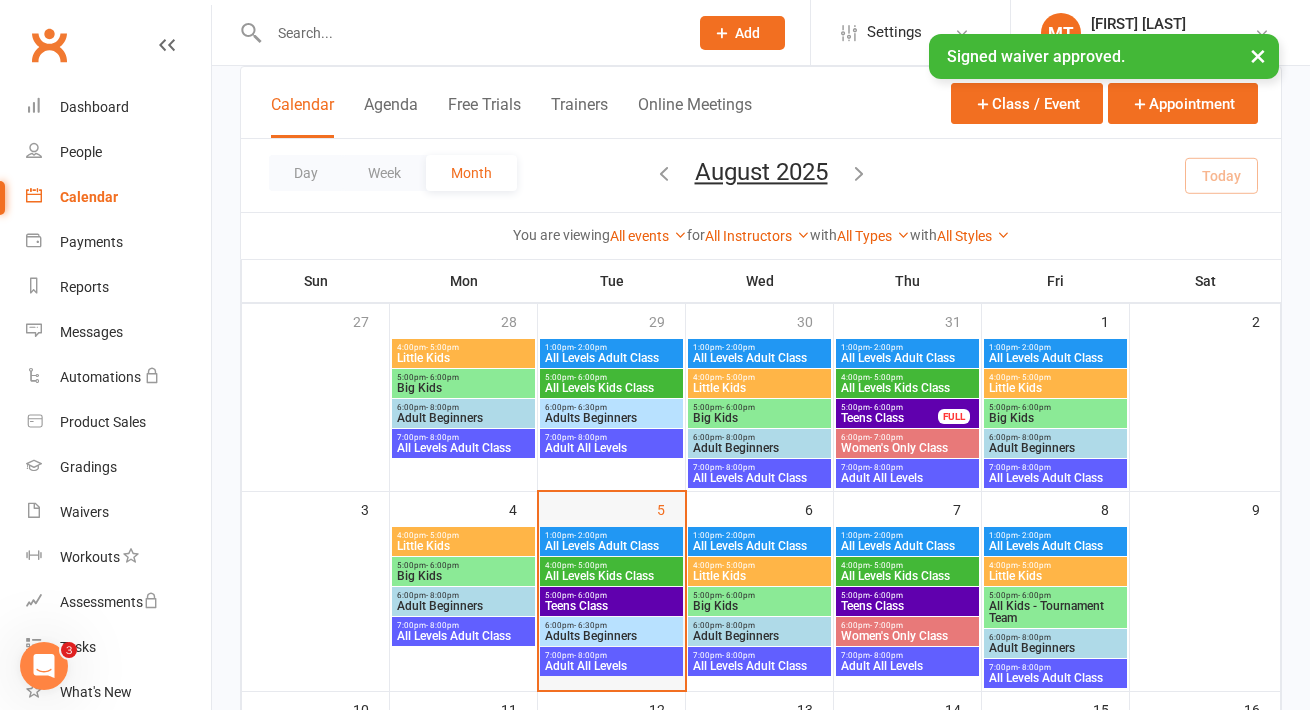 scroll, scrollTop: 127, scrollLeft: 0, axis: vertical 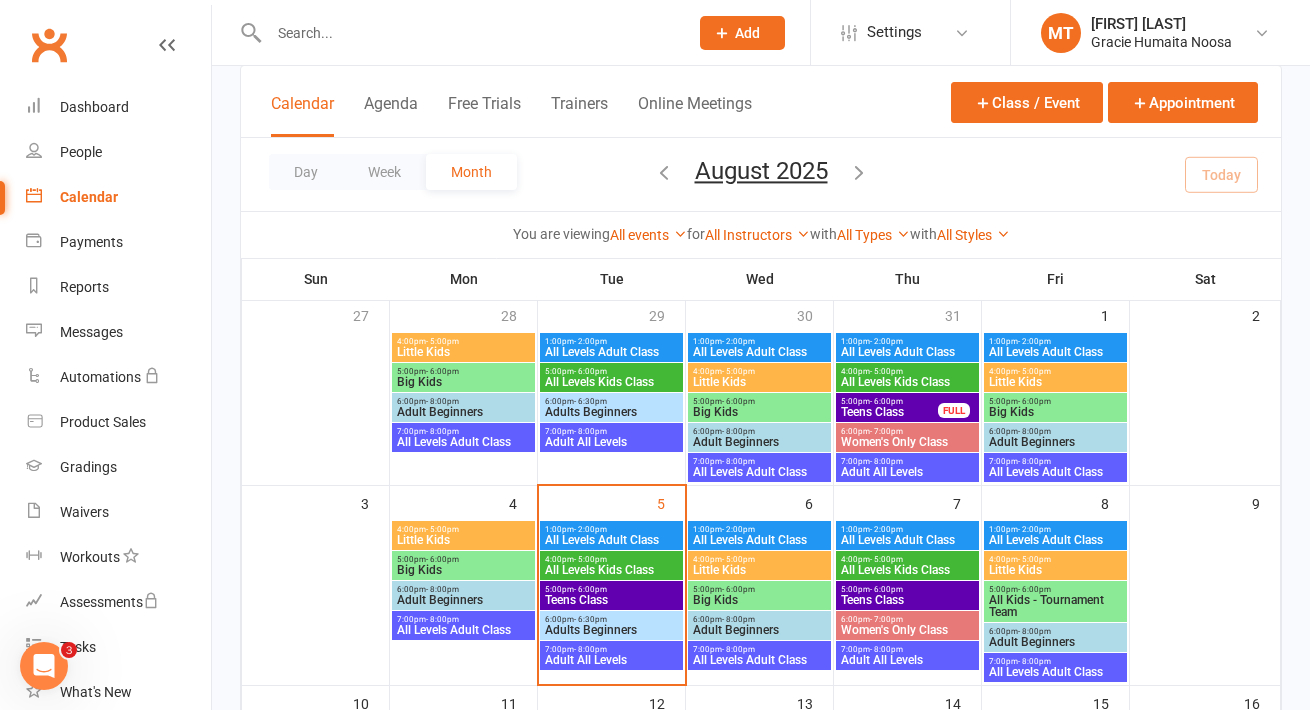 click on "Big Kids" at bounding box center [759, 600] 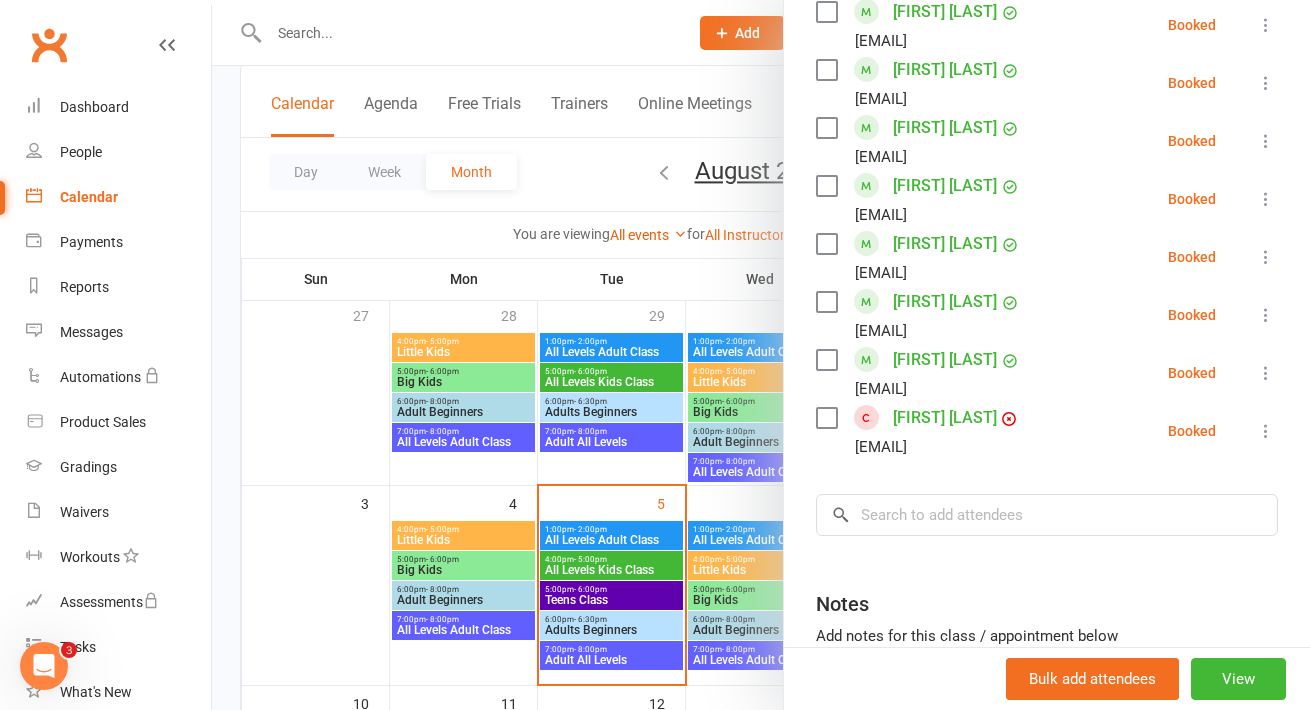 scroll, scrollTop: 672, scrollLeft: 0, axis: vertical 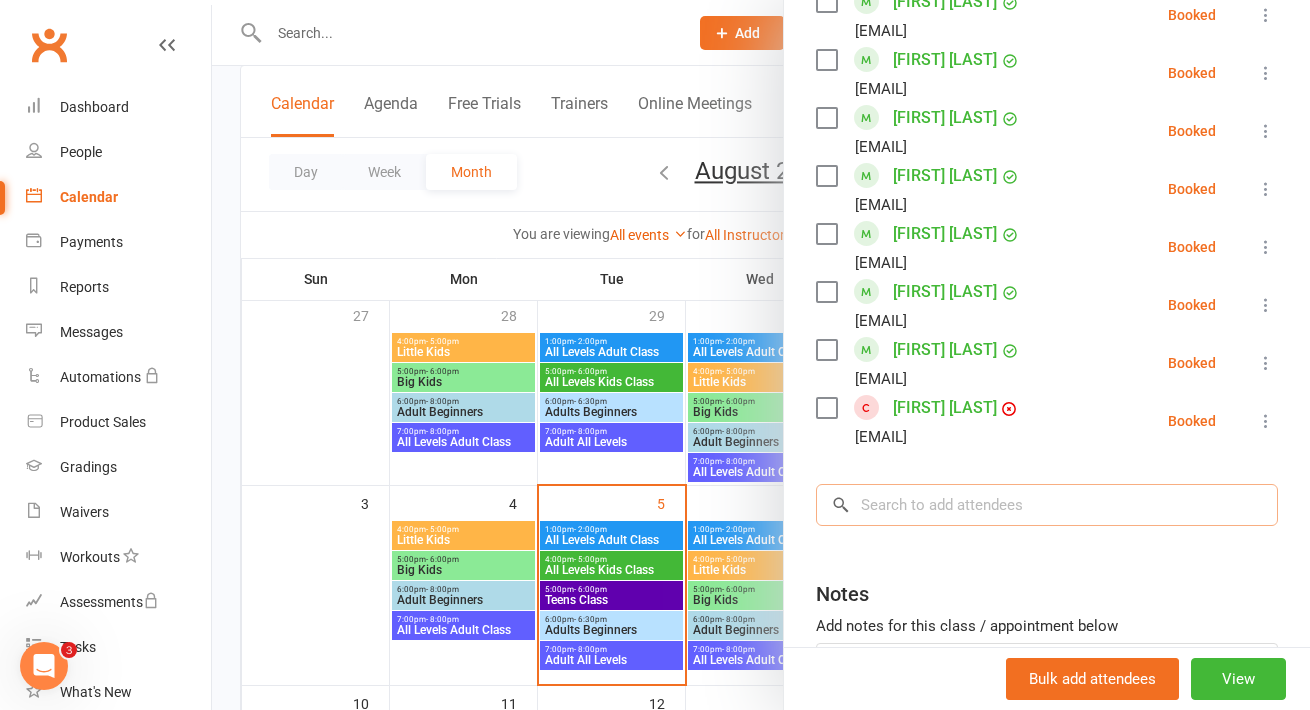 click at bounding box center (1047, 505) 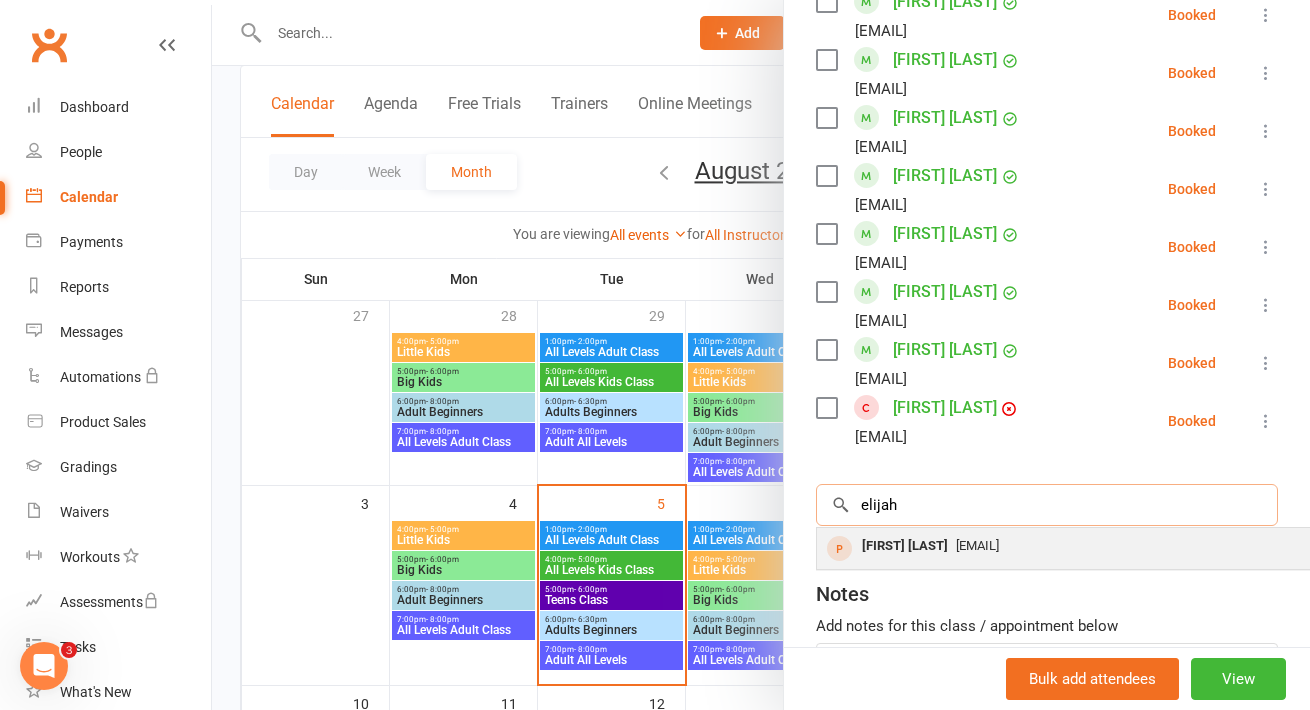 type on "elijah" 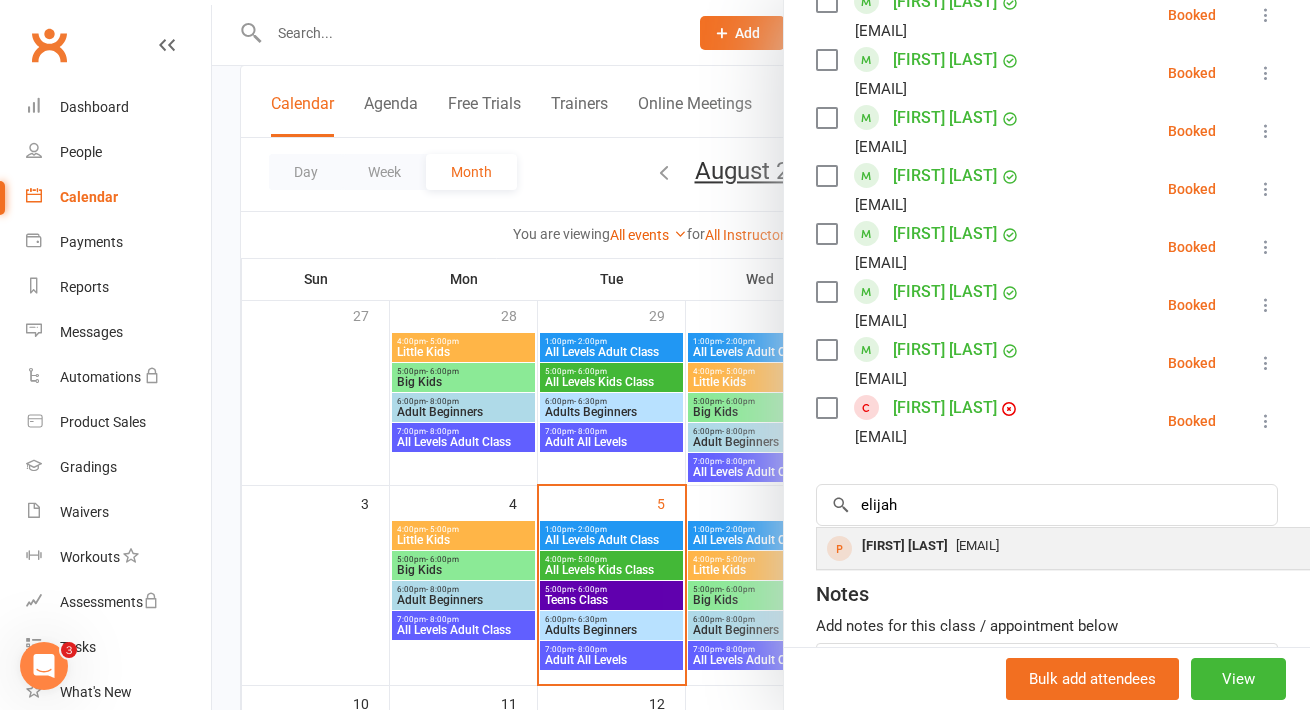 click on "Elijah Ponton" at bounding box center [905, 546] 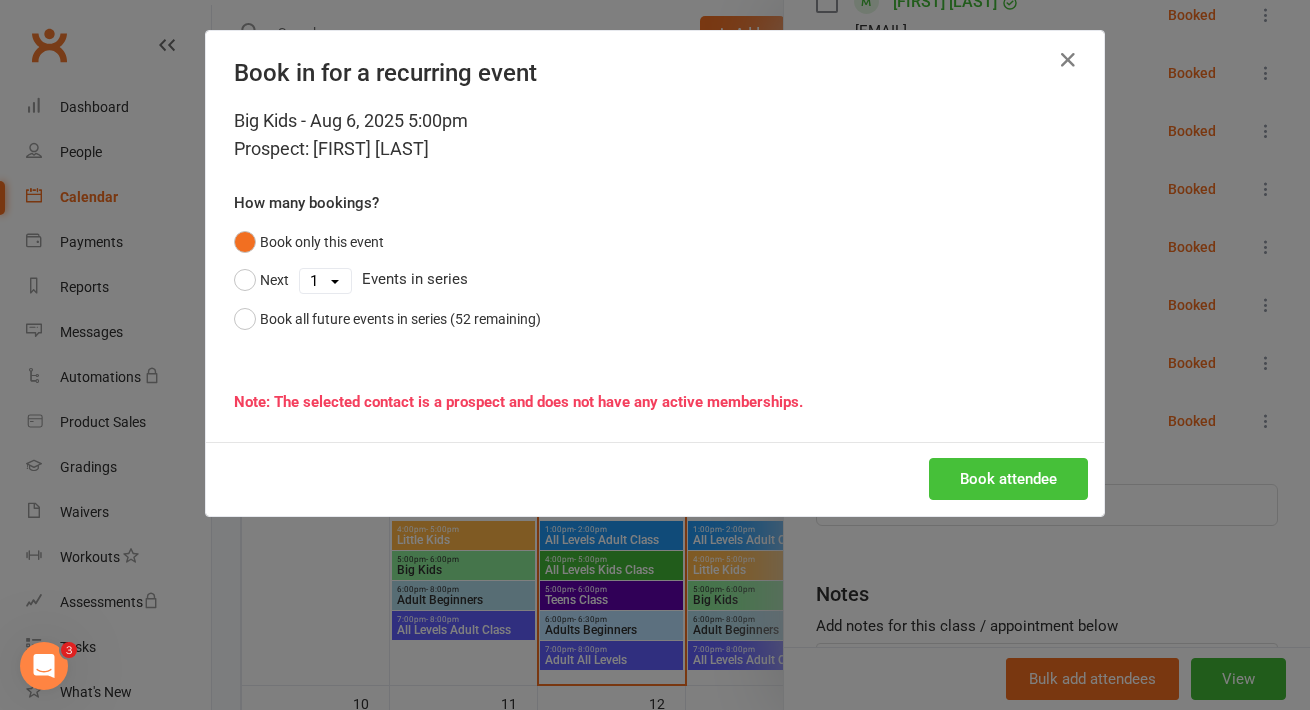 click on "Book attendee" at bounding box center [1008, 479] 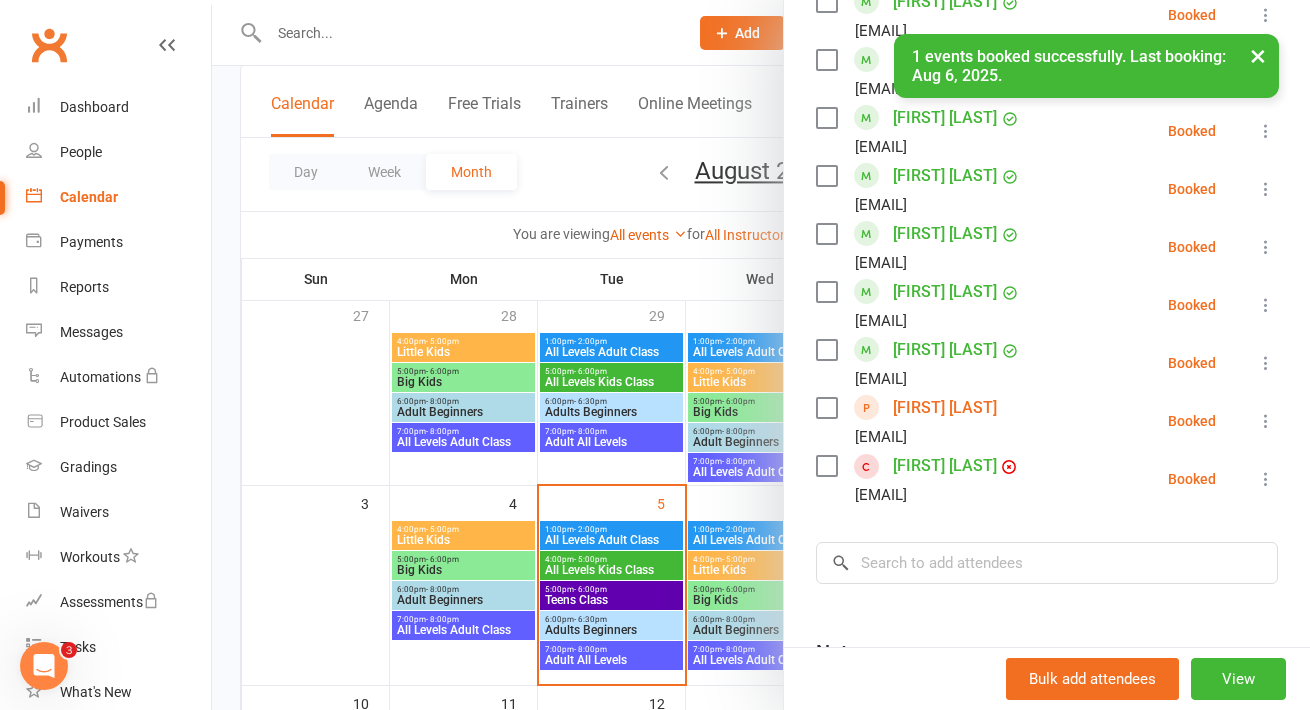 click at bounding box center [761, 355] 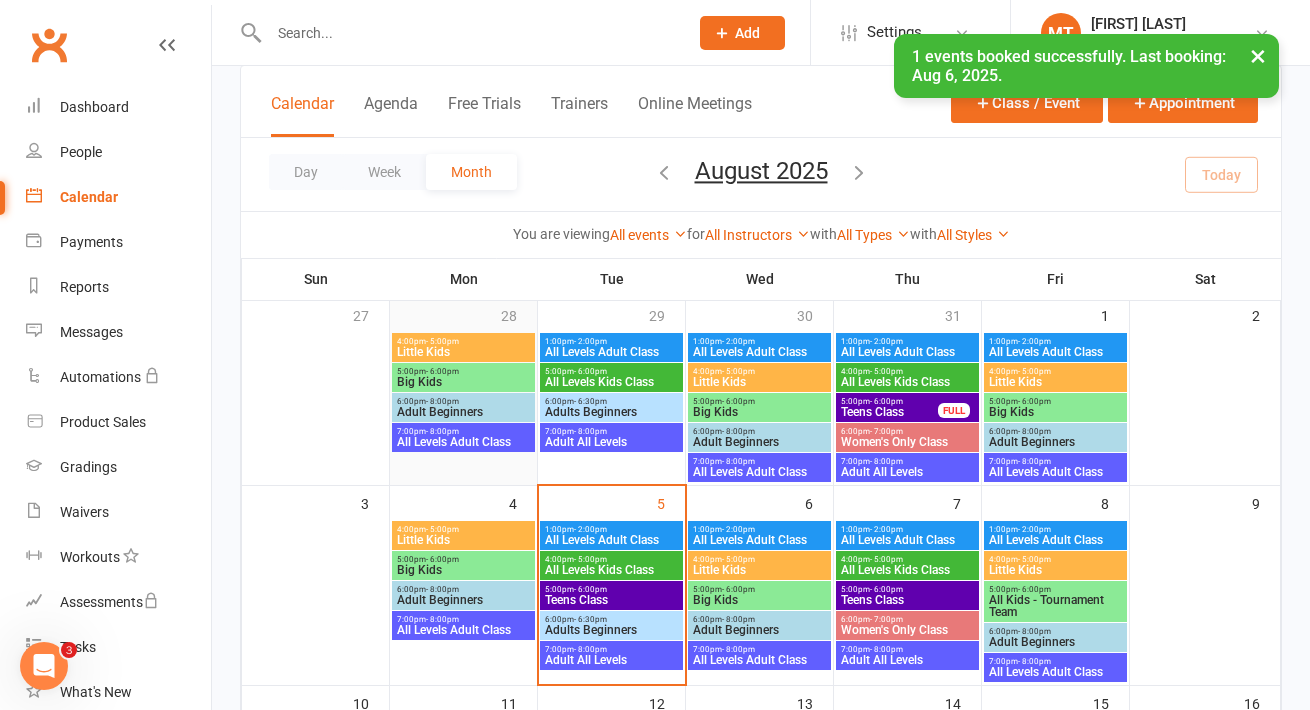 scroll, scrollTop: 0, scrollLeft: 0, axis: both 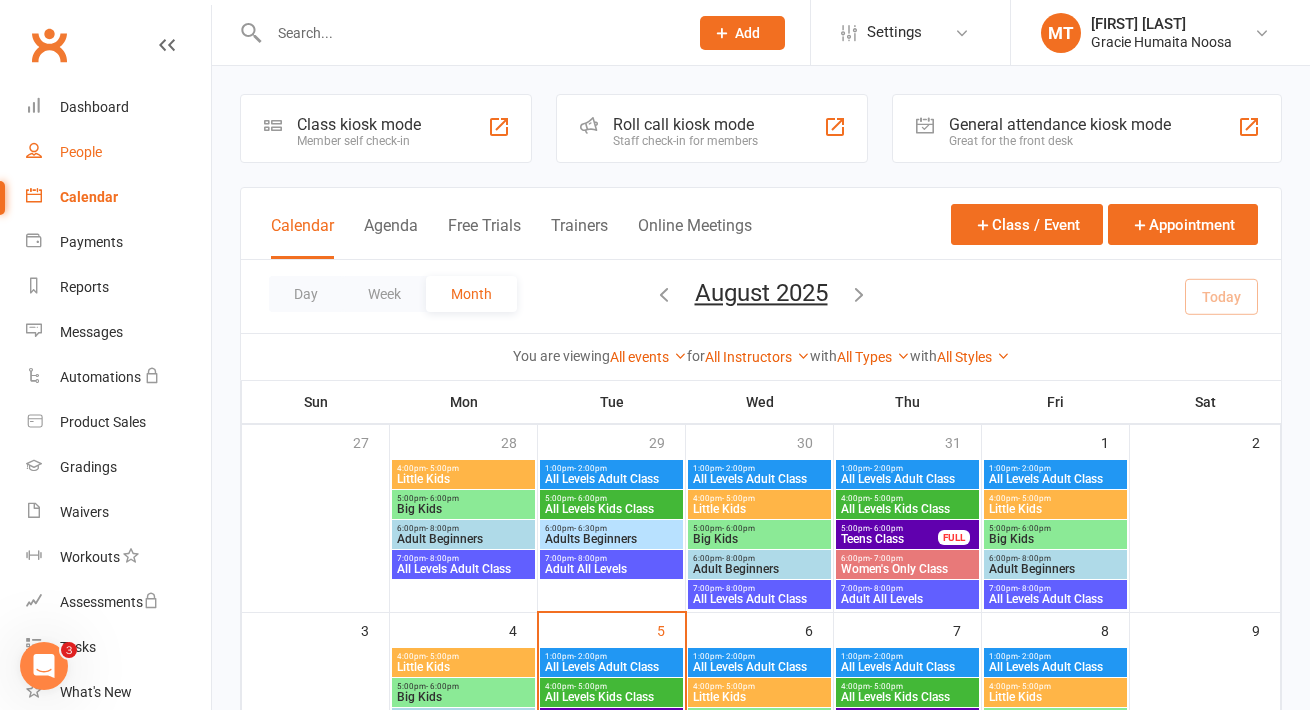 click on "People" at bounding box center [81, 152] 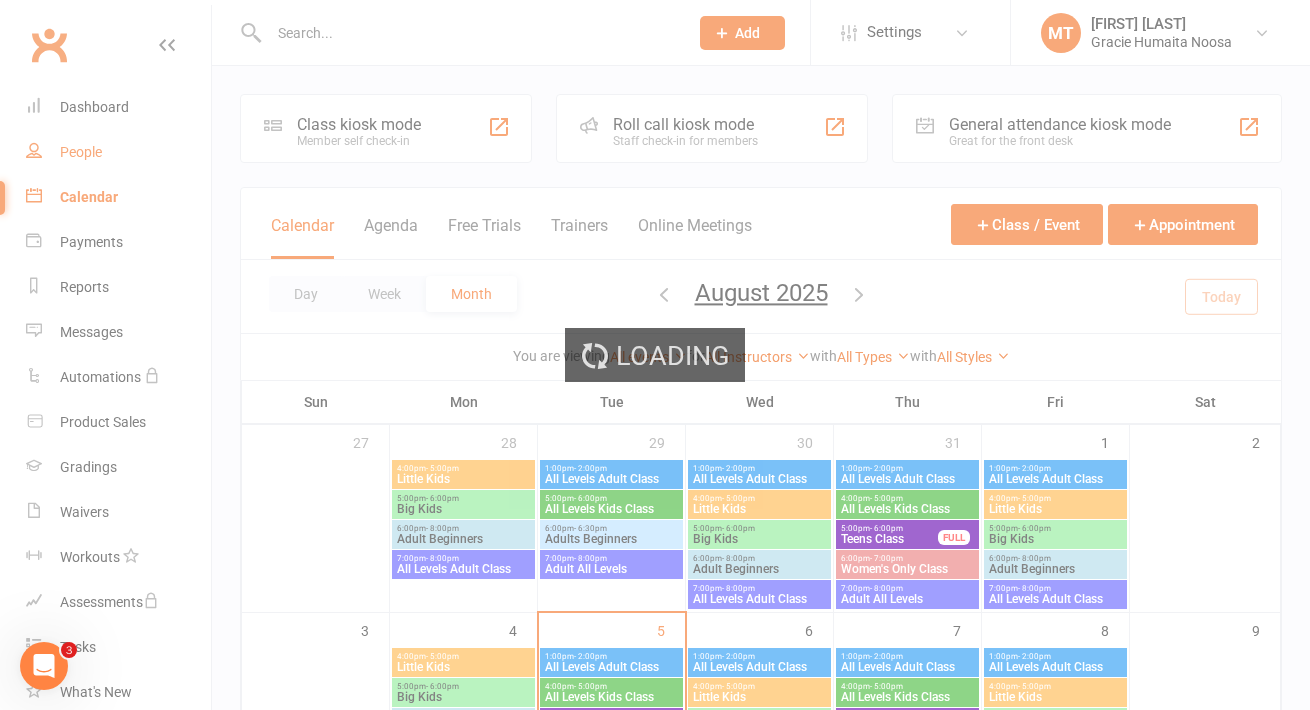 select on "100" 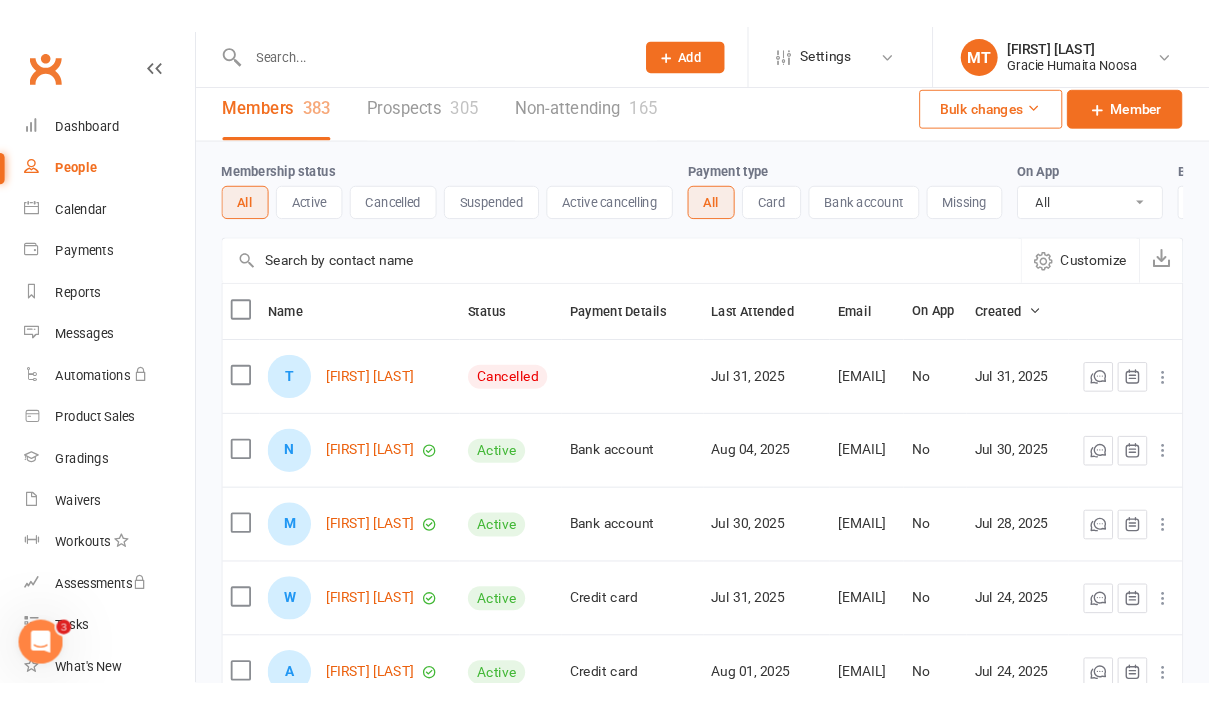 scroll, scrollTop: 0, scrollLeft: 0, axis: both 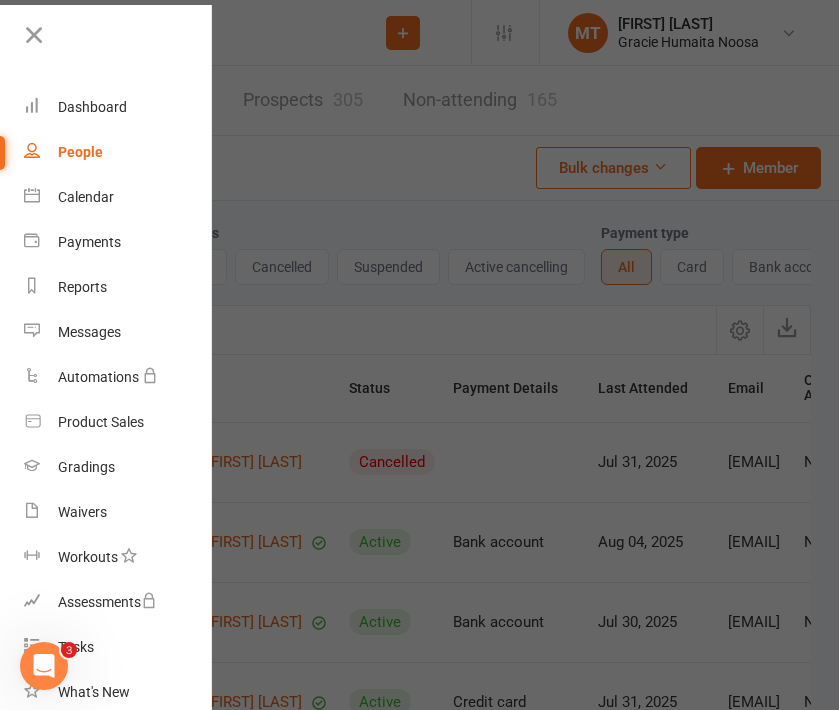 click on "People" at bounding box center (80, 152) 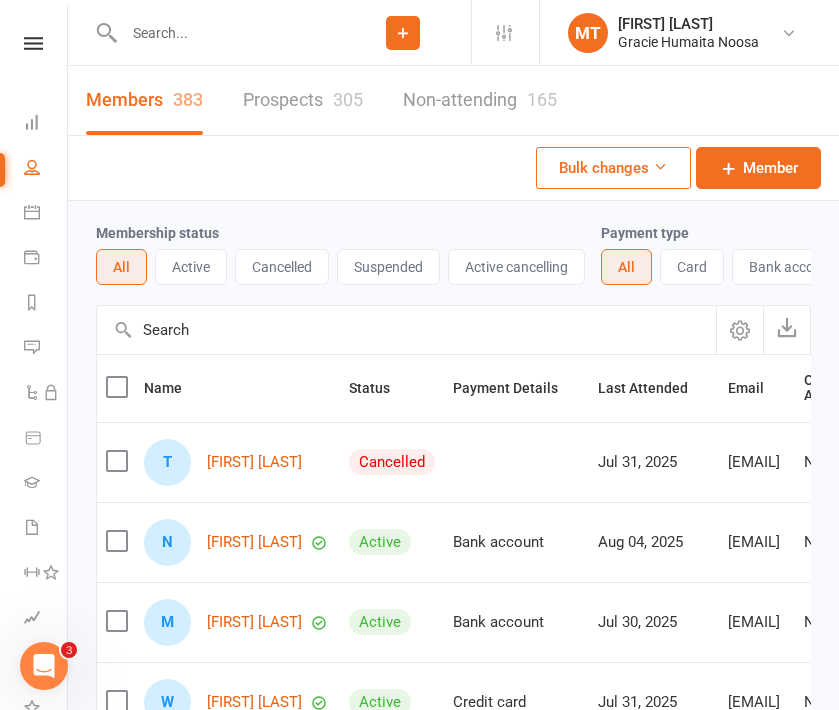click at bounding box center (226, 33) 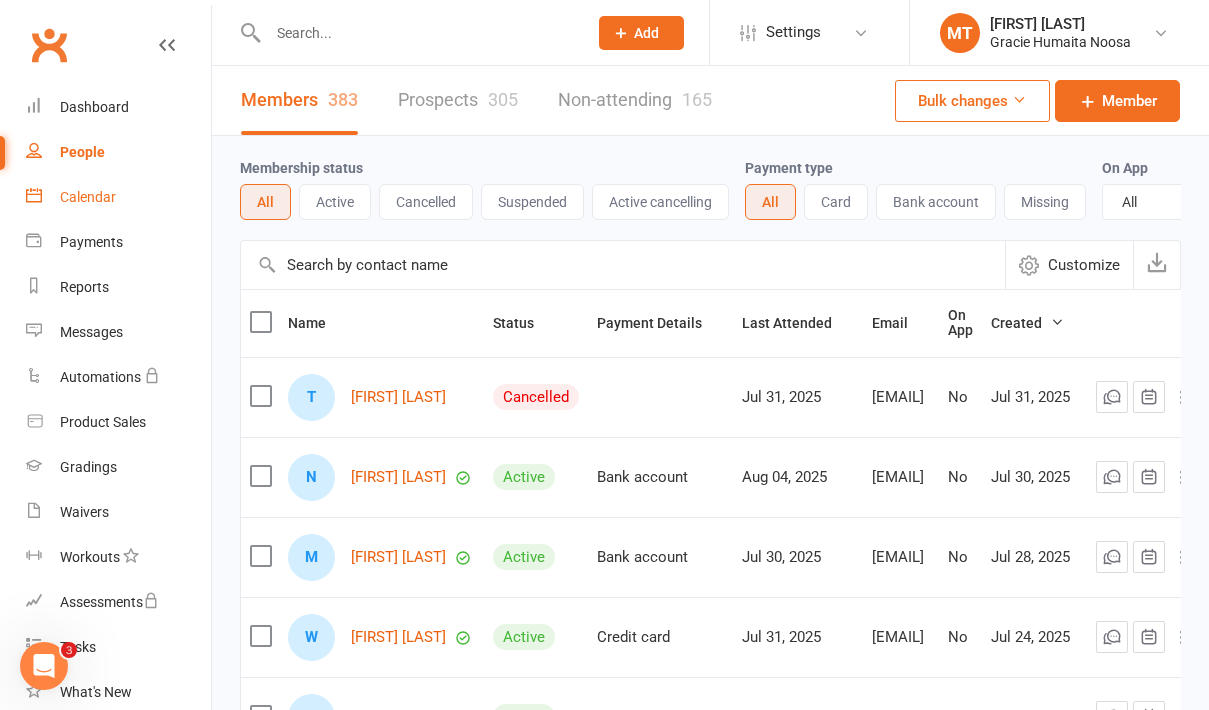 click on "Calendar" at bounding box center (88, 197) 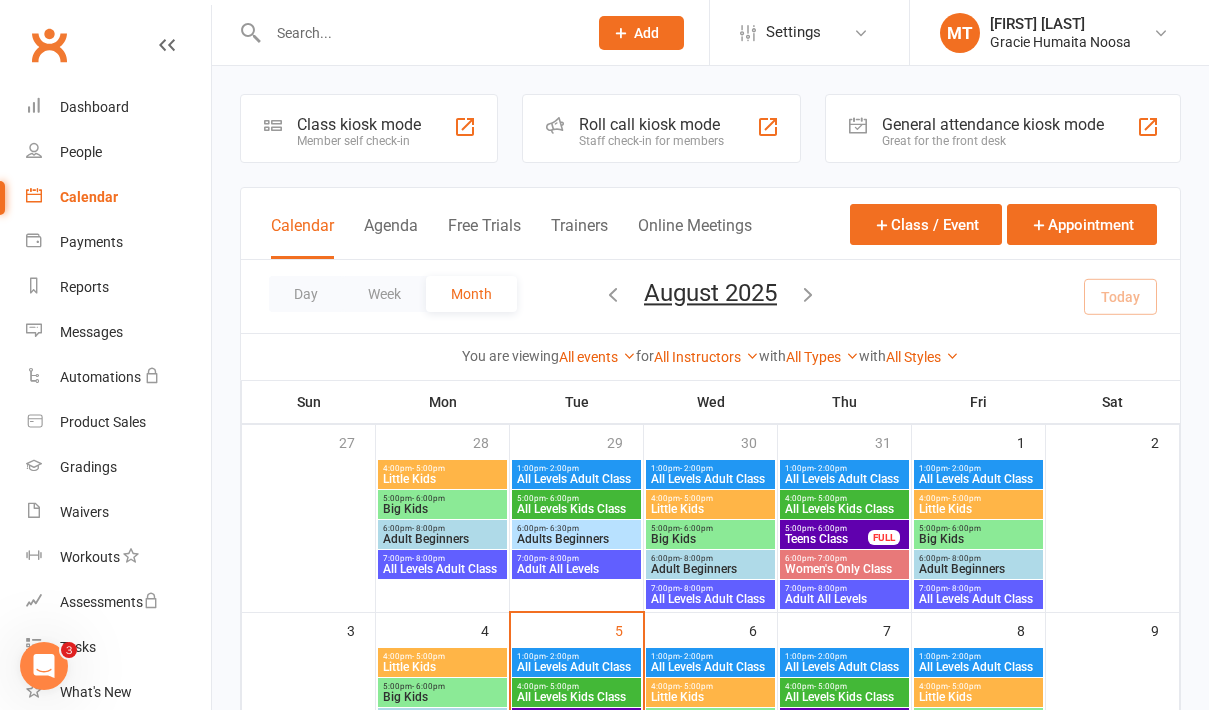 click at bounding box center (417, 33) 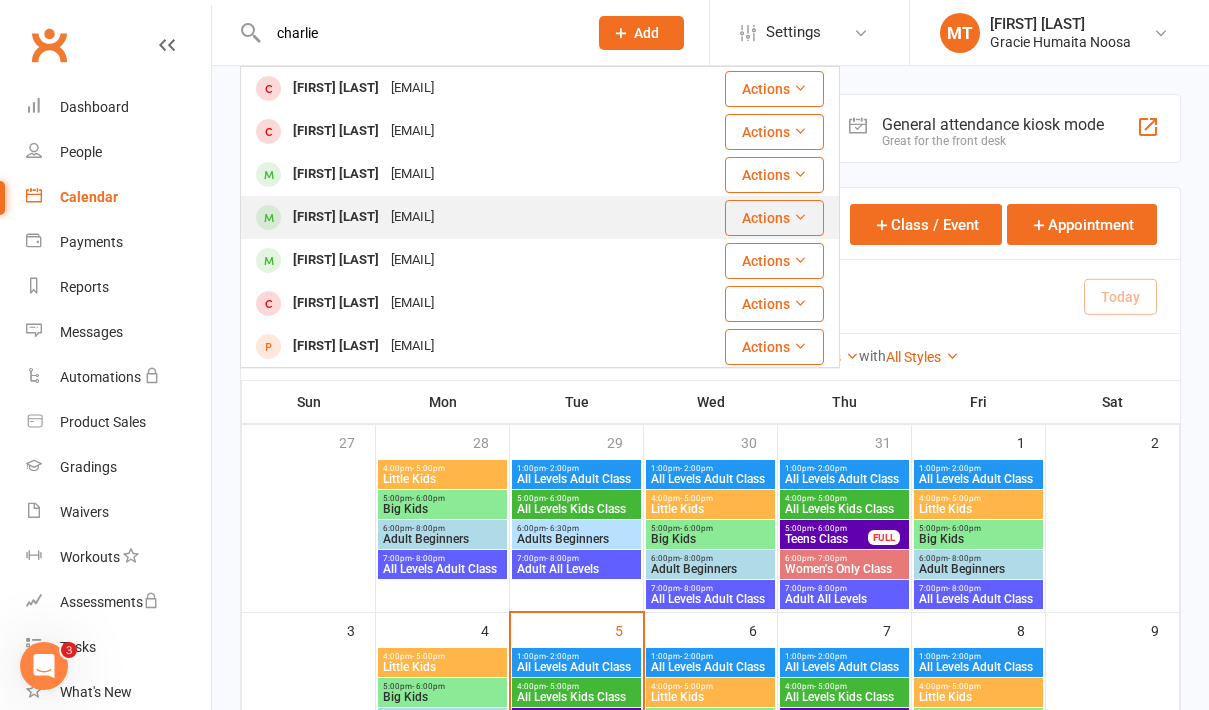 type on "charlie" 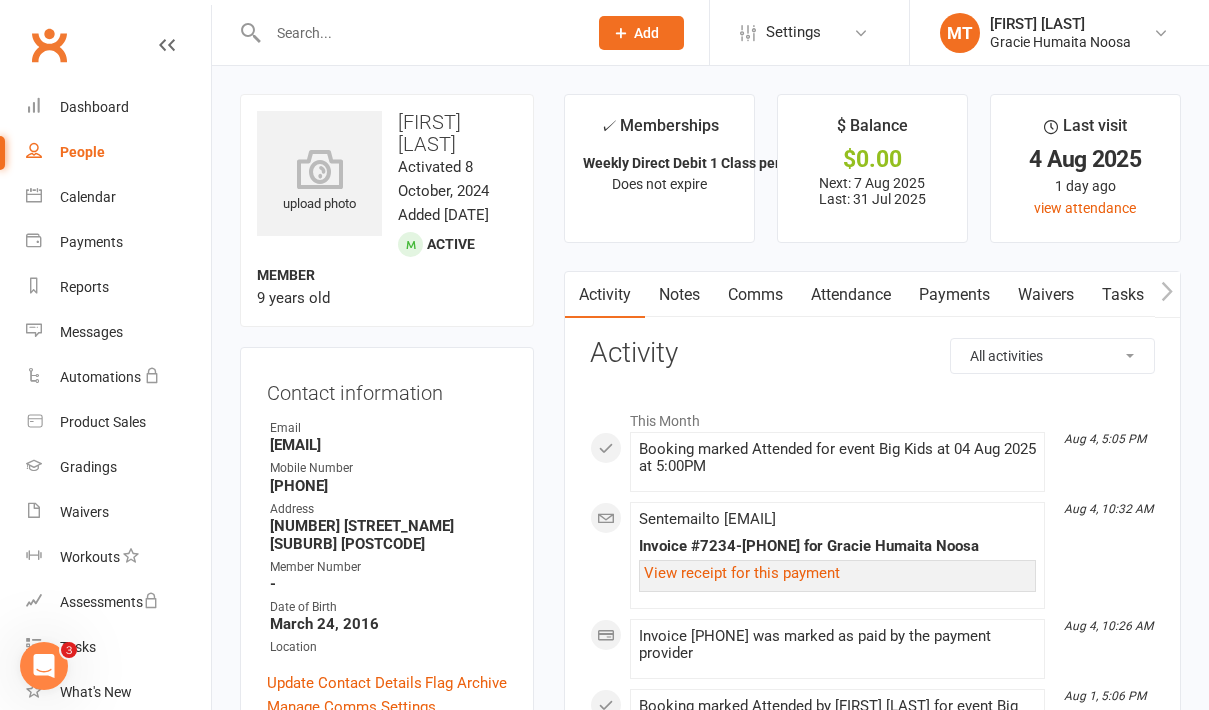 click on "Payments" at bounding box center (954, 295) 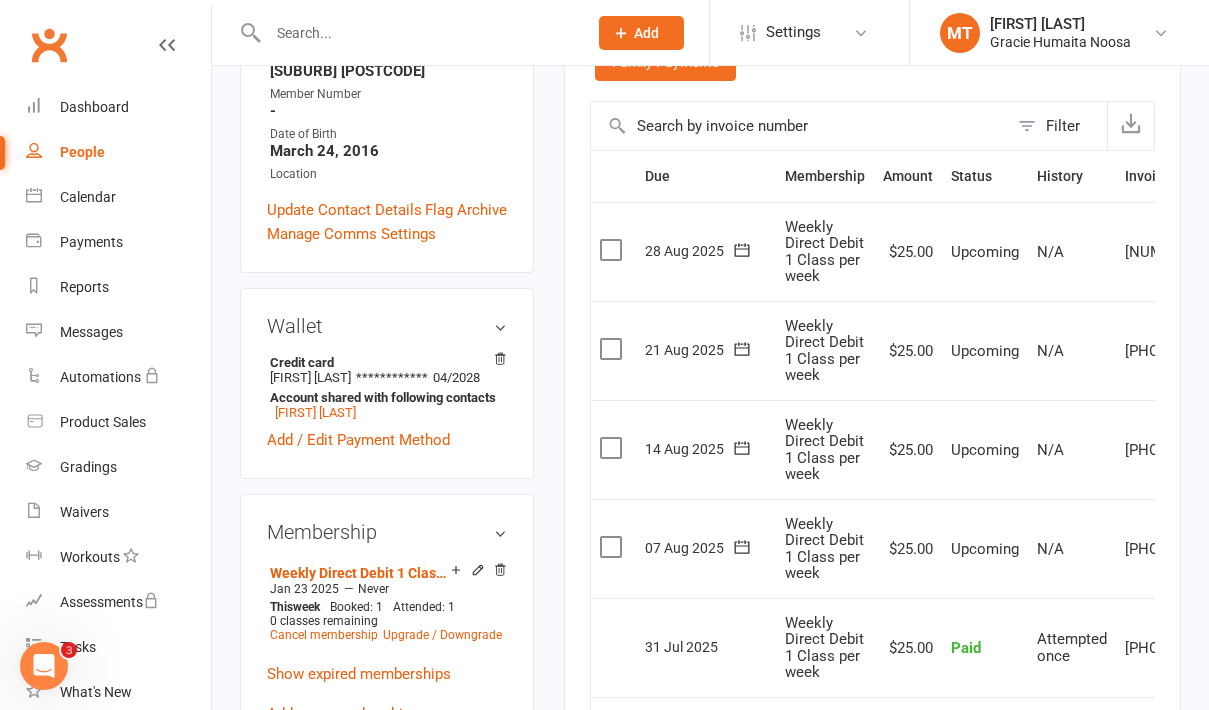 scroll, scrollTop: 483, scrollLeft: 0, axis: vertical 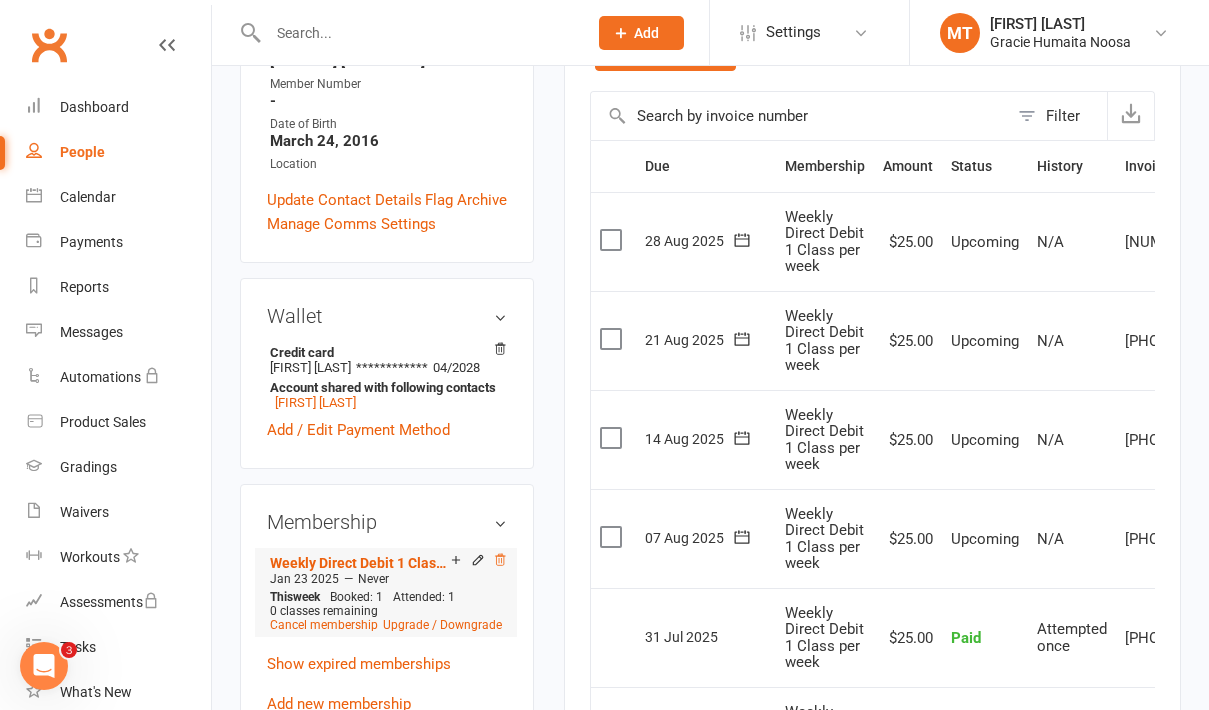 click 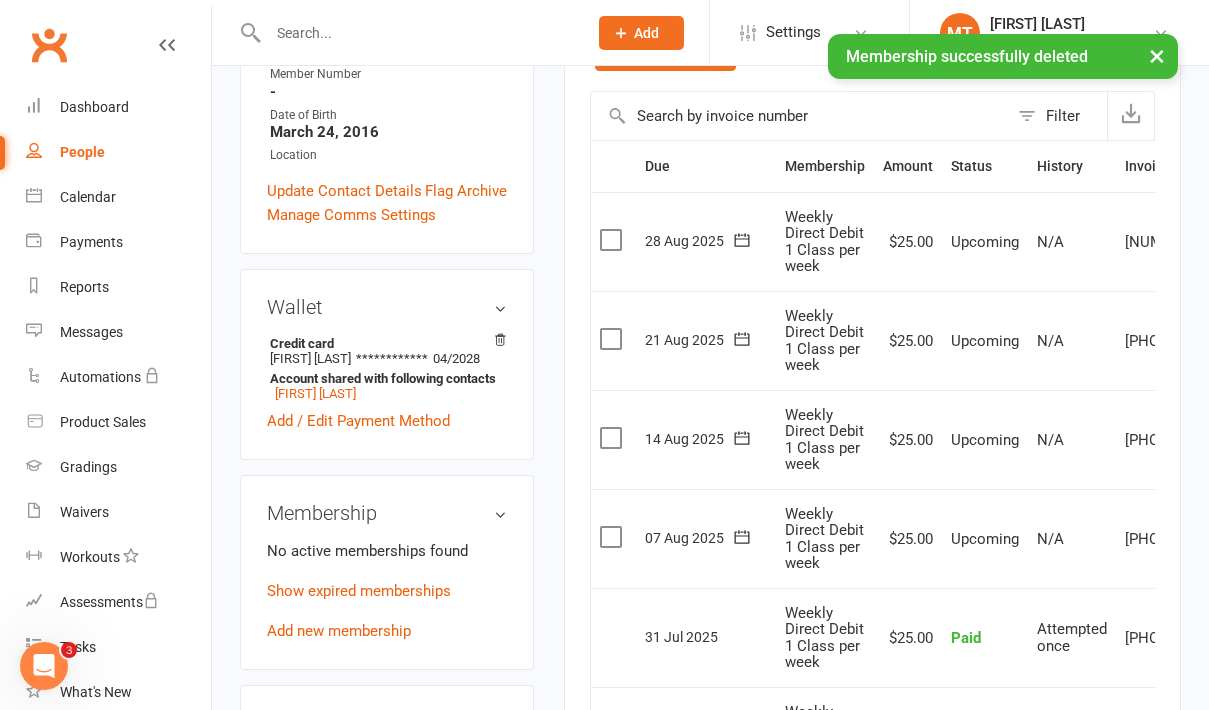 scroll, scrollTop: 474, scrollLeft: 0, axis: vertical 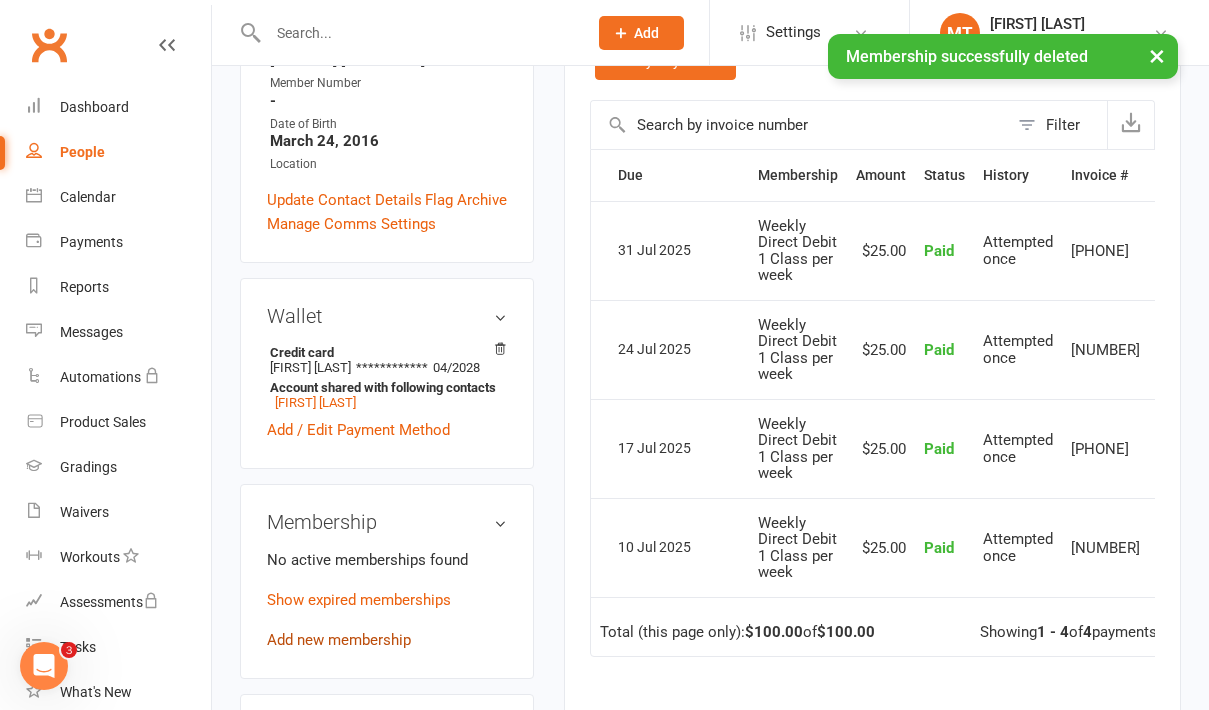 click on "Add new membership" at bounding box center (339, 640) 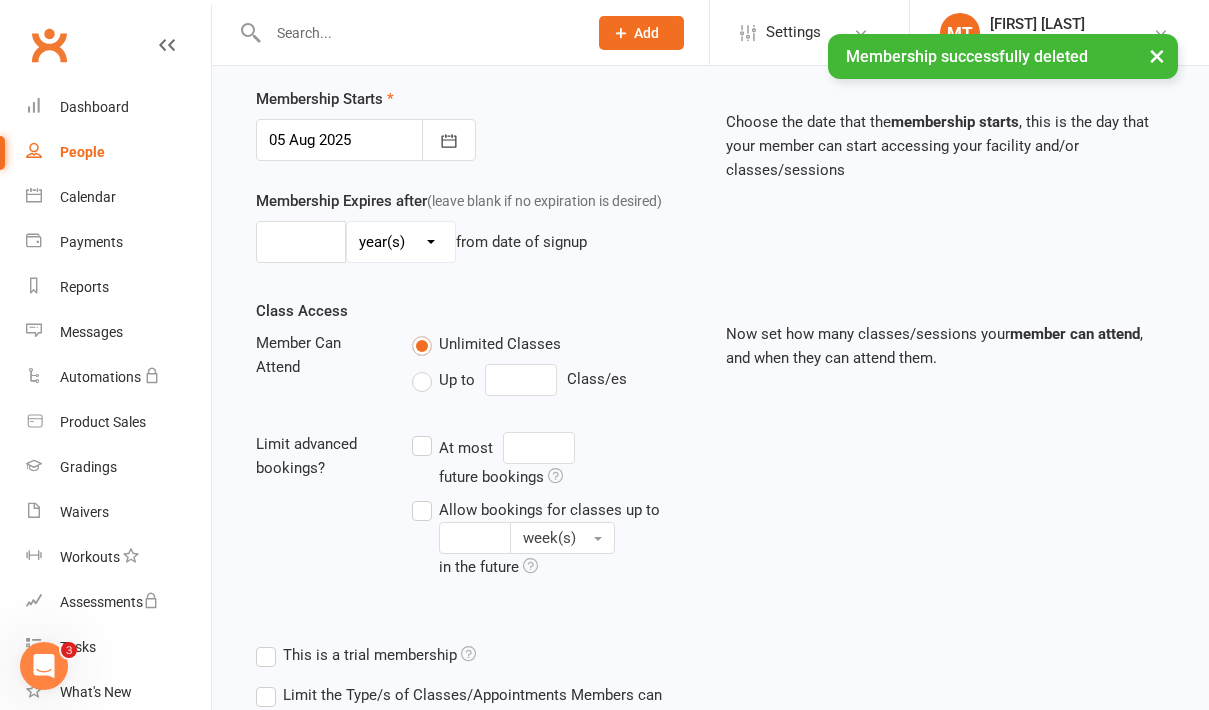 scroll, scrollTop: 0, scrollLeft: 0, axis: both 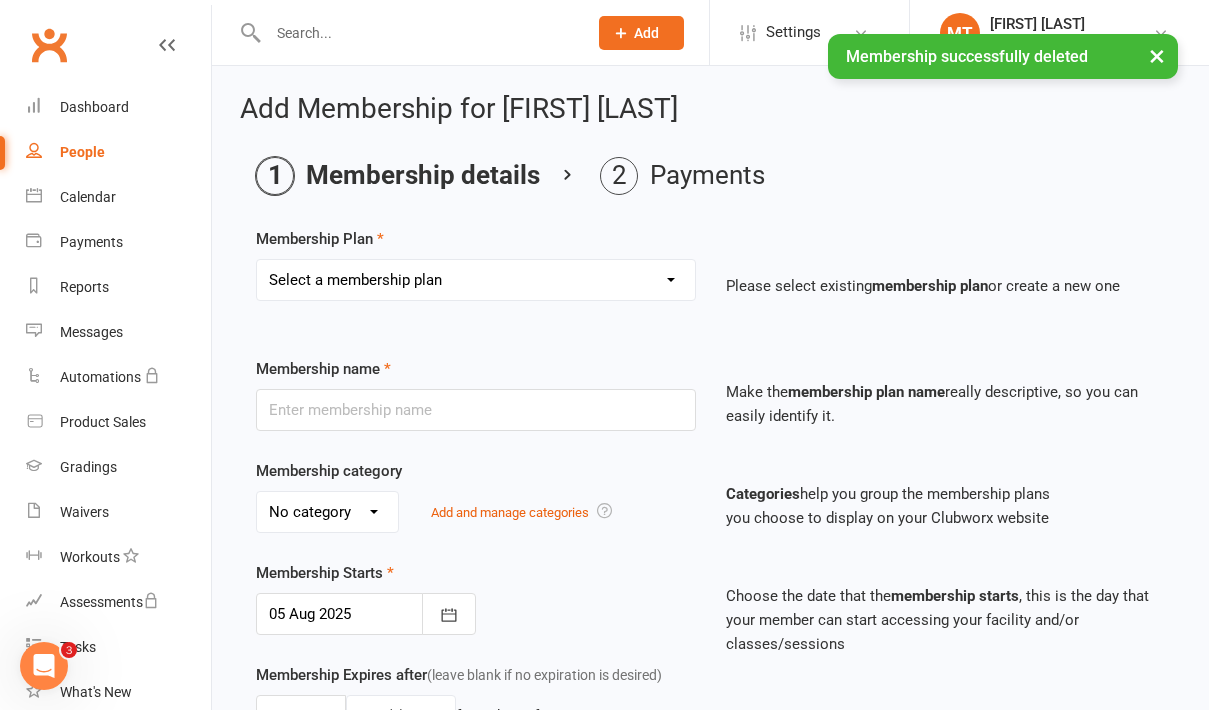 click on "Select a membership plan Create new Membership Plan 10 Class Pack 30 Class Pack Casual Class Weekly Direct Debit Unlimited Classes Jiu Jitsu Camp Weekly Direct Debit 1 Class per week Weekly Direct Debit 2 Classes per week Private Lesson Prof. Will Tritton Fair Play Voucher $200 off Fees FREE 10 pack Voucher" at bounding box center [476, 280] 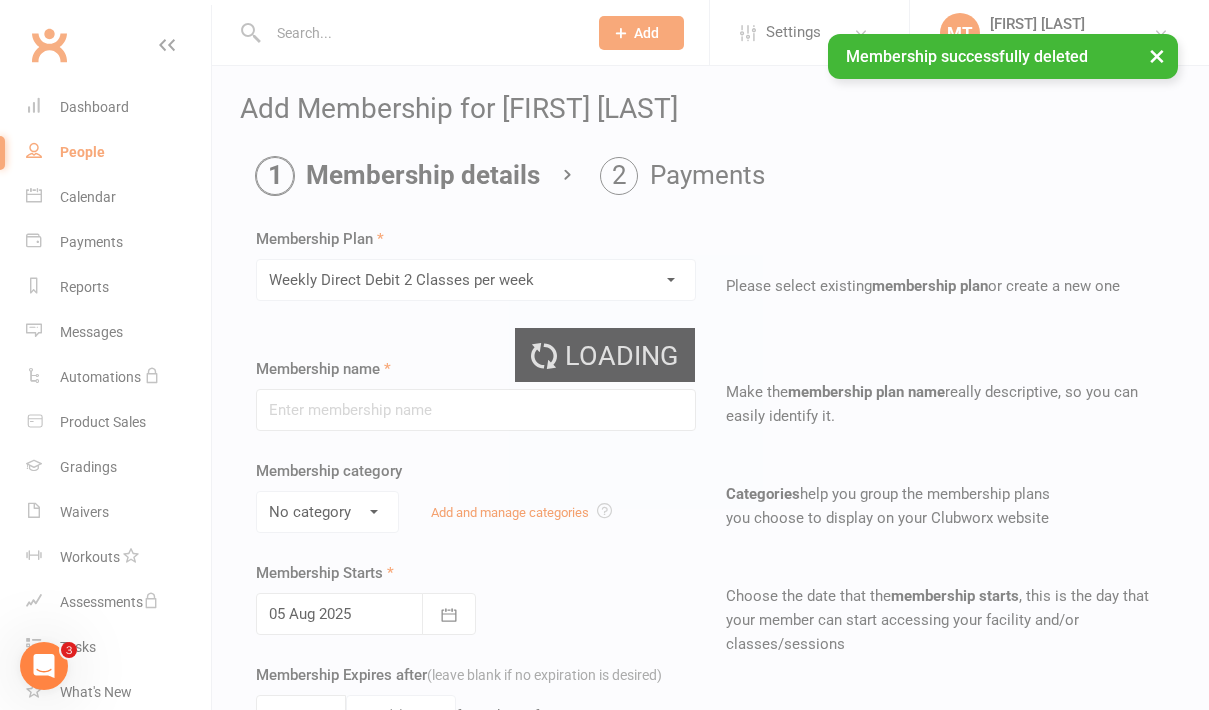 type on "Weekly Direct Debit 2 Classes per week" 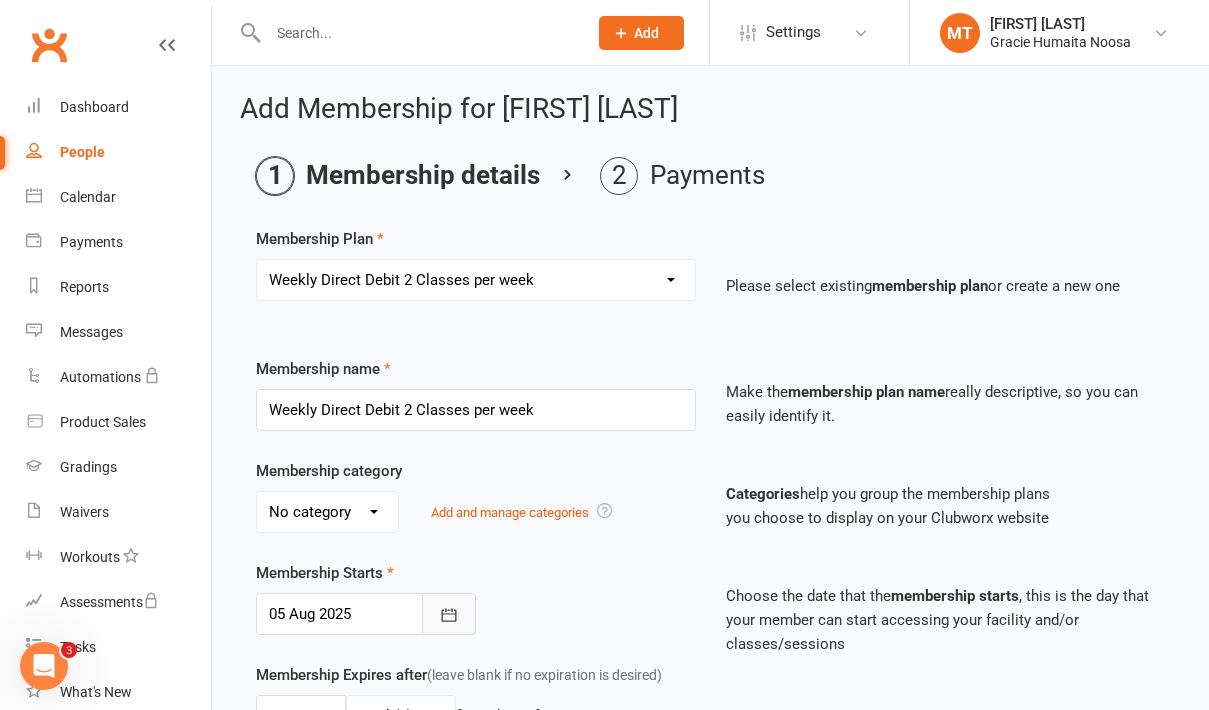 click 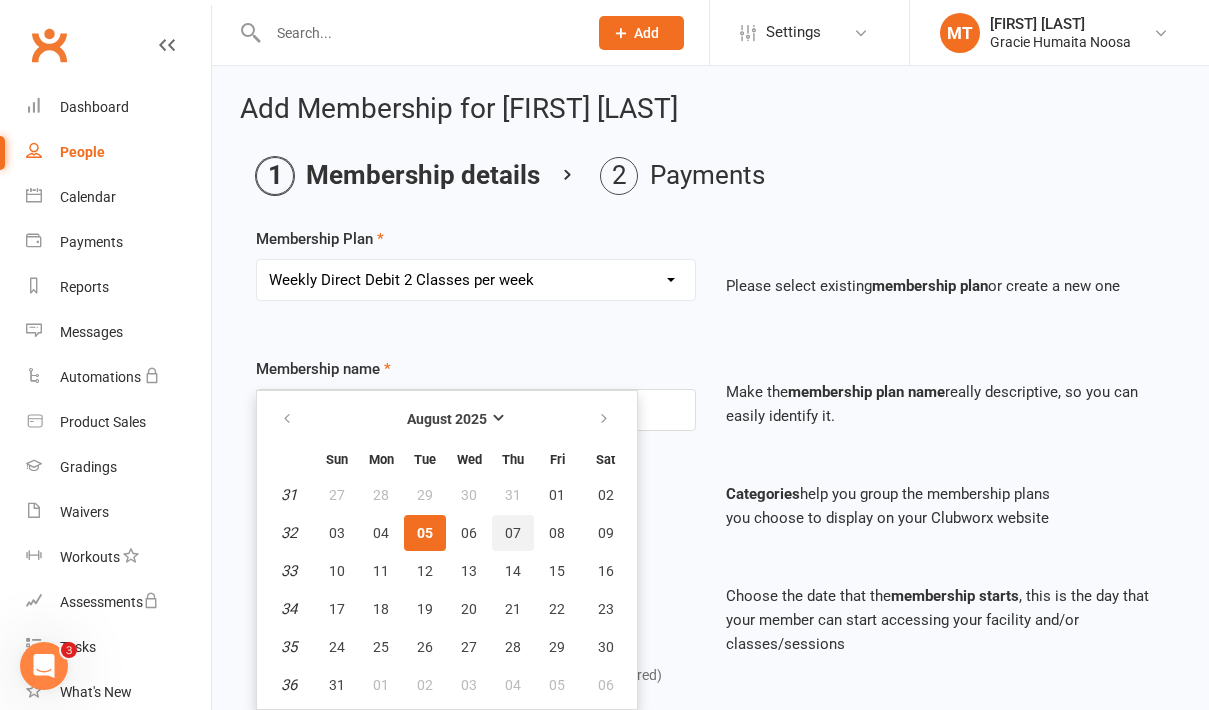 click on "07" at bounding box center [513, 533] 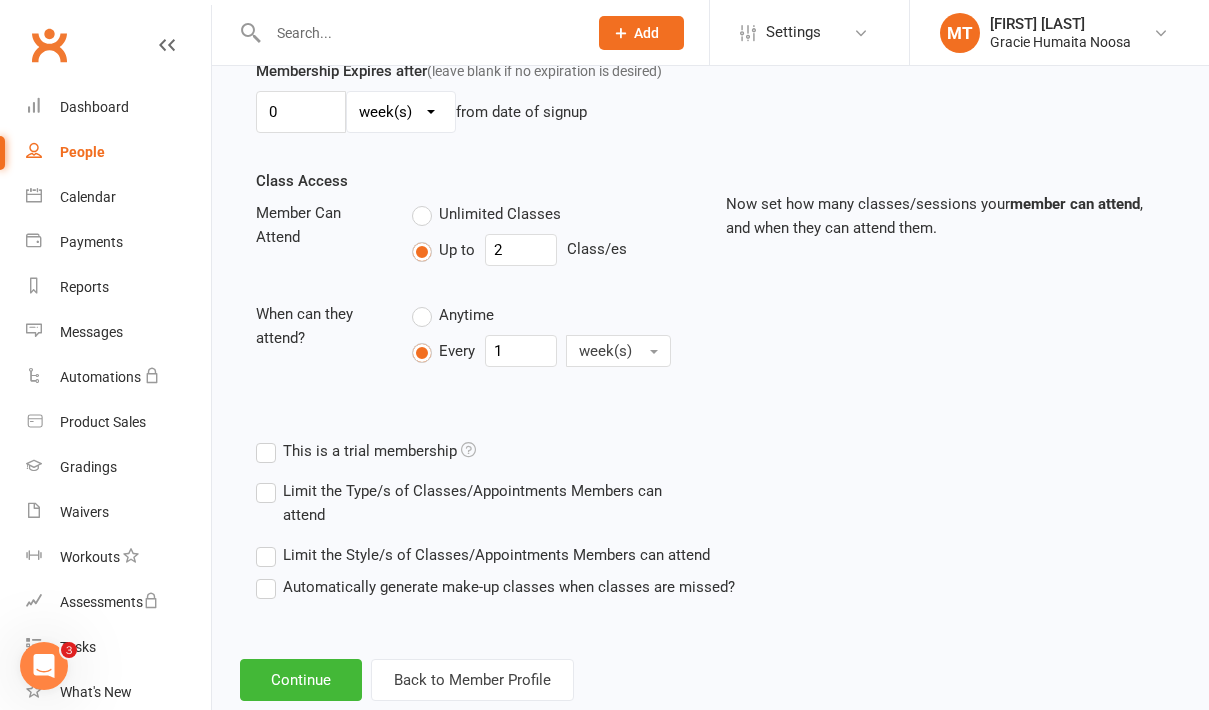 scroll, scrollTop: 652, scrollLeft: 0, axis: vertical 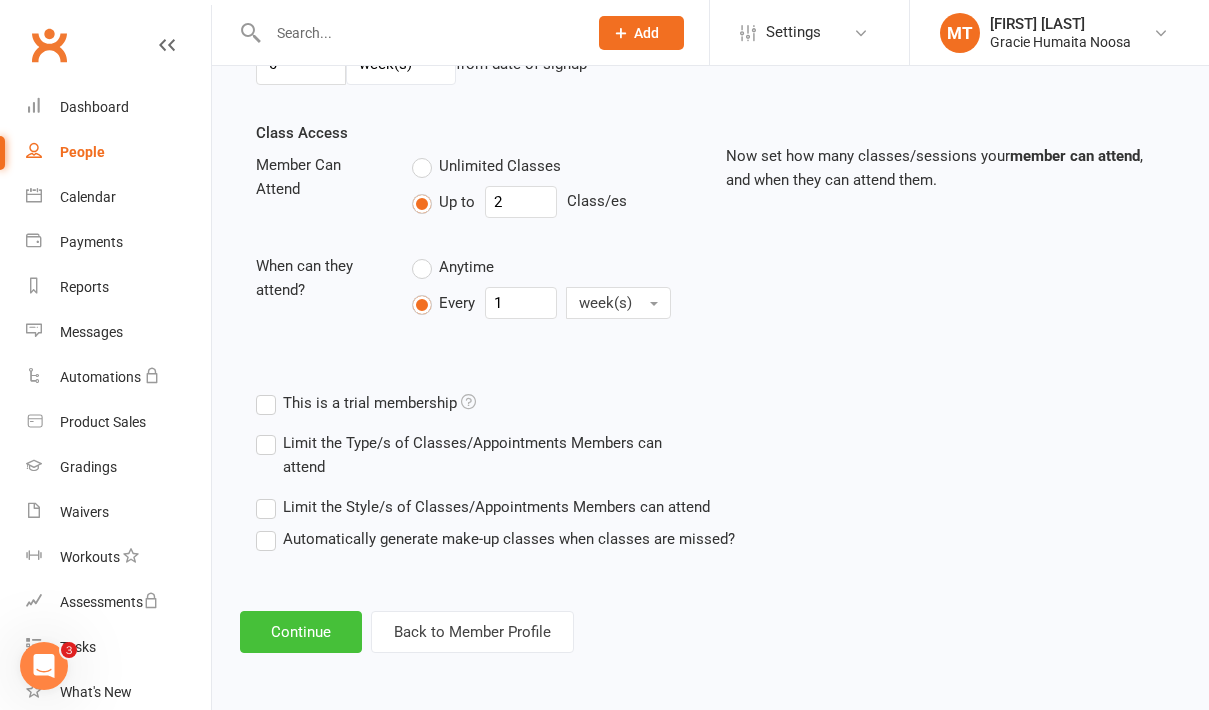 click on "Continue" at bounding box center [301, 632] 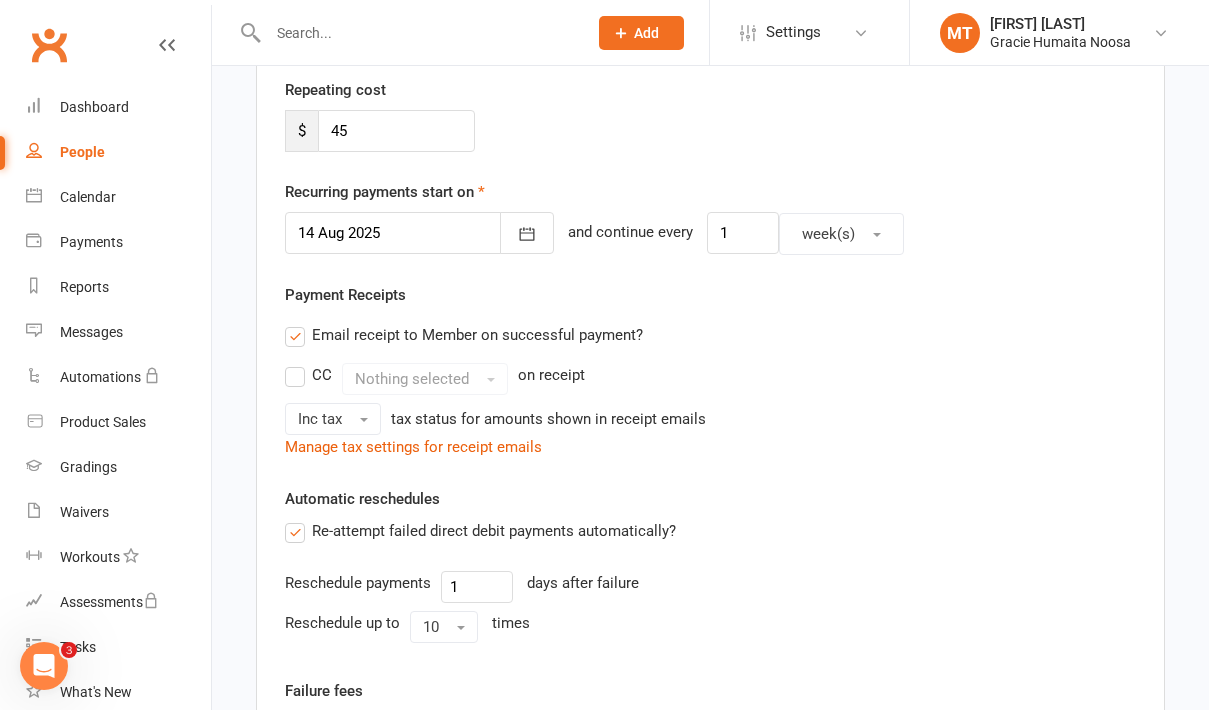 scroll, scrollTop: 784, scrollLeft: 0, axis: vertical 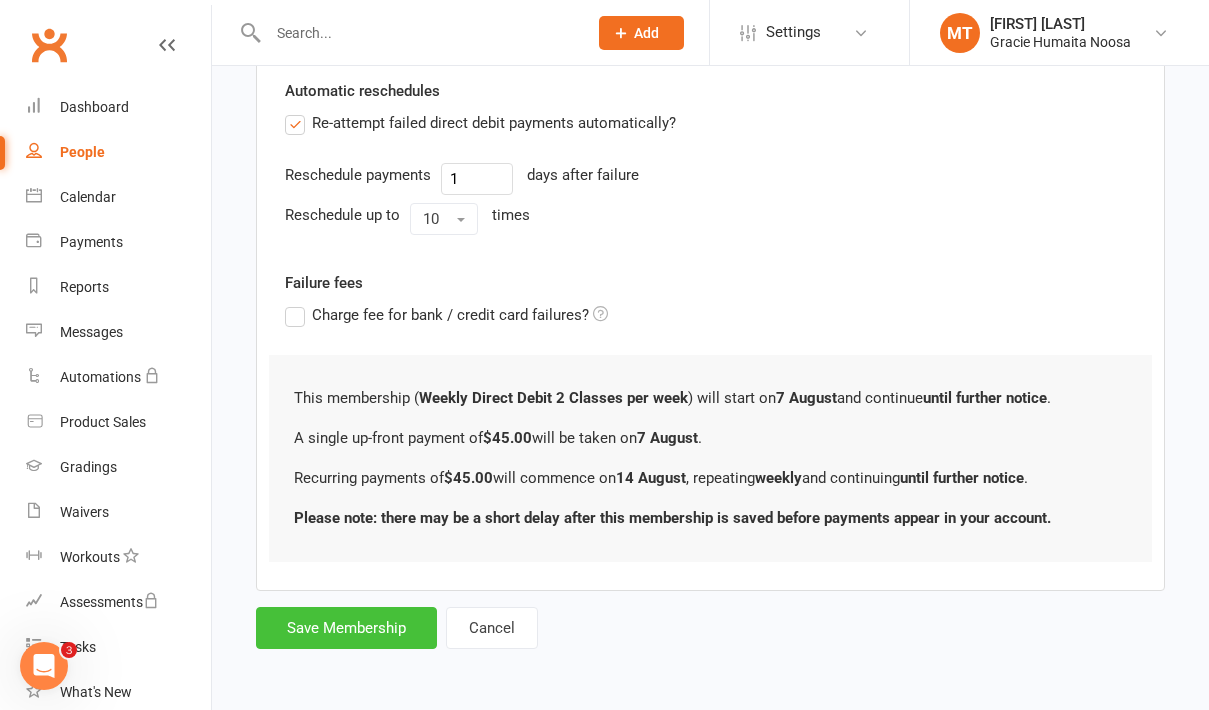 click on "Save Membership" at bounding box center [346, 628] 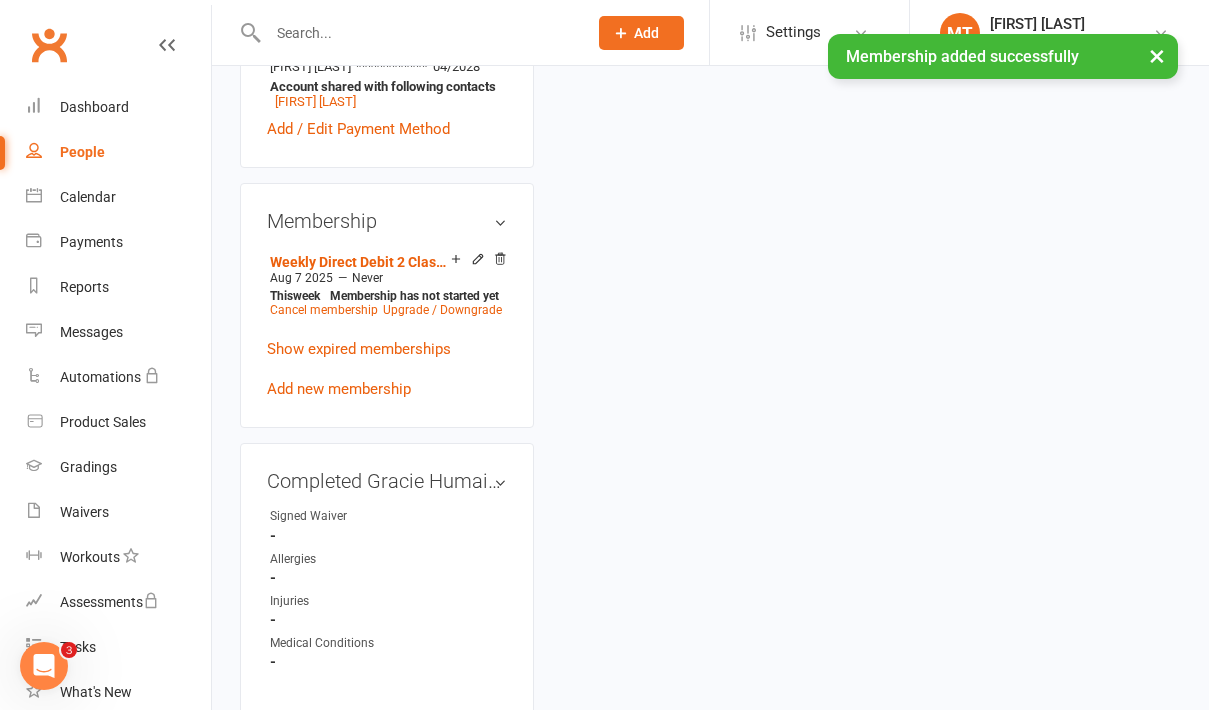 scroll, scrollTop: 0, scrollLeft: 0, axis: both 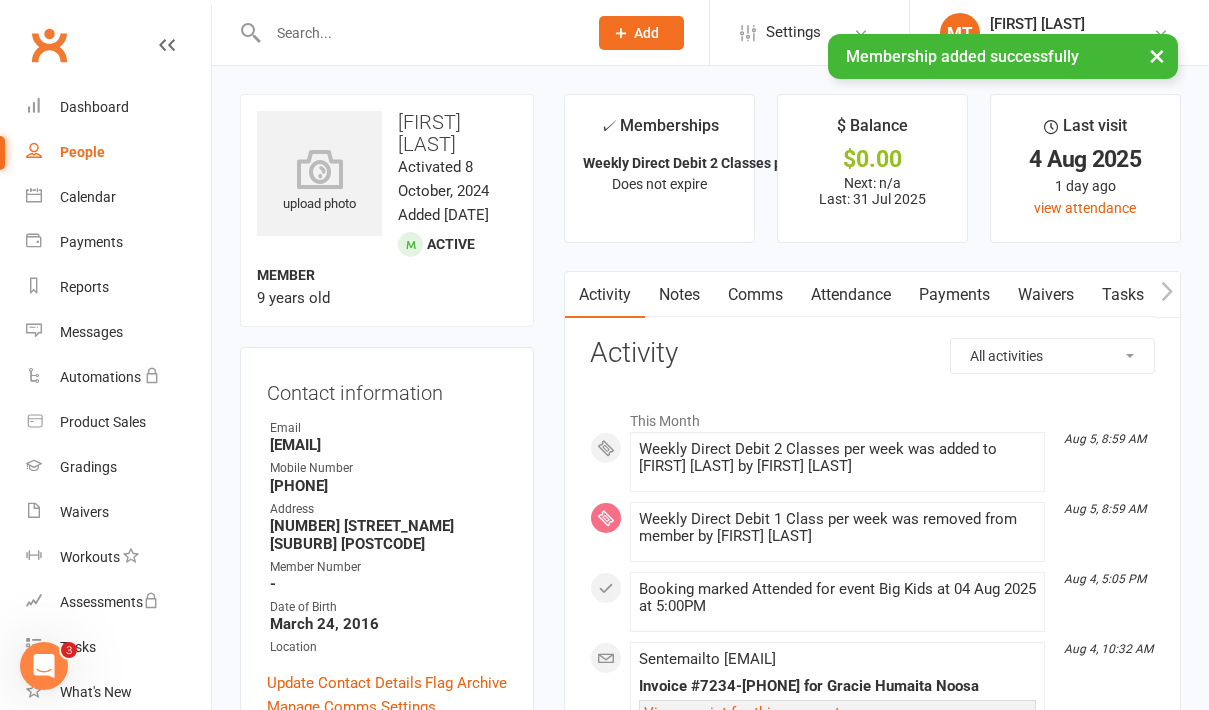 click on "Payments" at bounding box center [954, 295] 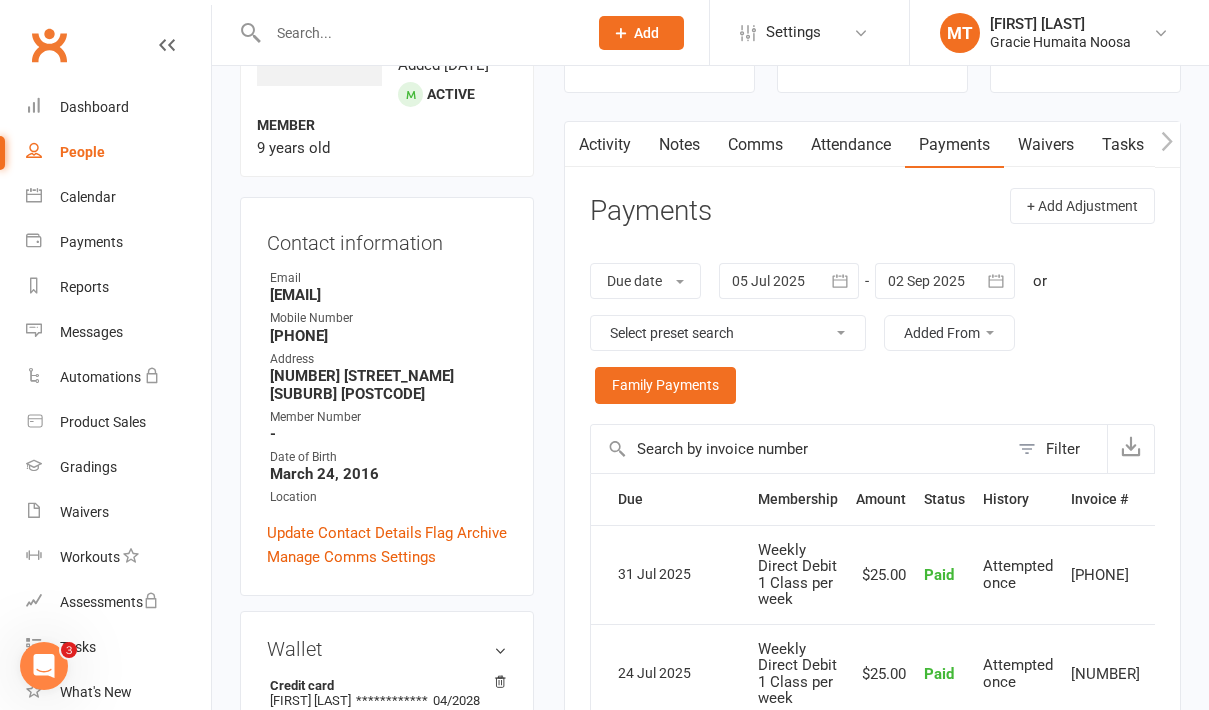 scroll, scrollTop: 151, scrollLeft: 0, axis: vertical 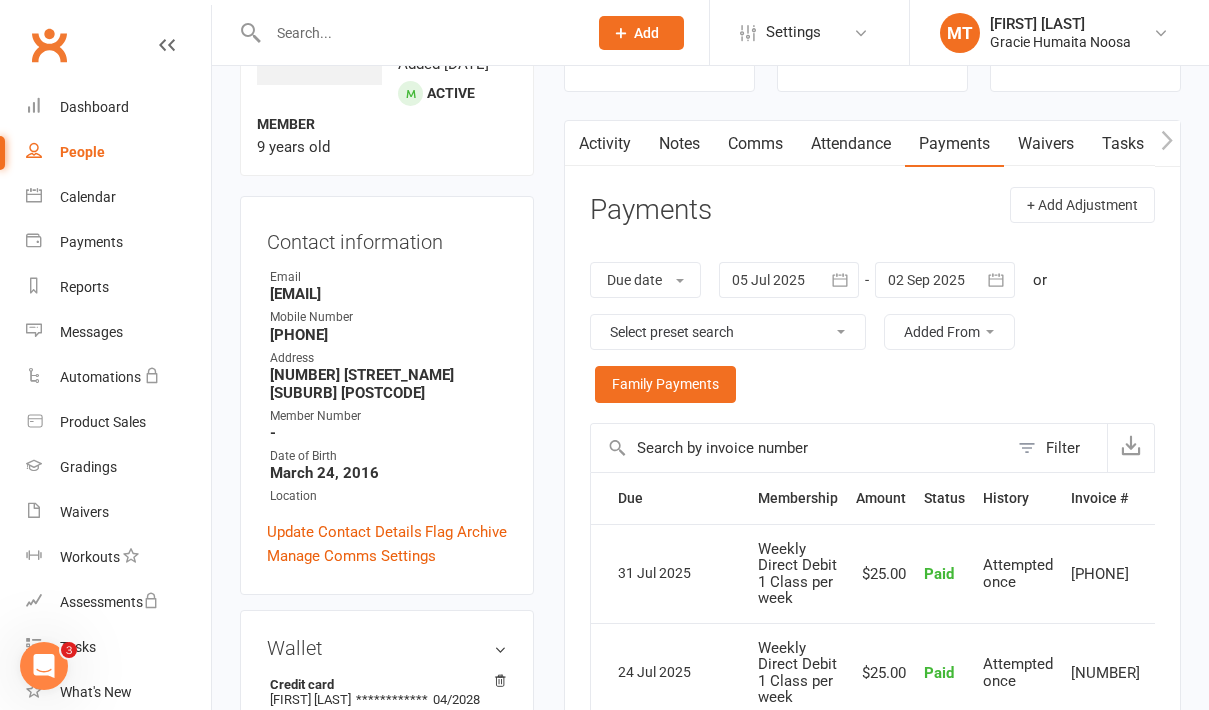 click at bounding box center (997, 280) 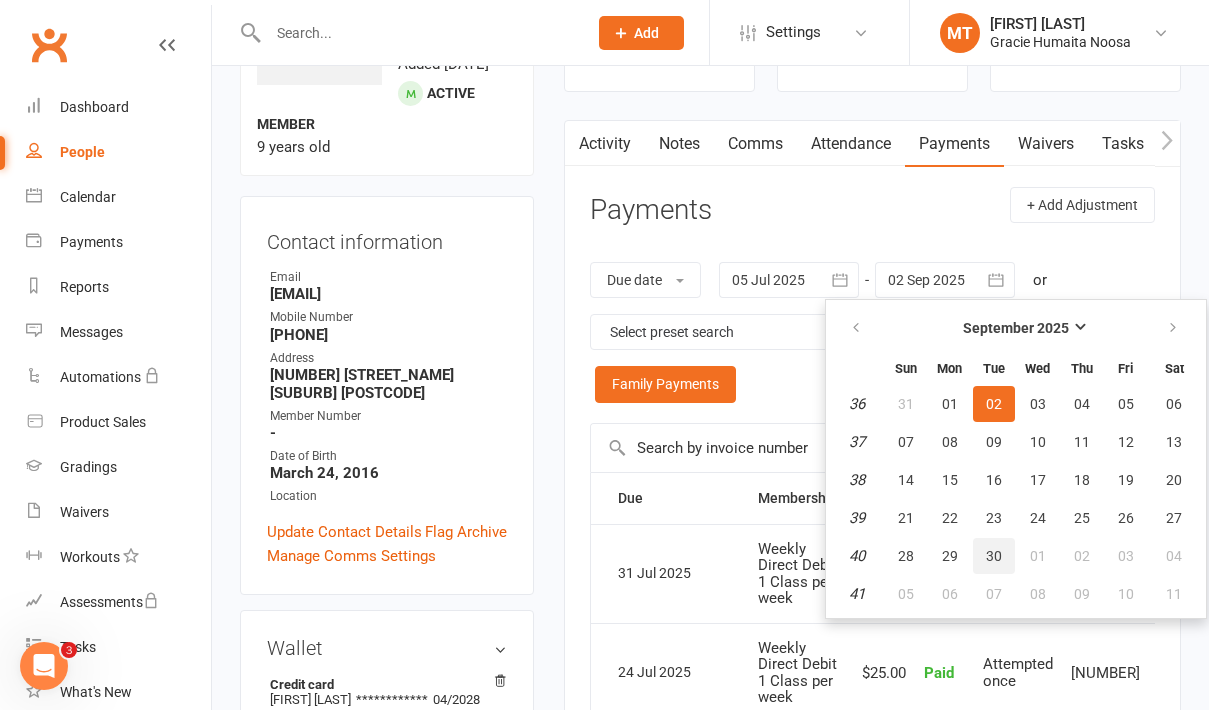 click on "30" at bounding box center (994, 556) 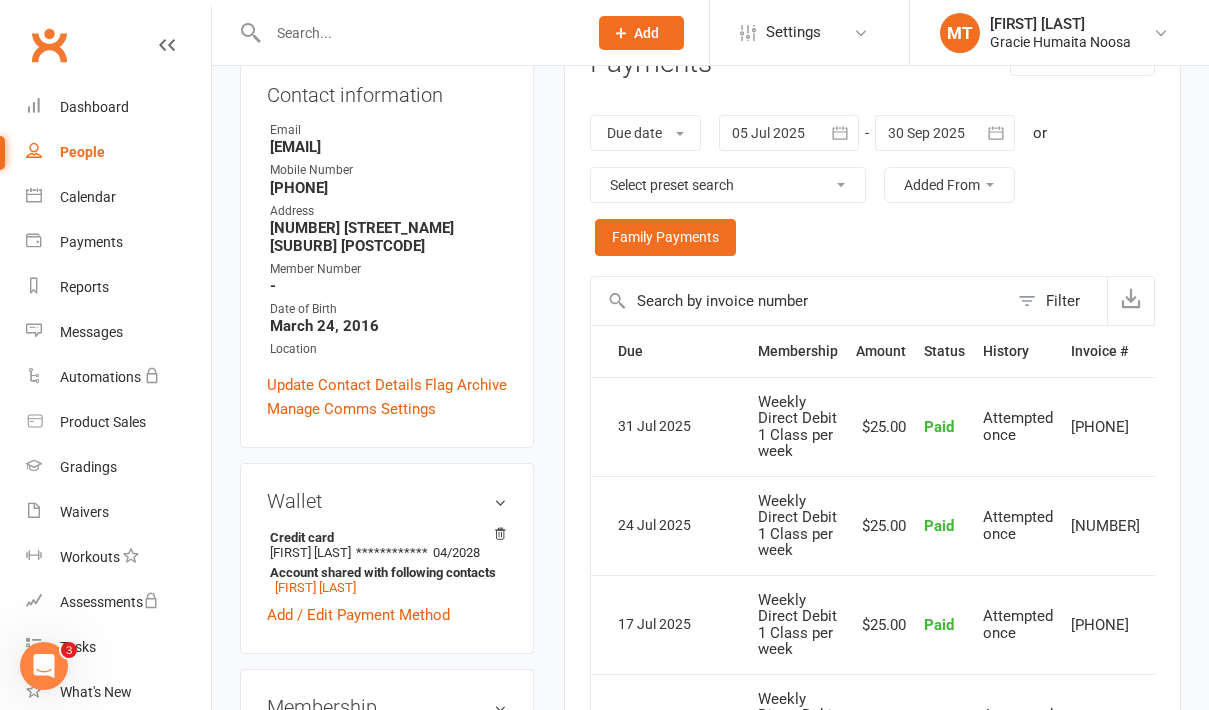 scroll, scrollTop: 384, scrollLeft: 0, axis: vertical 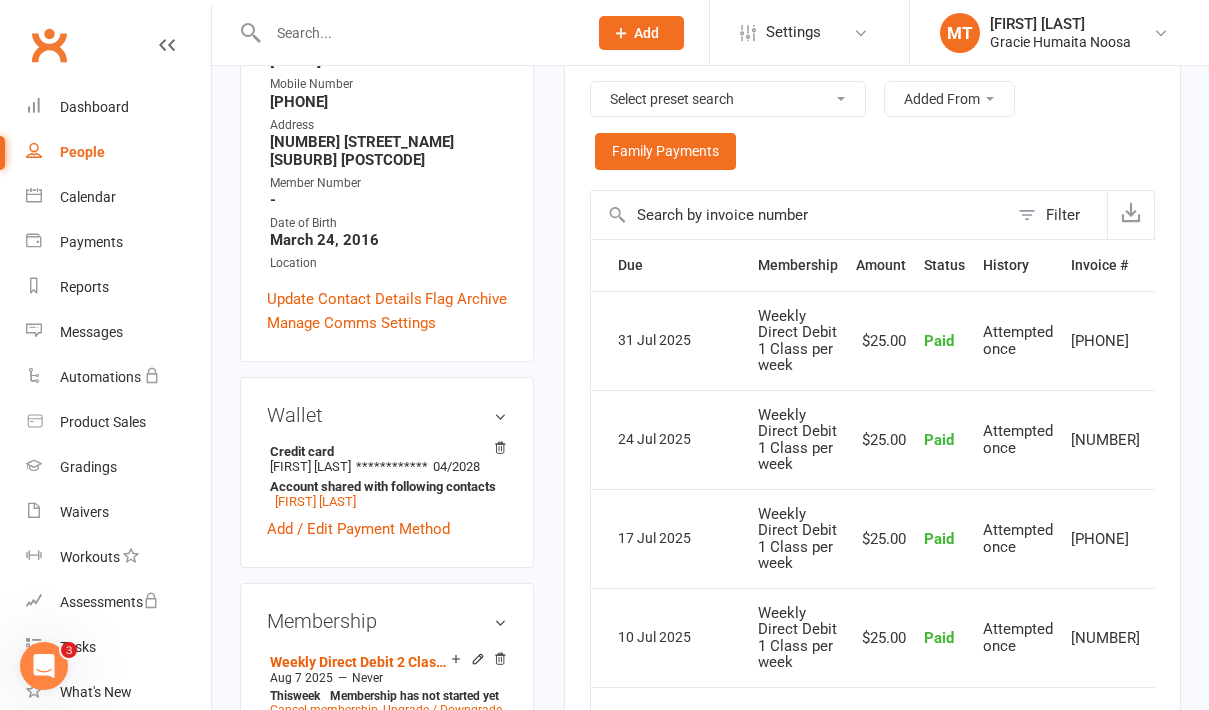 click at bounding box center [417, 33] 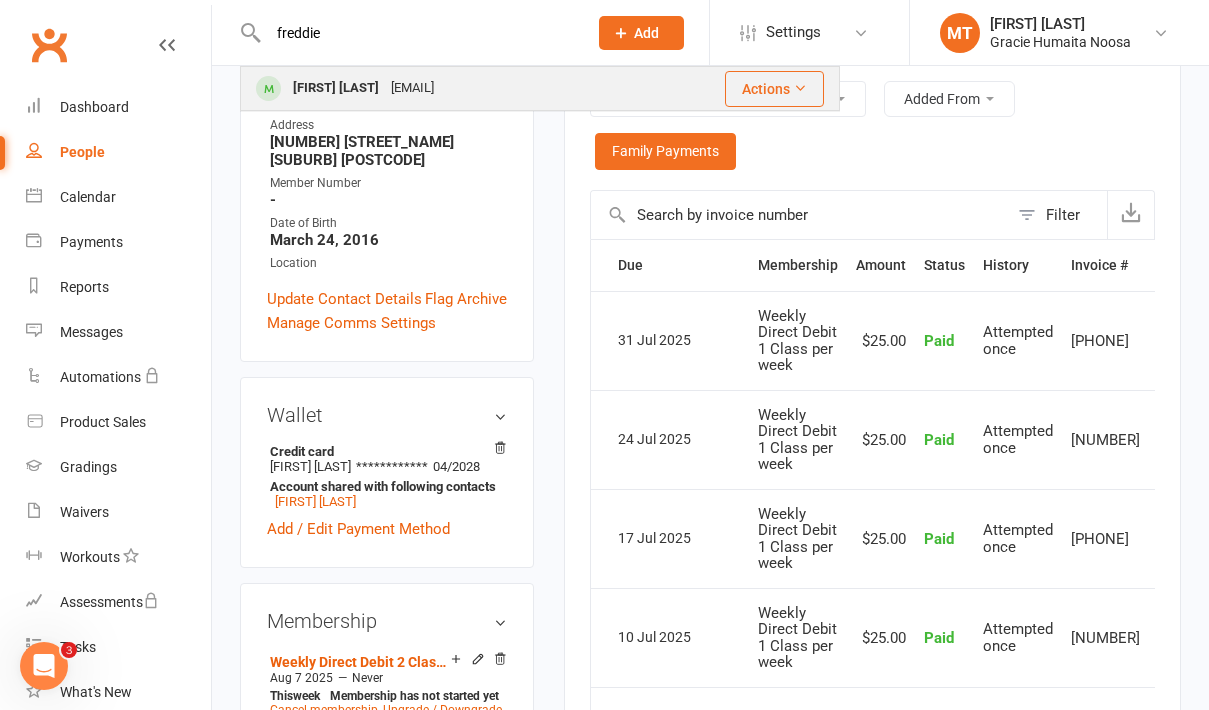 type on "freddie" 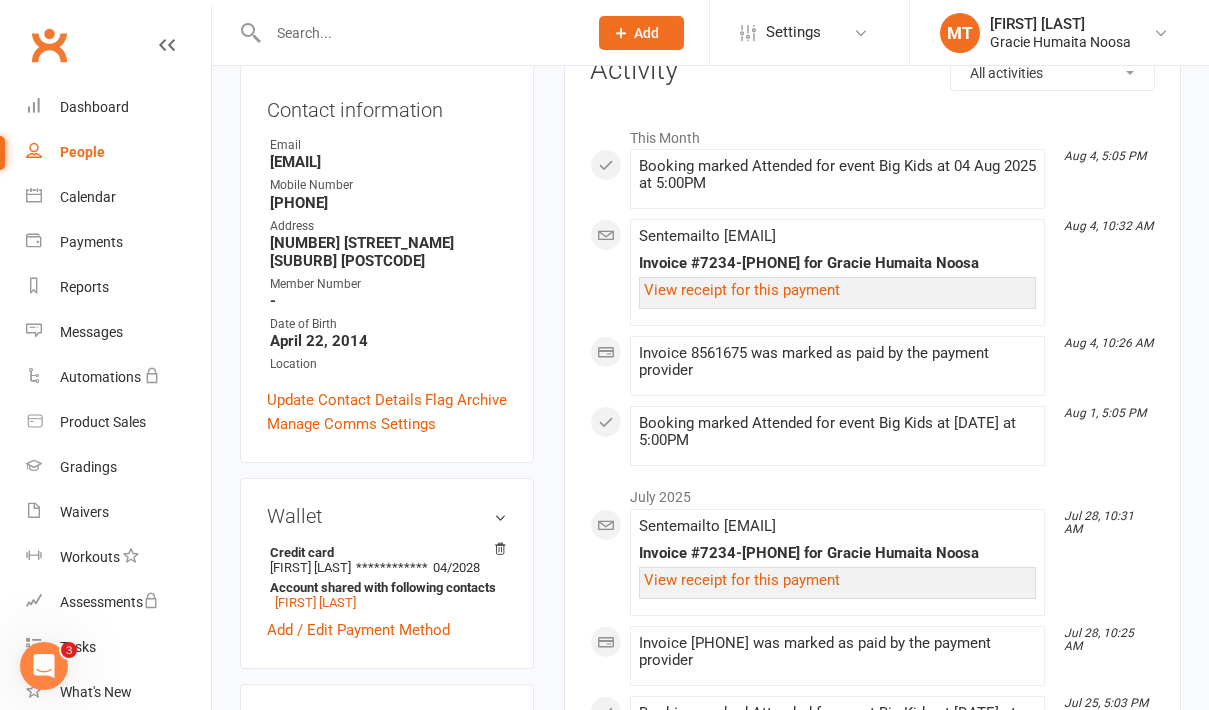 scroll, scrollTop: 0, scrollLeft: 0, axis: both 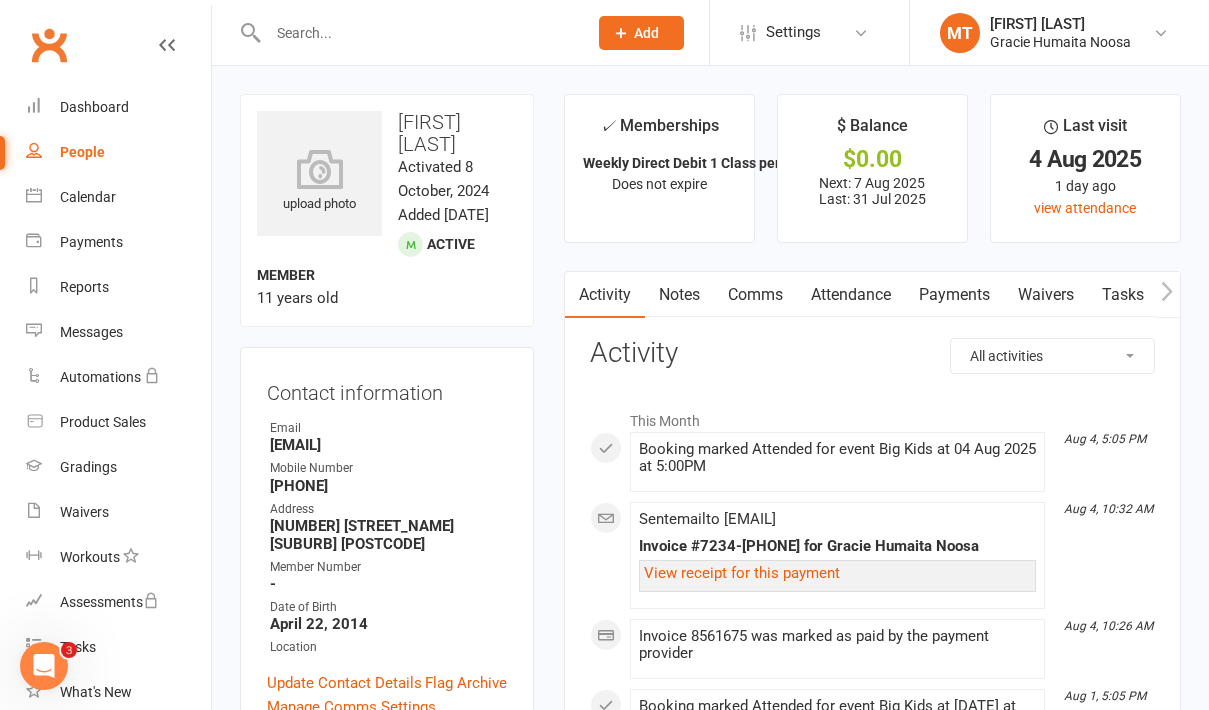 click on "Payments" at bounding box center (954, 295) 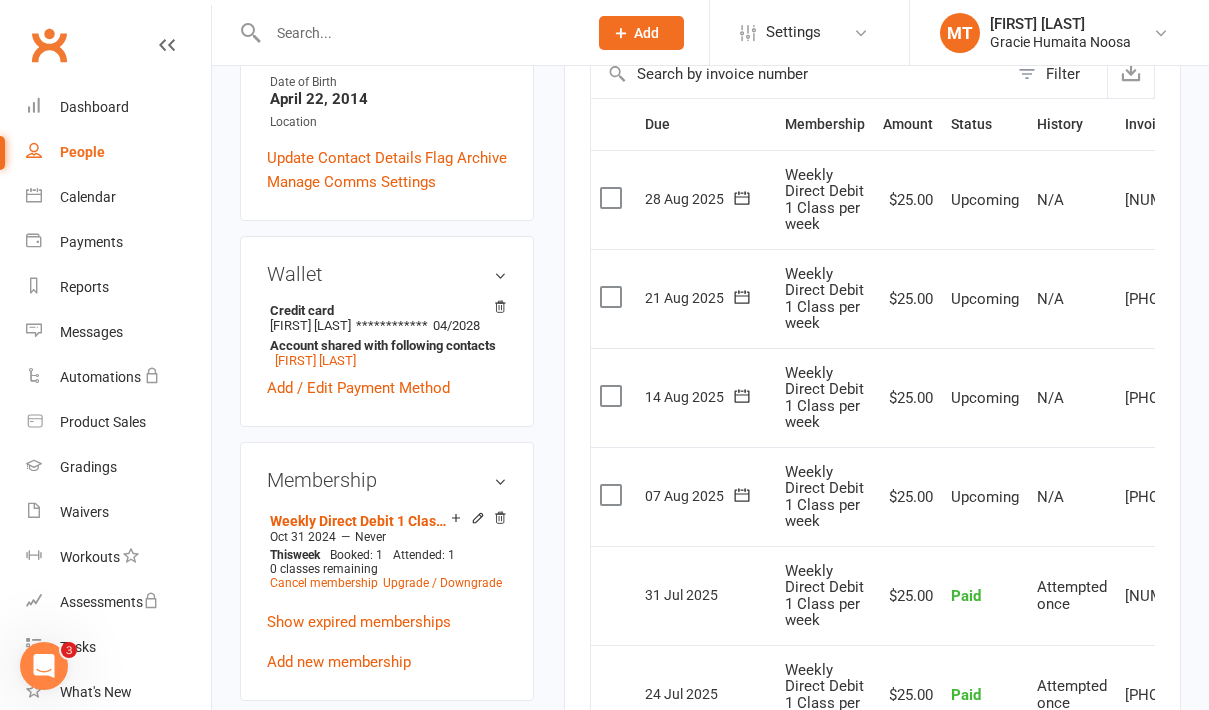 scroll, scrollTop: 531, scrollLeft: 0, axis: vertical 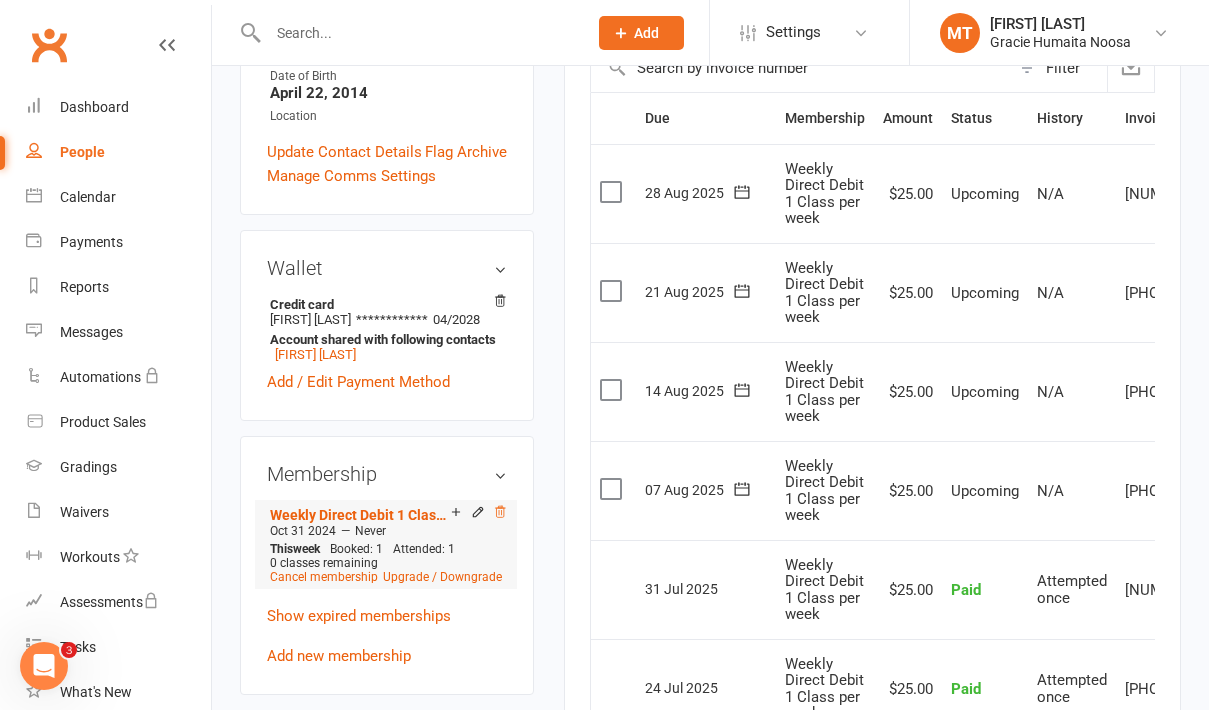 click 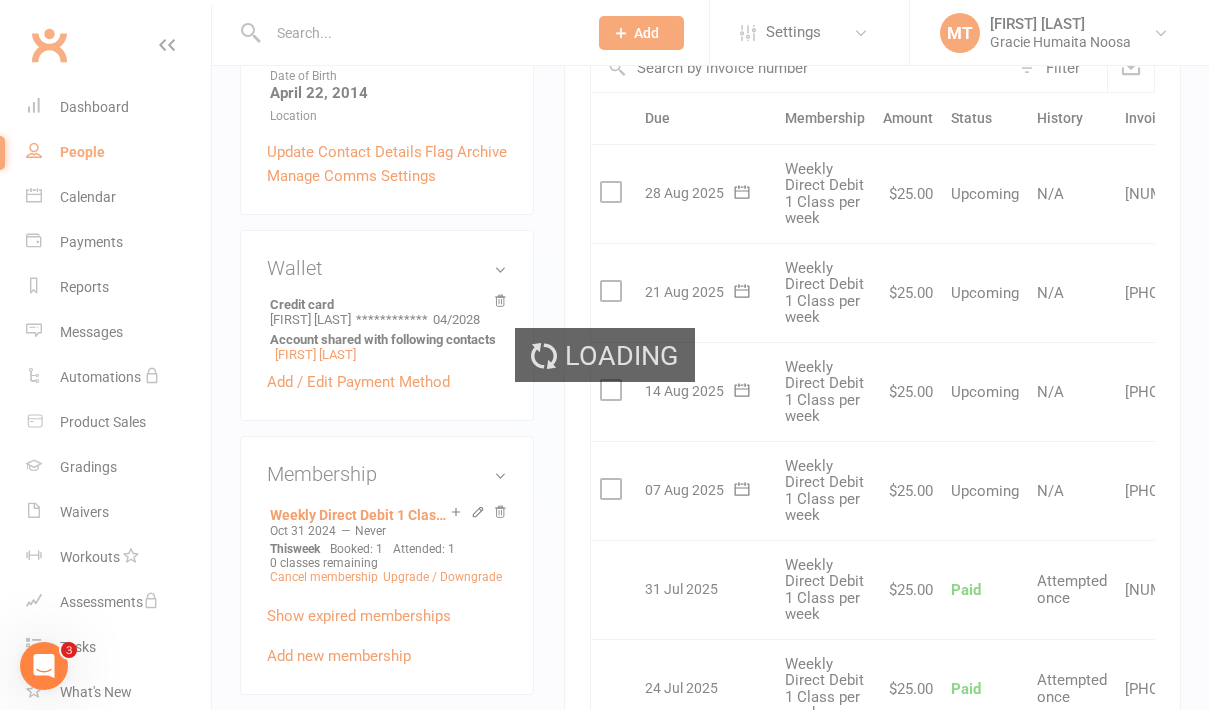 scroll, scrollTop: 521, scrollLeft: 0, axis: vertical 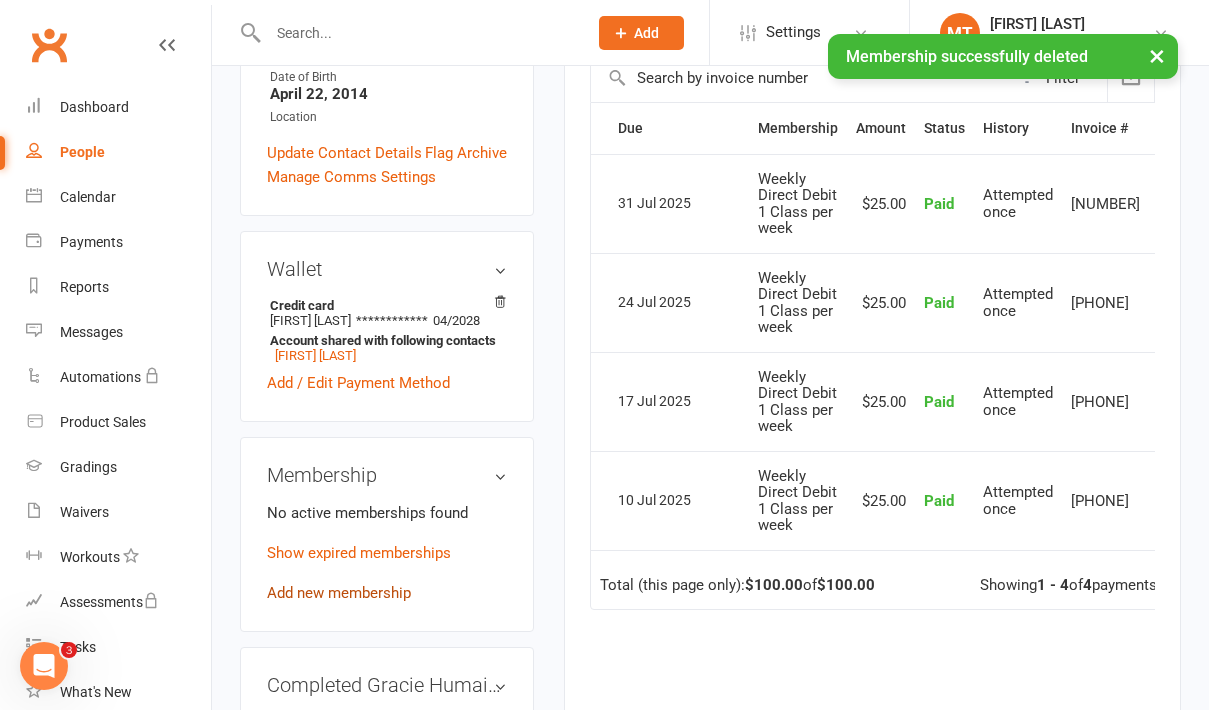 click on "Add new membership" at bounding box center (339, 593) 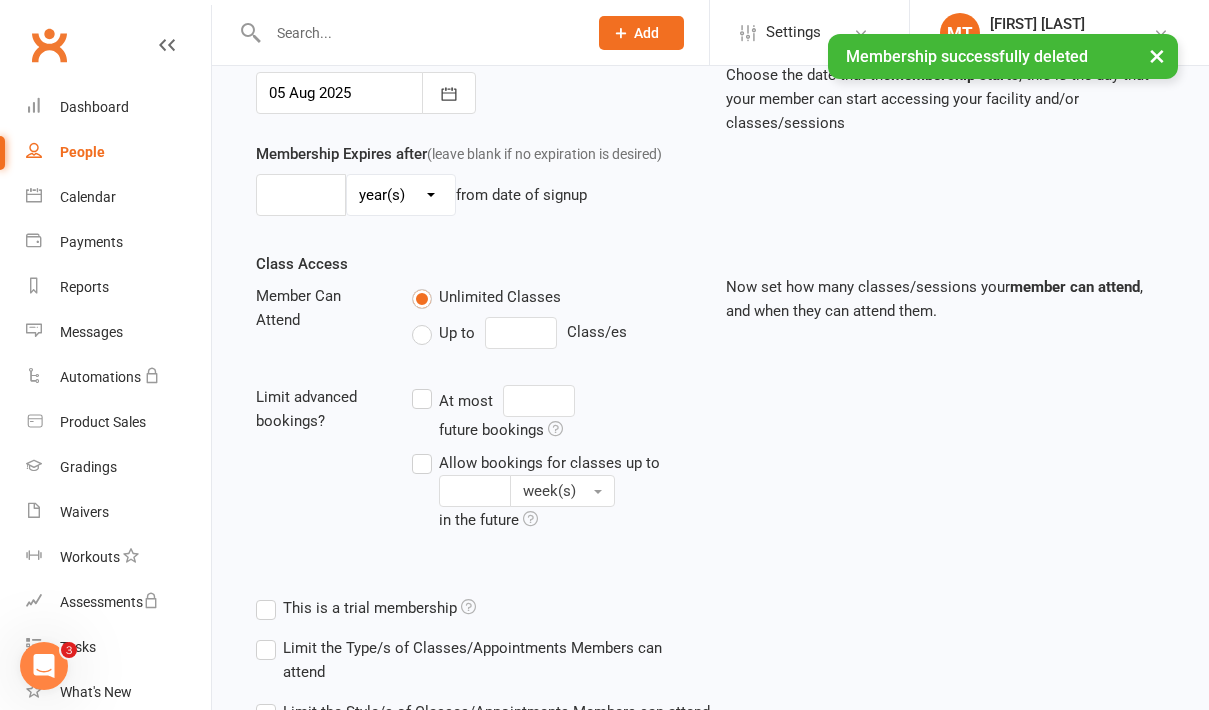 scroll, scrollTop: 0, scrollLeft: 0, axis: both 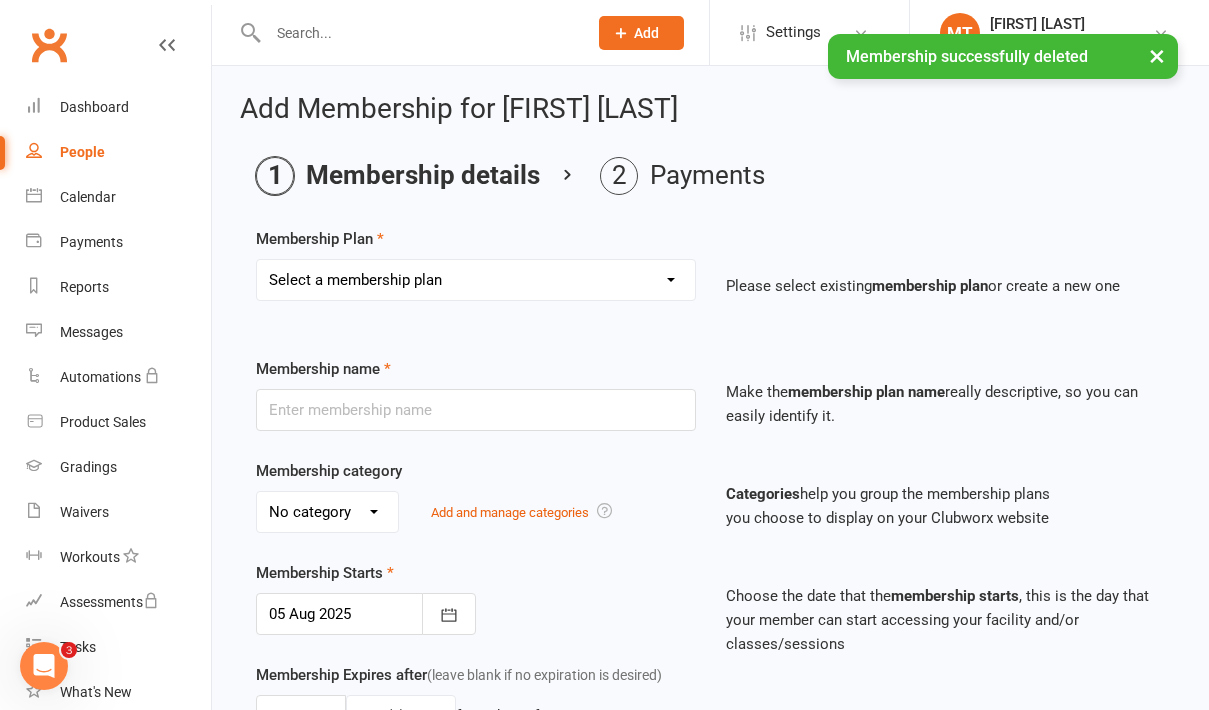 click on "Select a membership plan Create new Membership Plan 10 Class Pack 30 Class Pack Casual Class Weekly Direct Debit Unlimited Classes Jiu Jitsu Camp Weekly Direct Debit 1 Class per week Weekly Direct Debit 2 Classes per week Private Lesson Prof. Will Tritton Fair Play Voucher $200 off Fees FREE 10 pack Voucher" at bounding box center [476, 294] 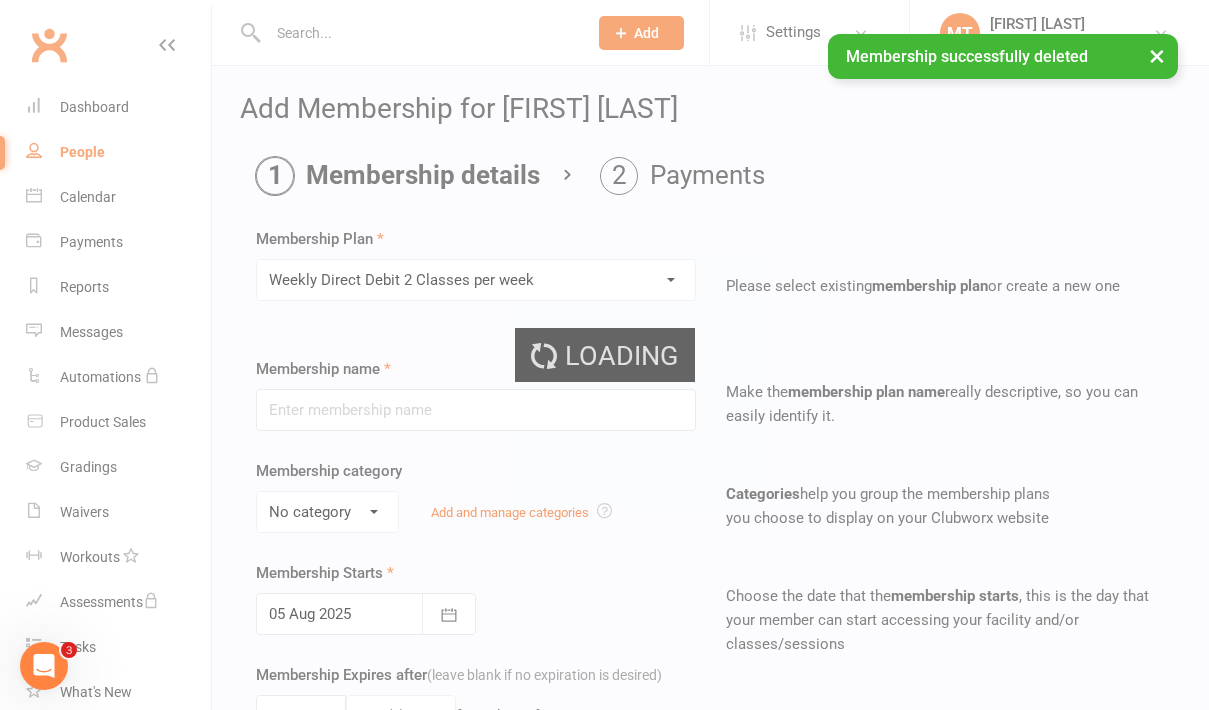 type on "Weekly Direct Debit 2 Classes per week" 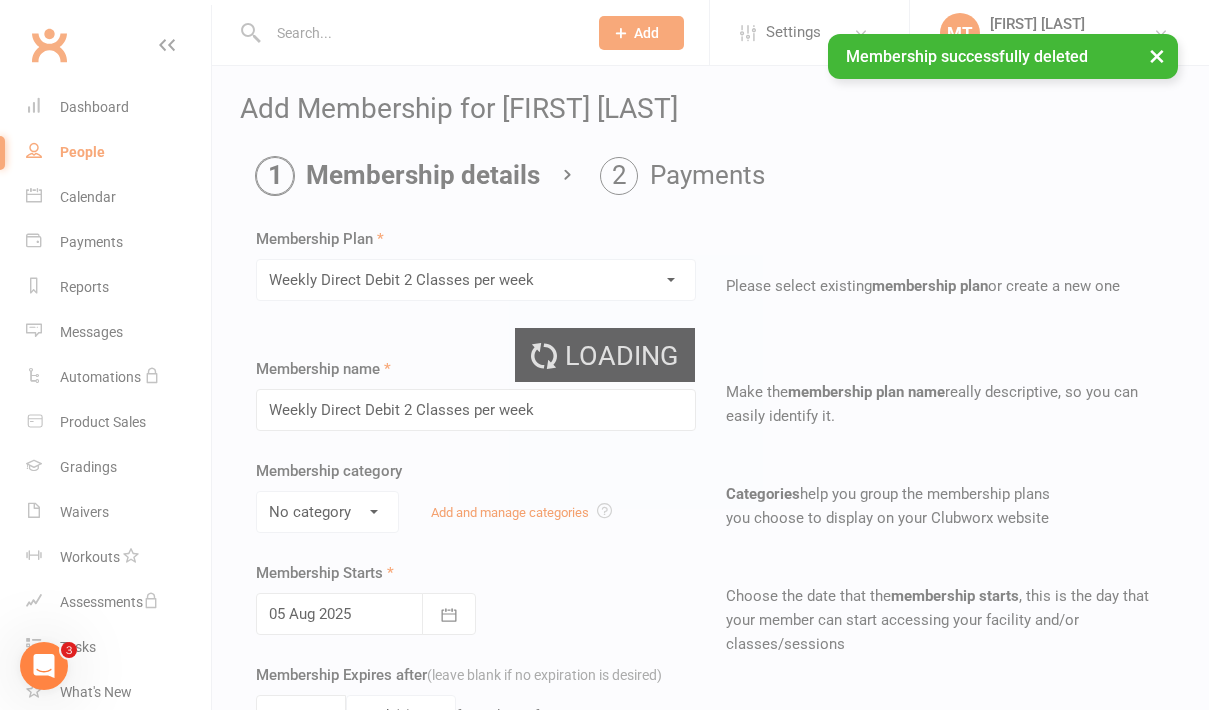 click on "Prospect
Member
Non-attending contact
Class / event
Appointment
Grading event
Task
Membership plan
Bulk message
Add
Settings Membership Plans Event Templates Appointment Types Mobile App  Website Image Library Customize Contacts Bulk Imports Access Control Users Account Profile Clubworx API MT Monika Tritton Gracie Humaita Noosa My profile My subscription Help Terms & conditions  Privacy policy  Sign out Clubworx Dashboard People Calendar Payments Reports Messages   Automations   Product Sales Gradings   Waivers   Workouts   Assessments  Tasks   What's New Check-in Kiosk modes General attendance Roll call Class check-in × Membership successfully deleted × × Add Membership for Freddie Townsend Membership details Payments Membership Plan" at bounding box center [604, 680] 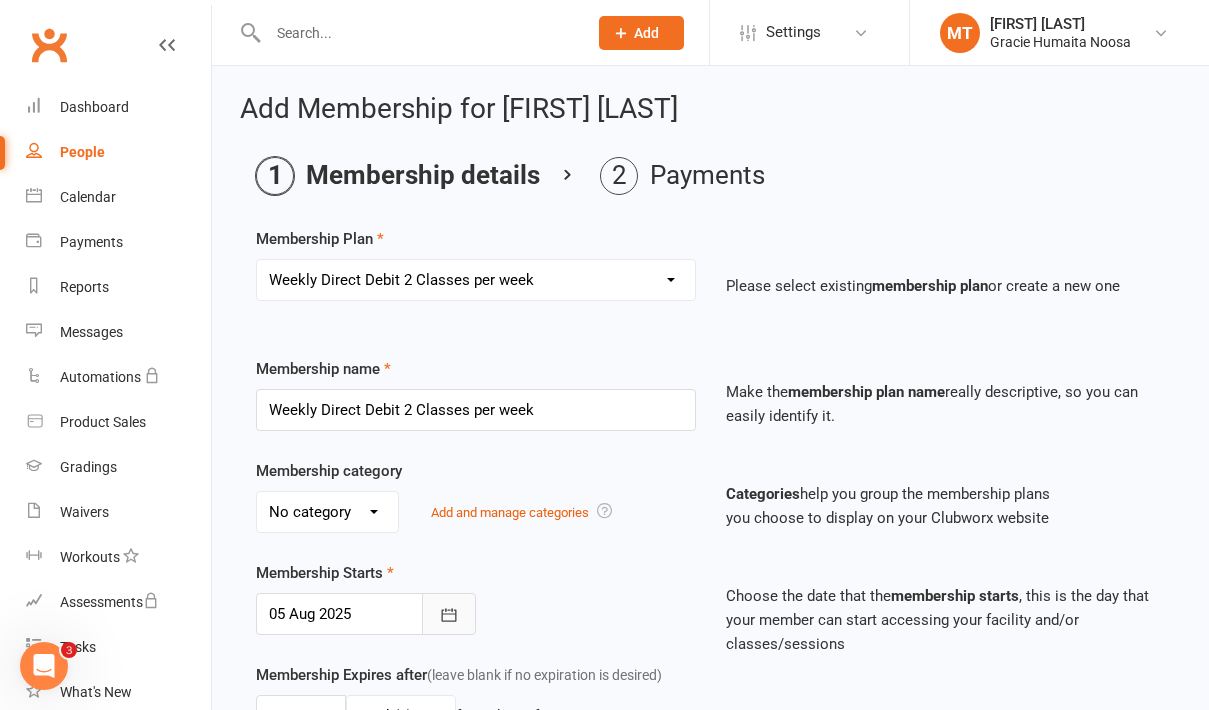 click 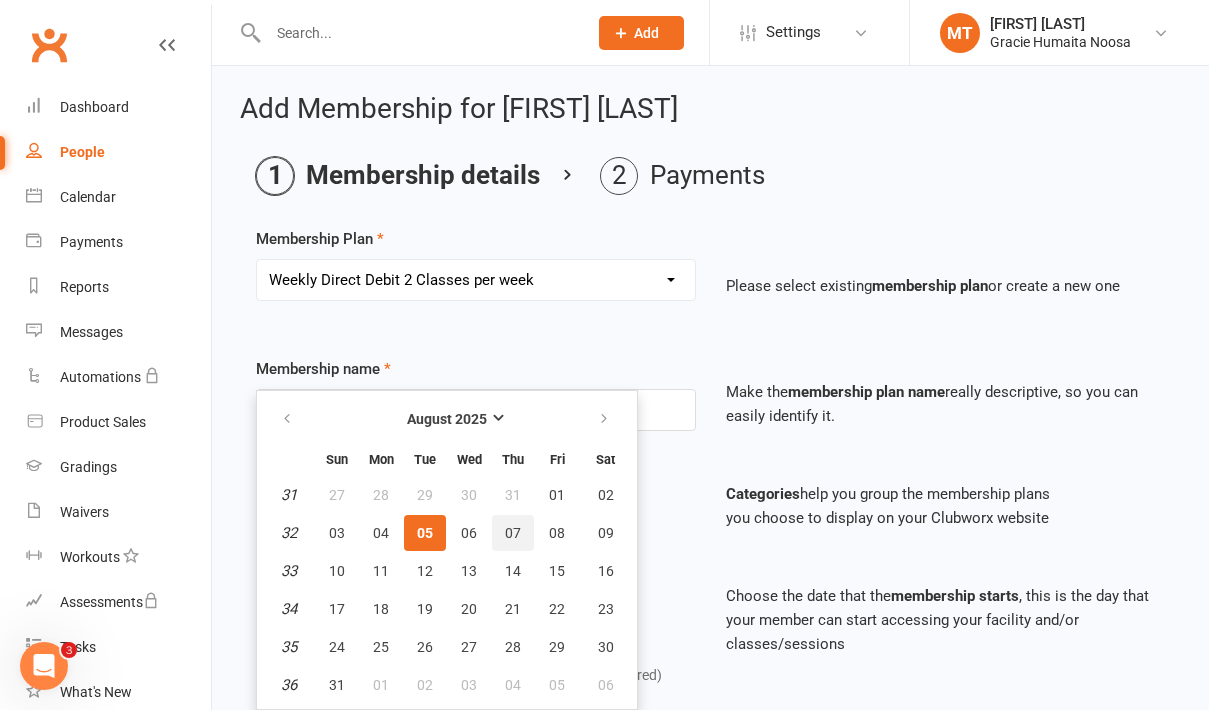 click on "07" at bounding box center [513, 533] 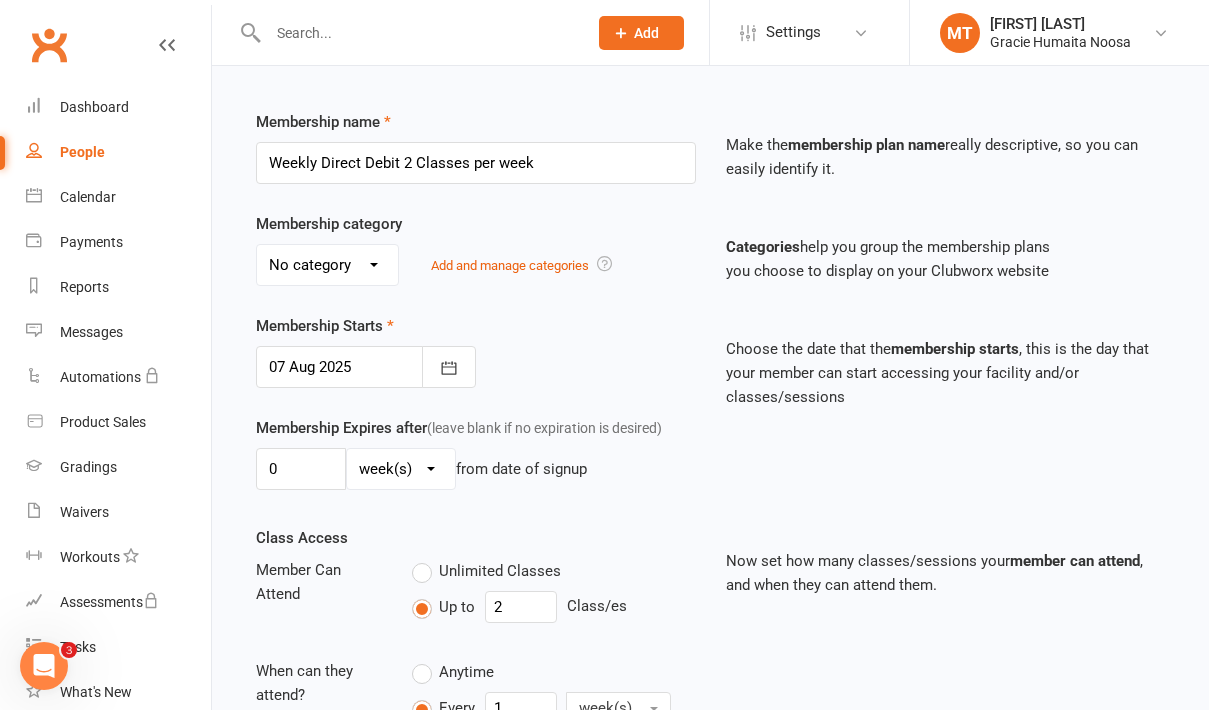 scroll, scrollTop: 652, scrollLeft: 0, axis: vertical 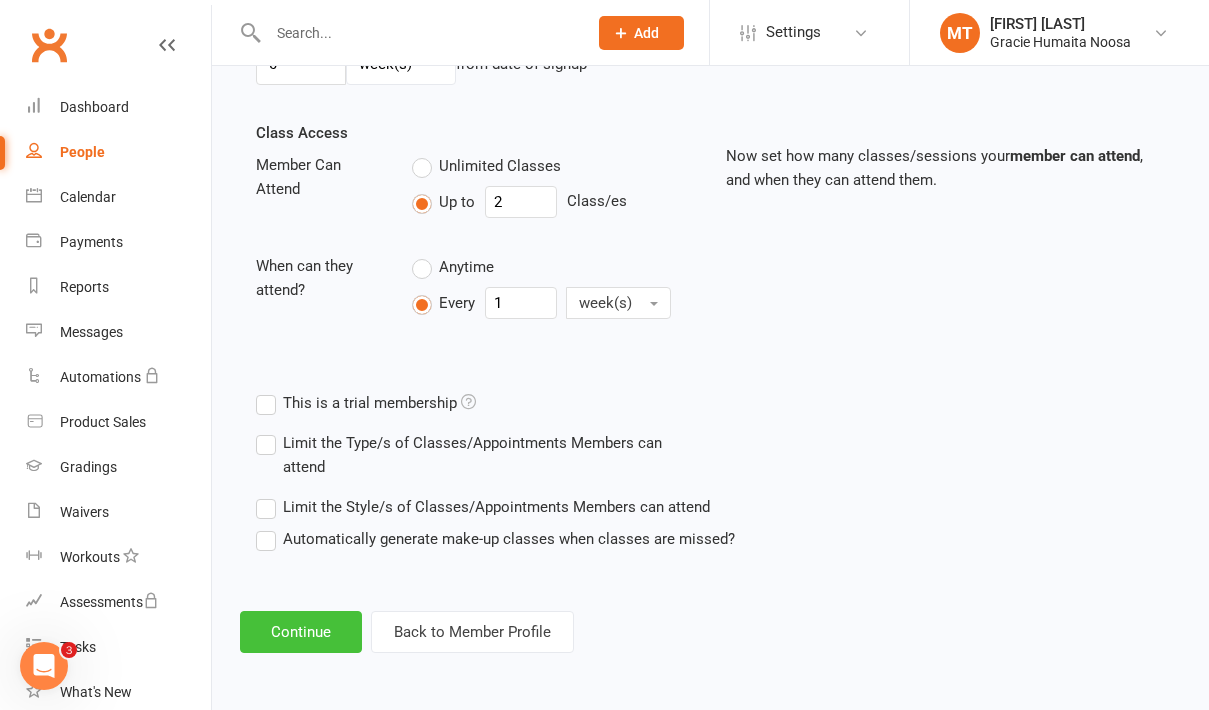 click on "Continue" at bounding box center [301, 632] 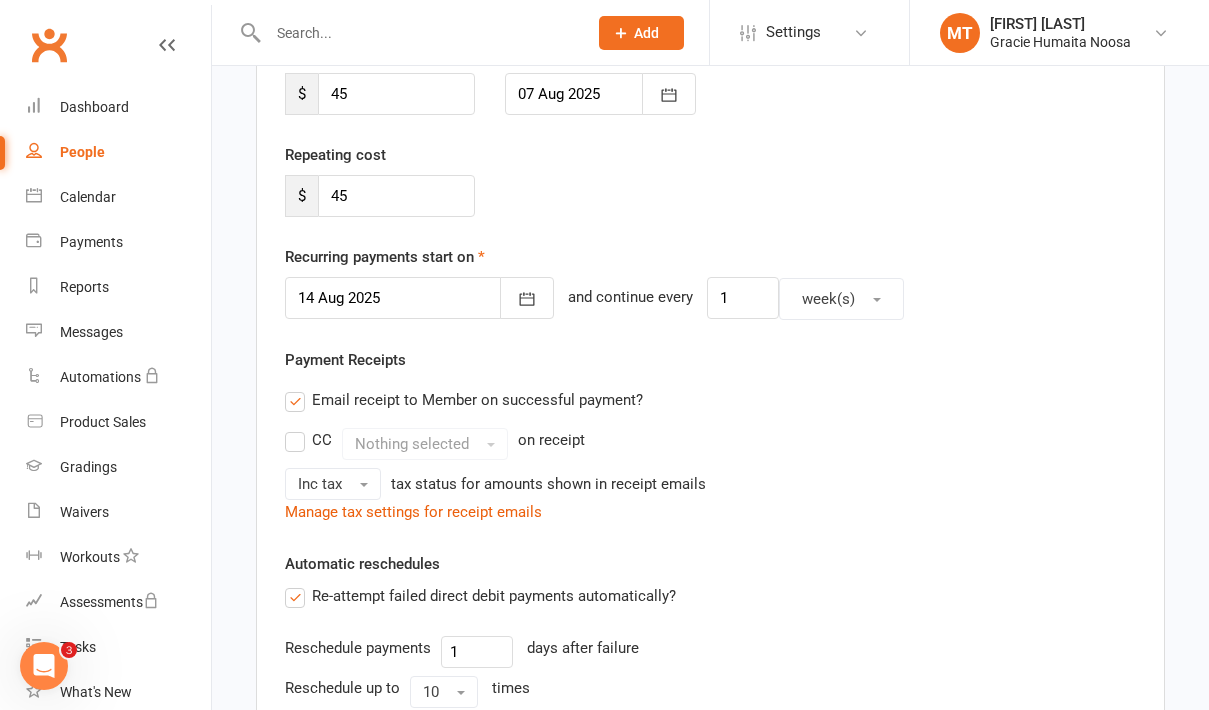 scroll, scrollTop: 784, scrollLeft: 0, axis: vertical 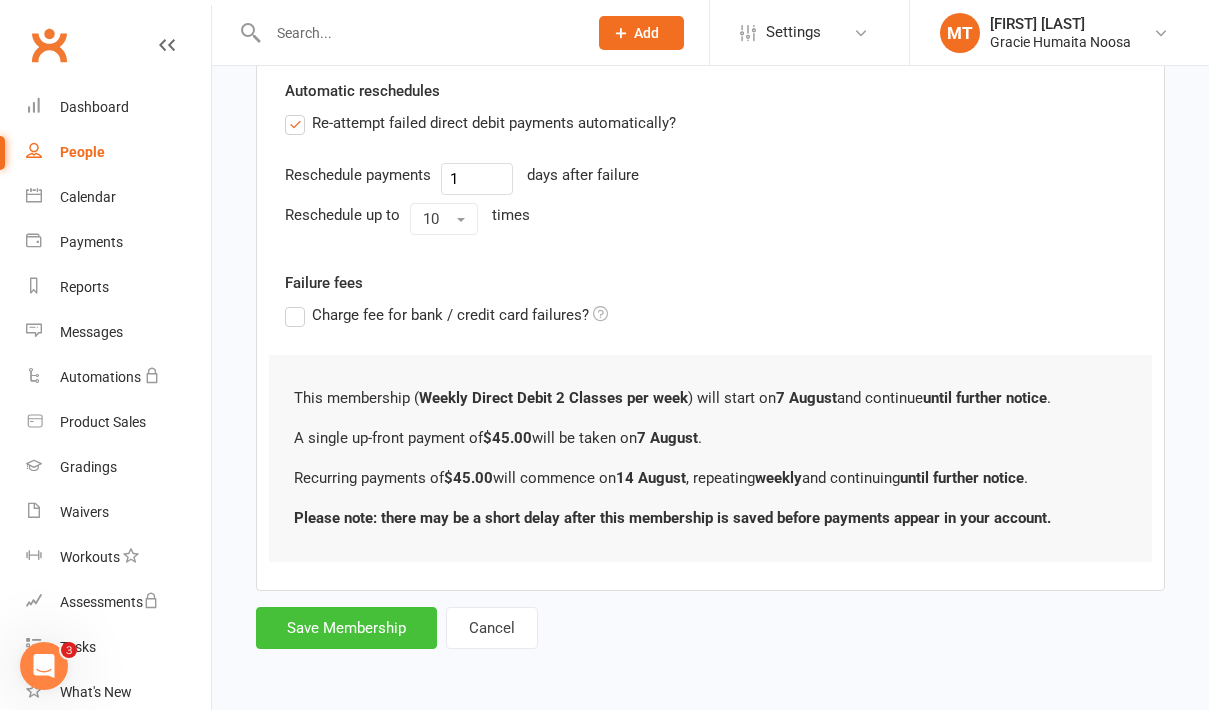click on "Save Membership" at bounding box center [346, 628] 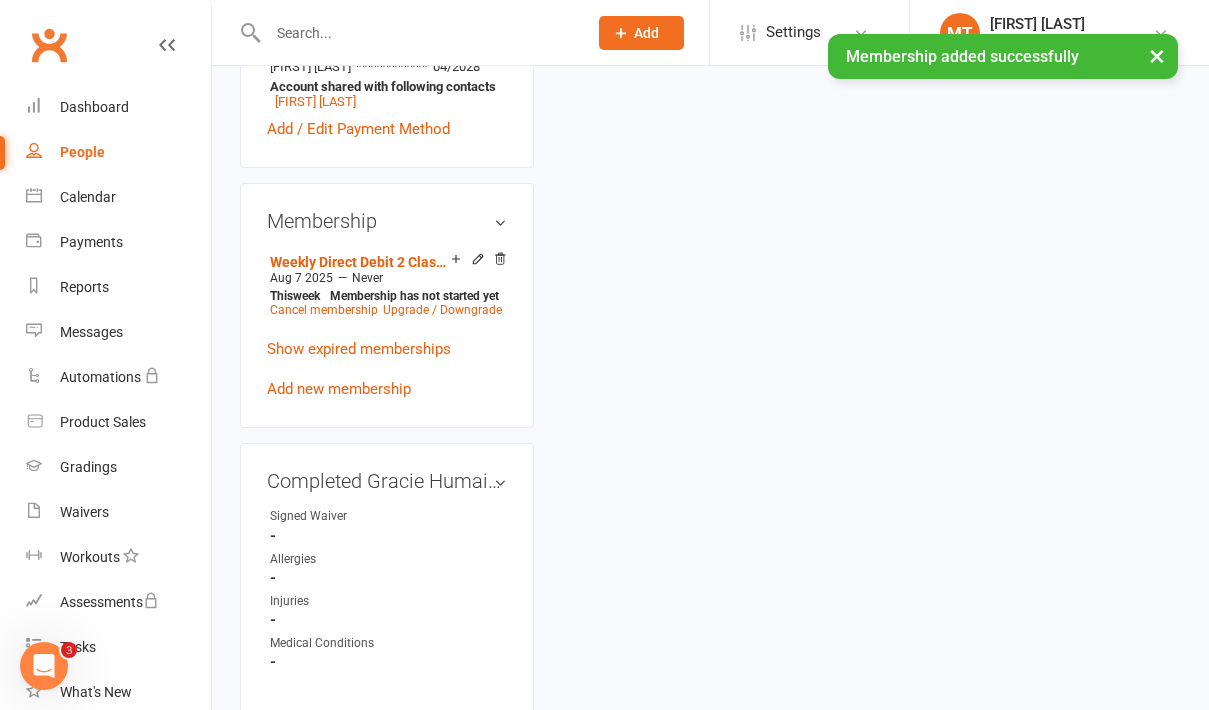 scroll, scrollTop: 0, scrollLeft: 0, axis: both 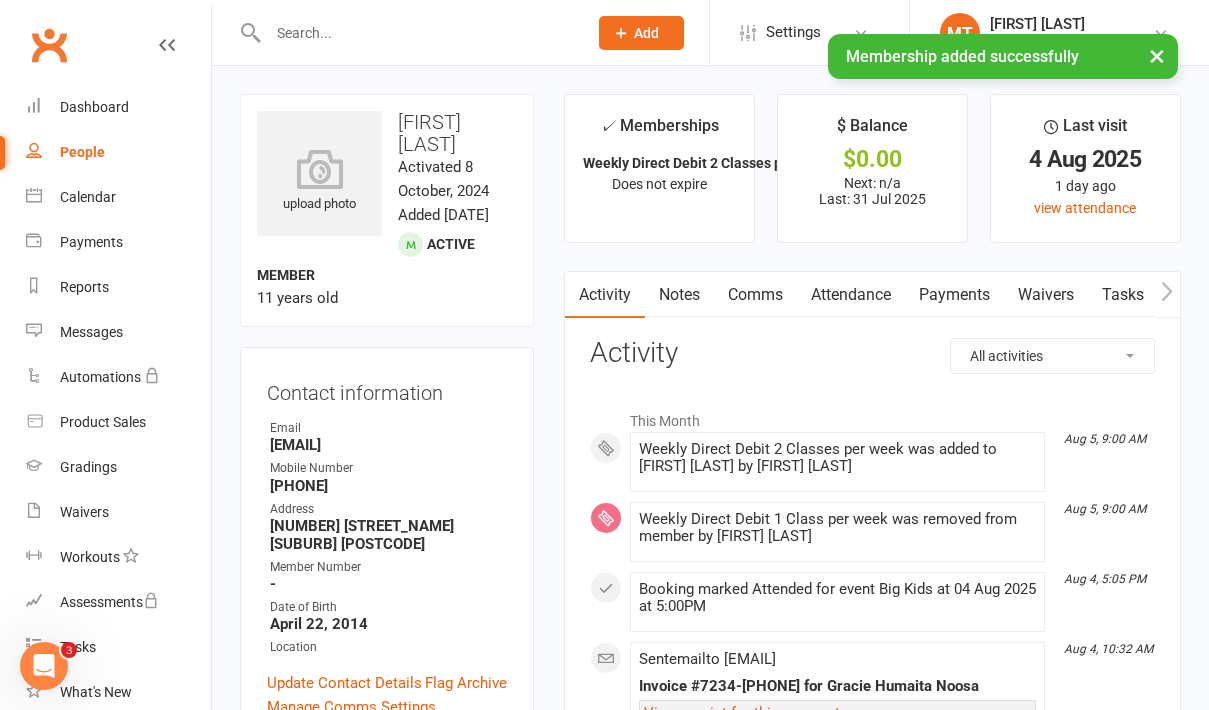 click at bounding box center [417, 33] 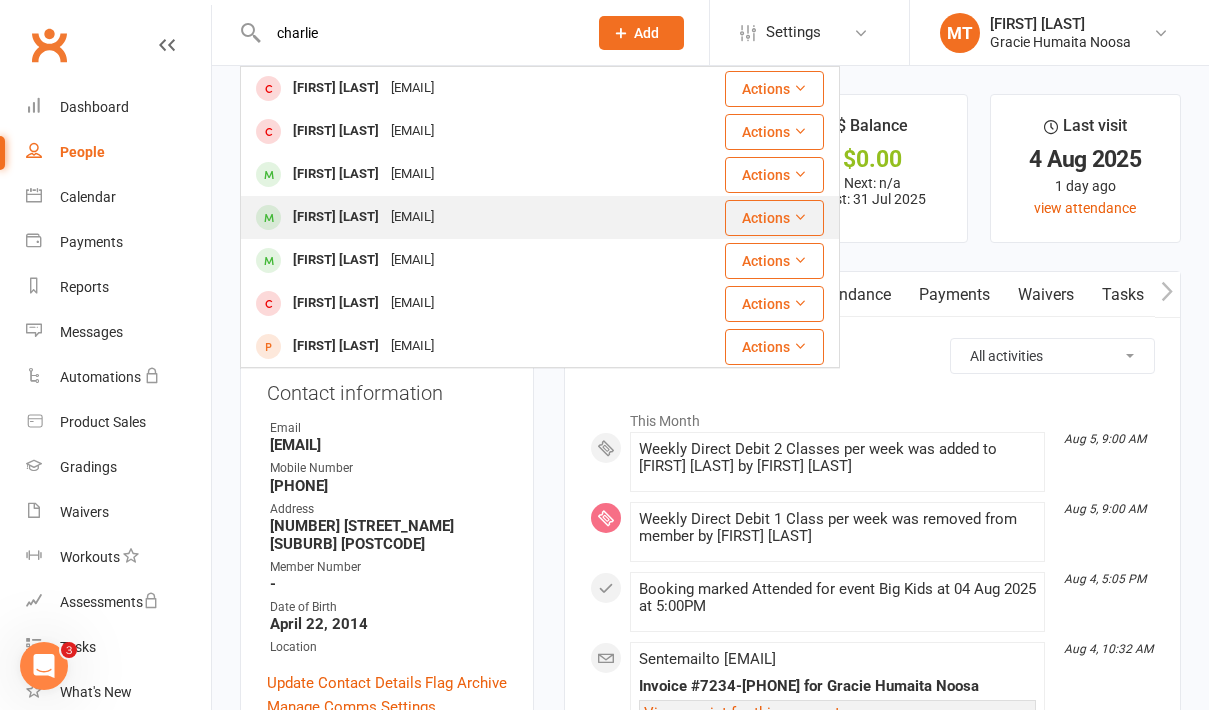 type on "charlie" 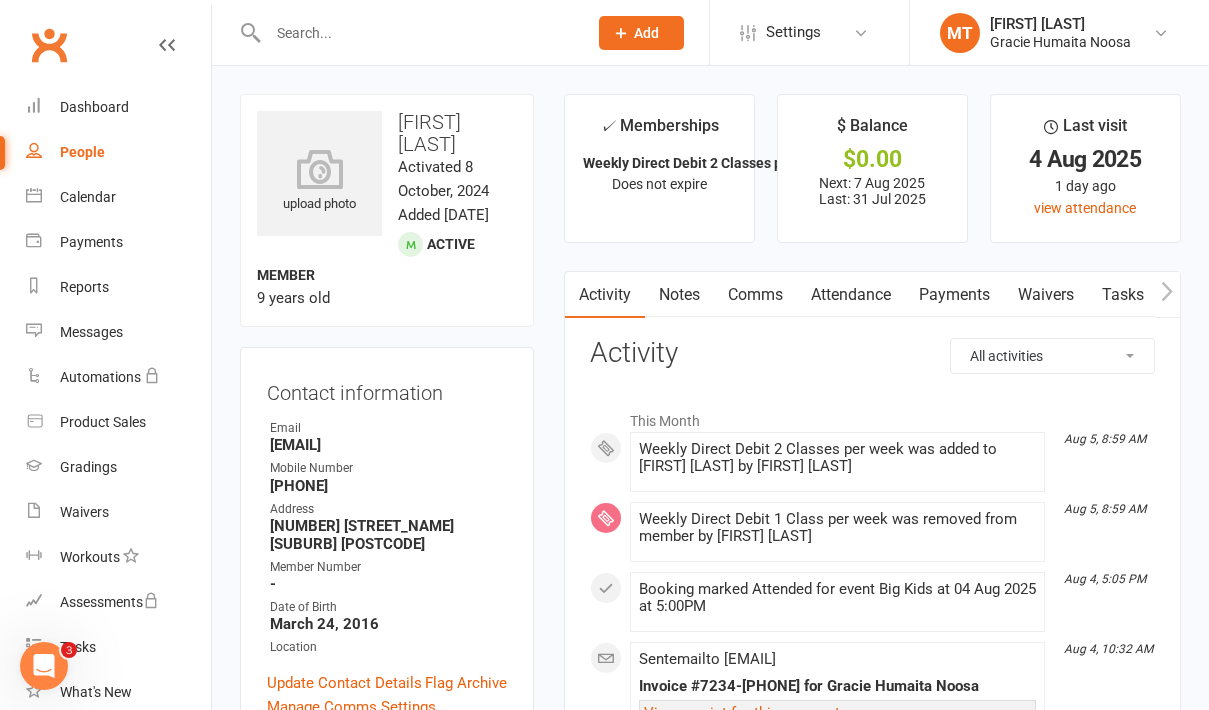 click on "Payments" at bounding box center (954, 295) 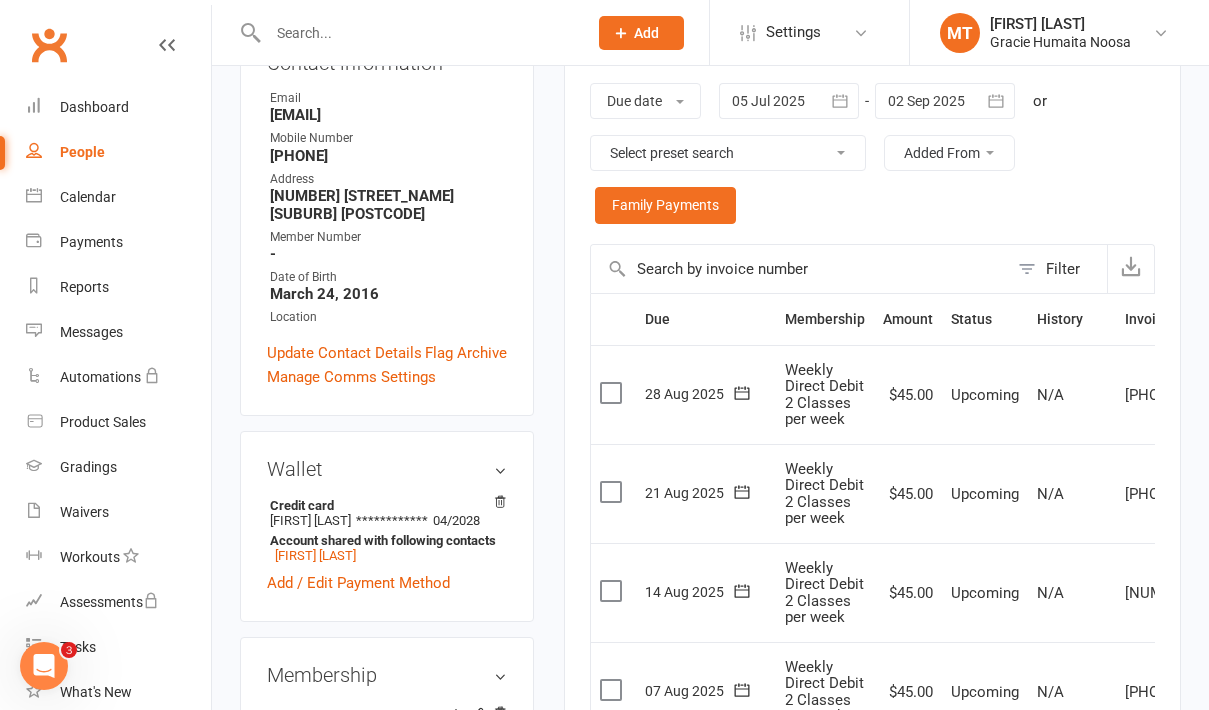 scroll, scrollTop: 331, scrollLeft: 0, axis: vertical 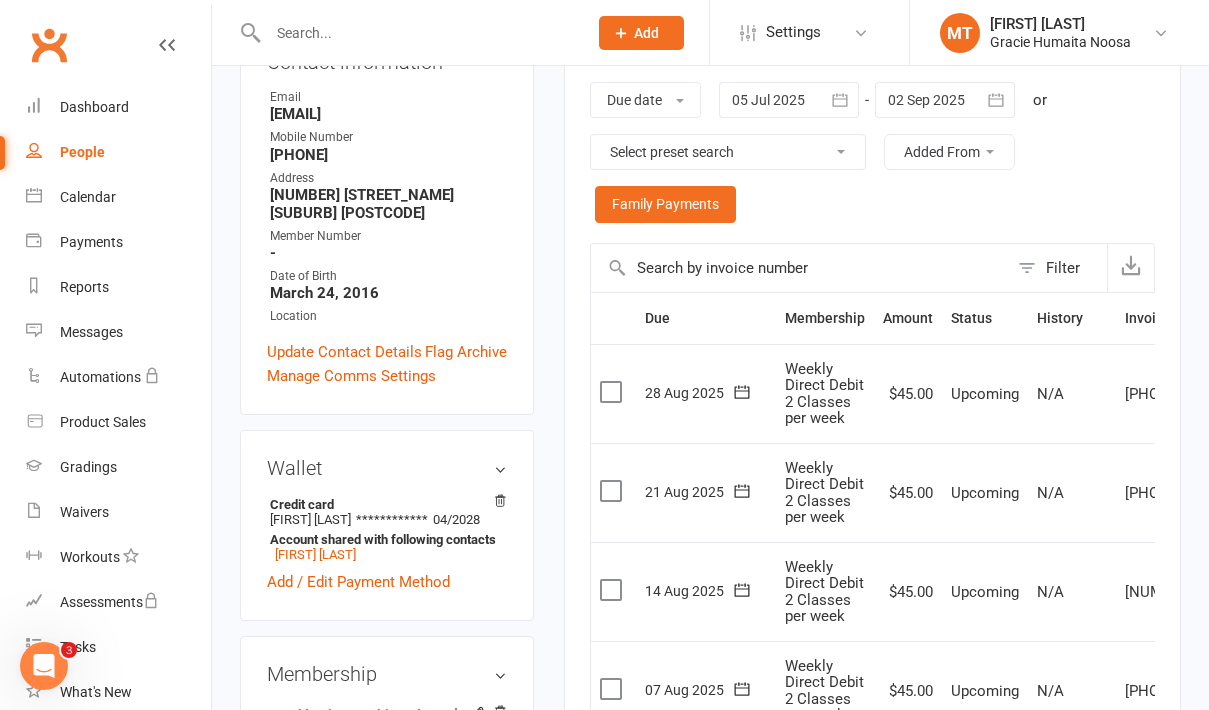 click 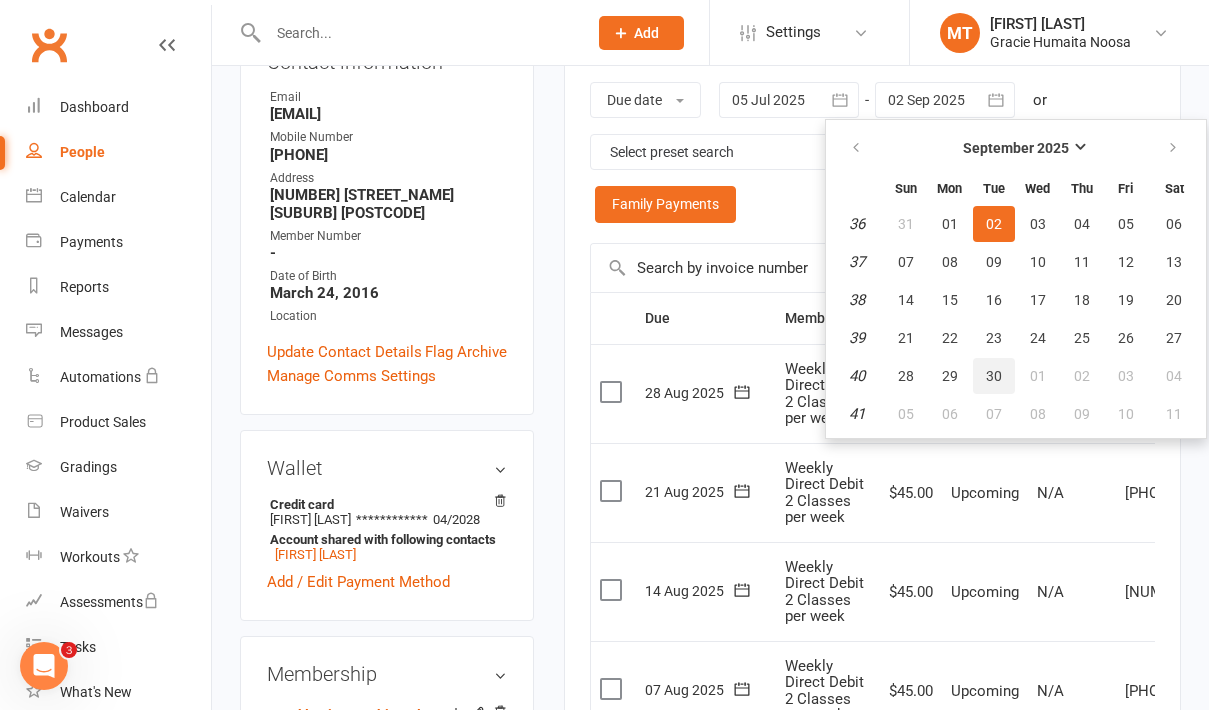 click on "30" at bounding box center (994, 376) 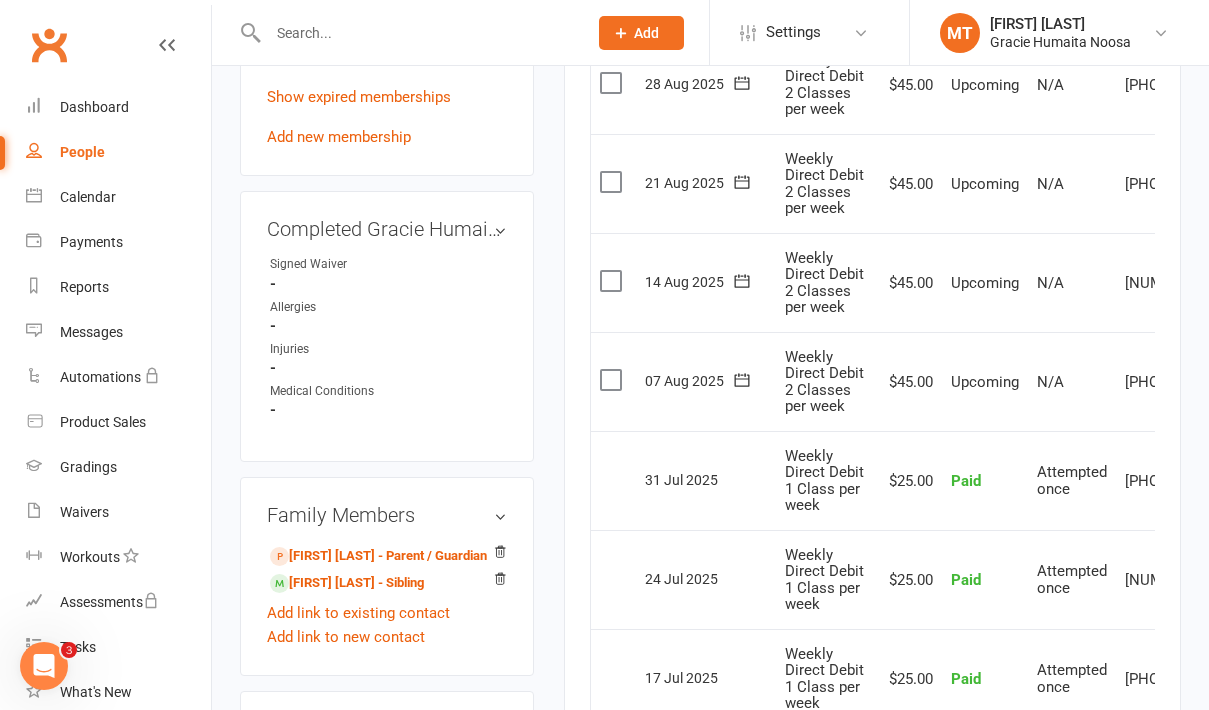 scroll, scrollTop: 1035, scrollLeft: 0, axis: vertical 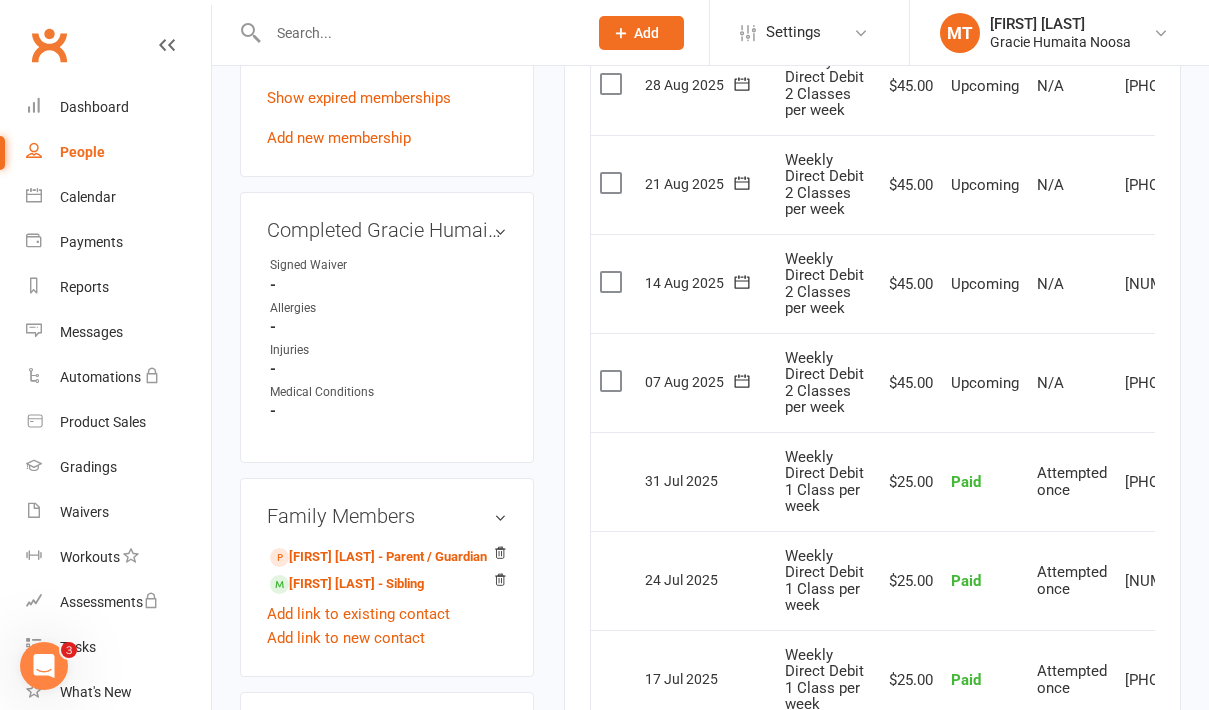 click at bounding box center (613, 381) 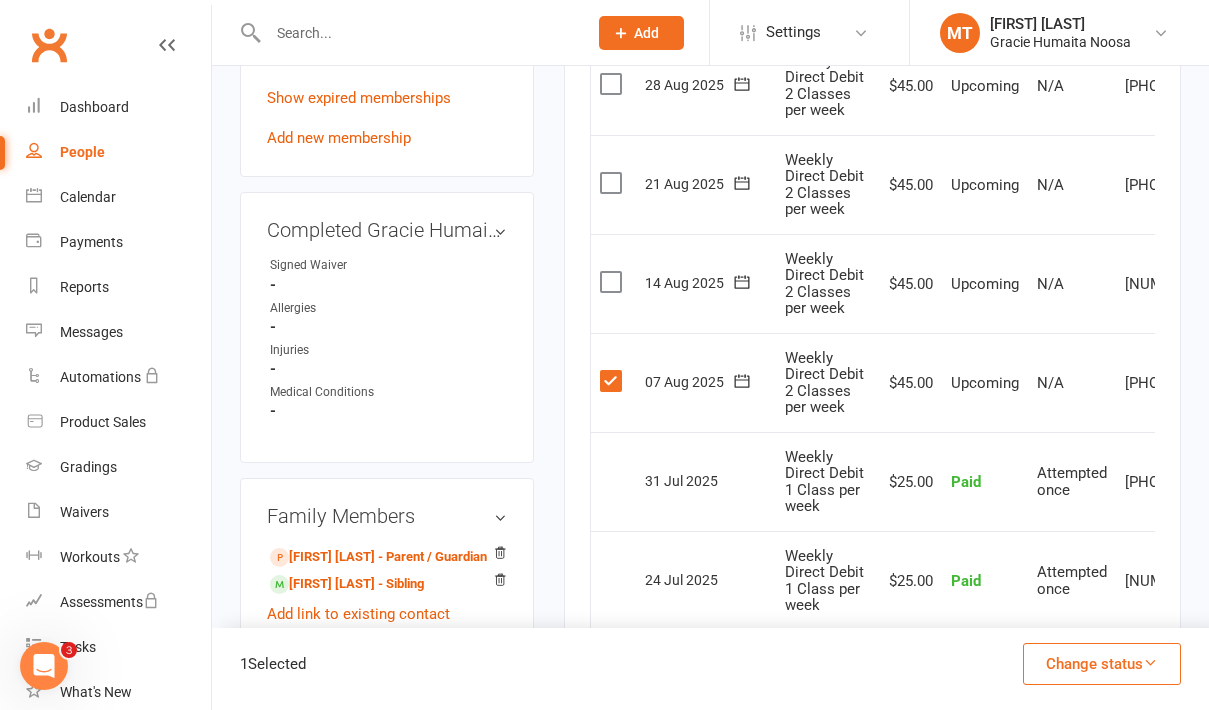 click at bounding box center (613, 282) 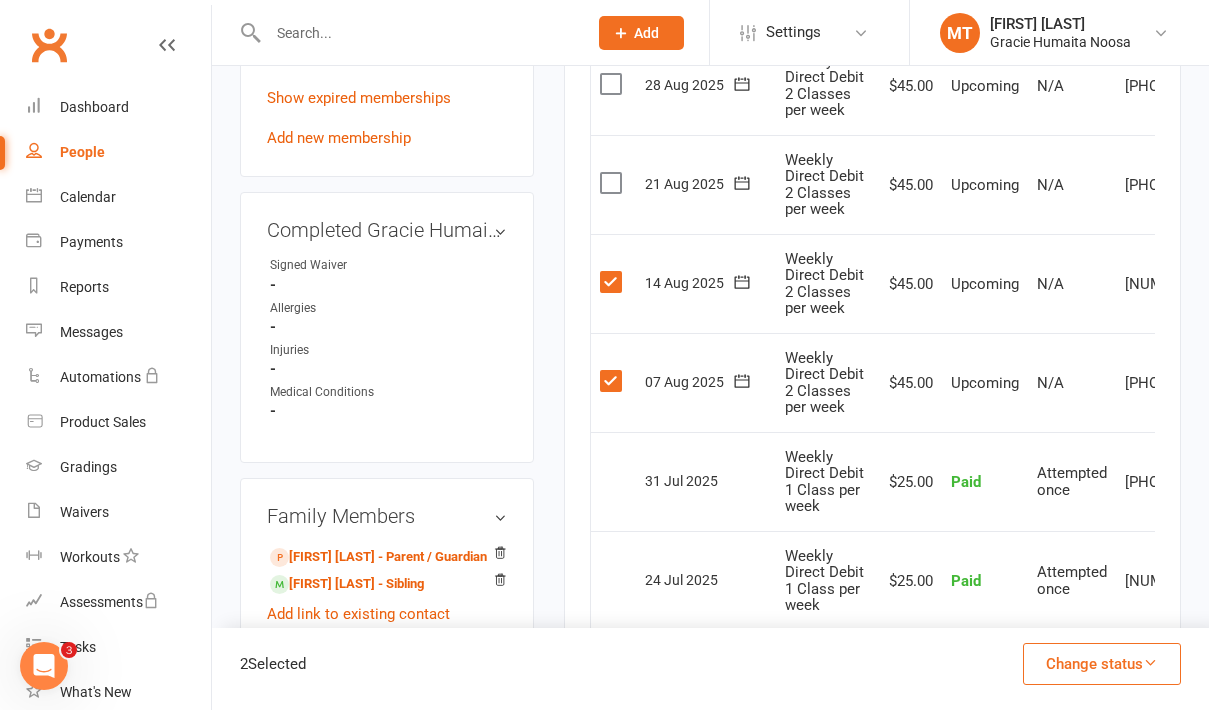 click at bounding box center [613, 183] 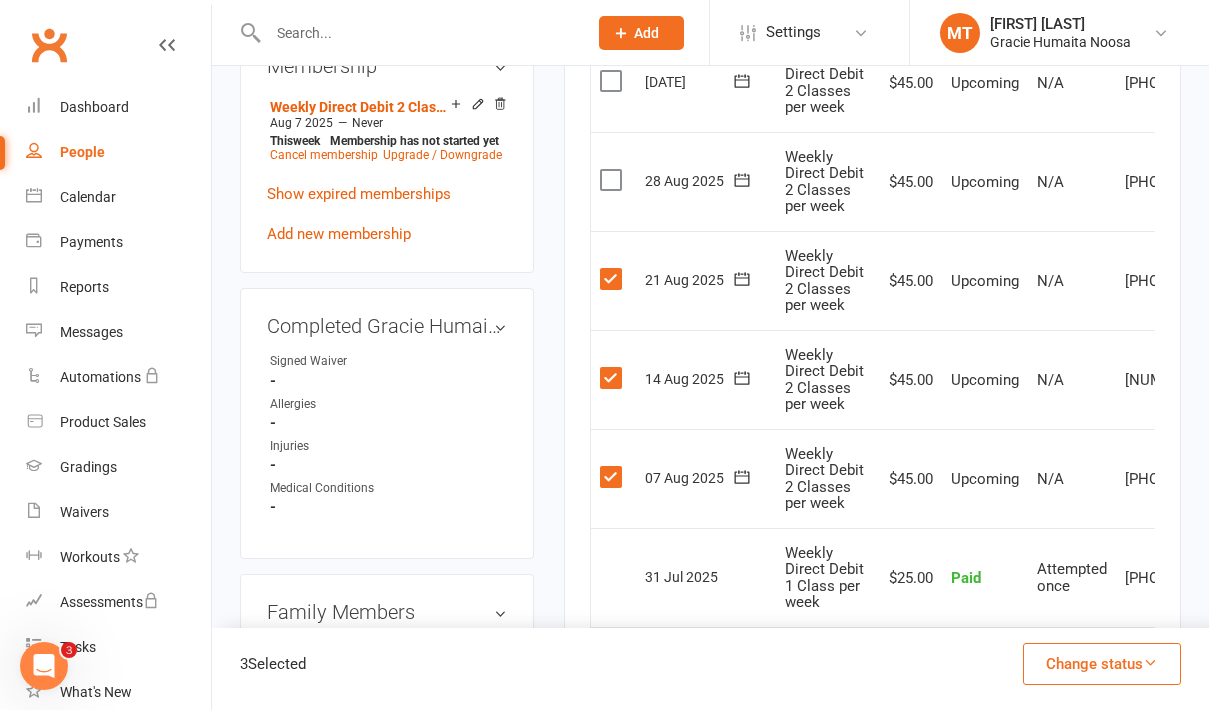 scroll, scrollTop: 929, scrollLeft: 0, axis: vertical 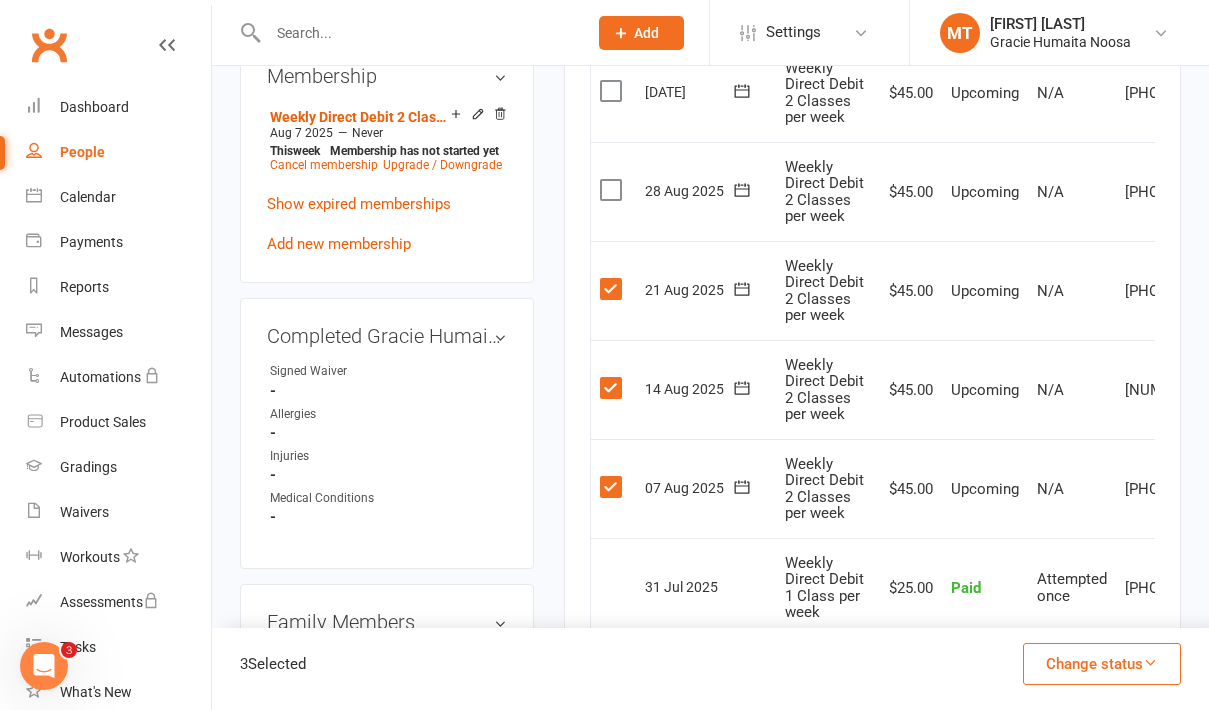 click at bounding box center (613, 190) 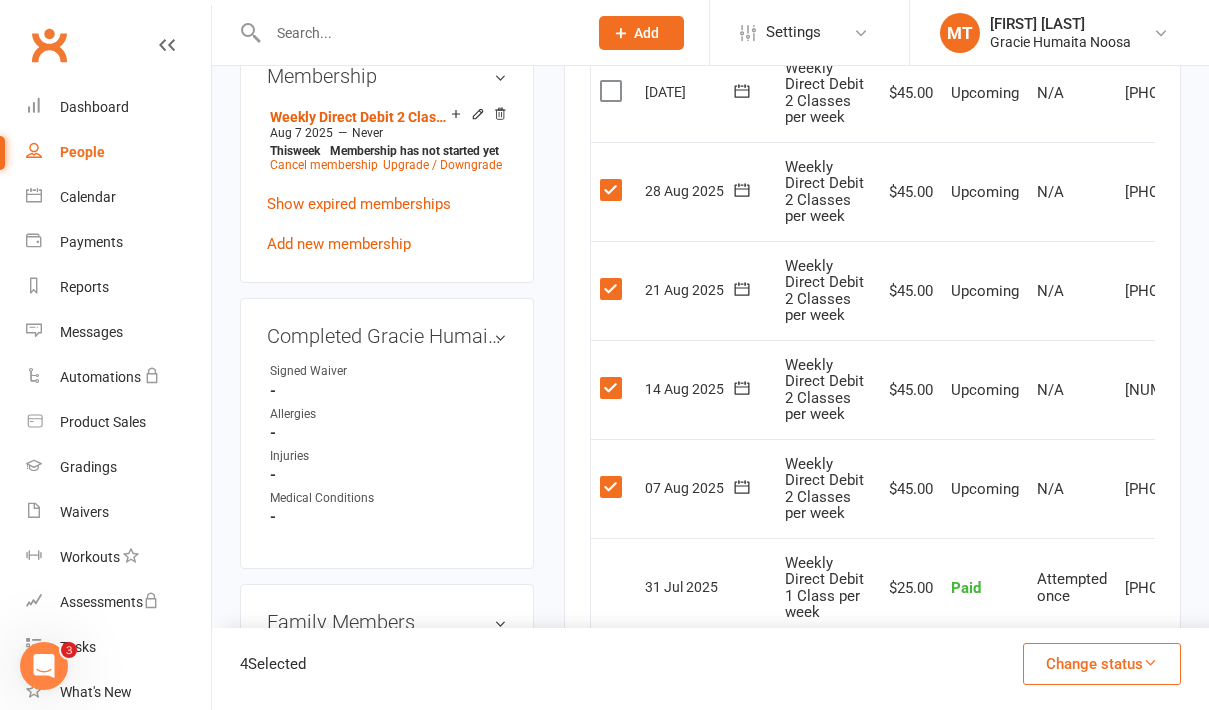 click on "Change status" at bounding box center [1102, 664] 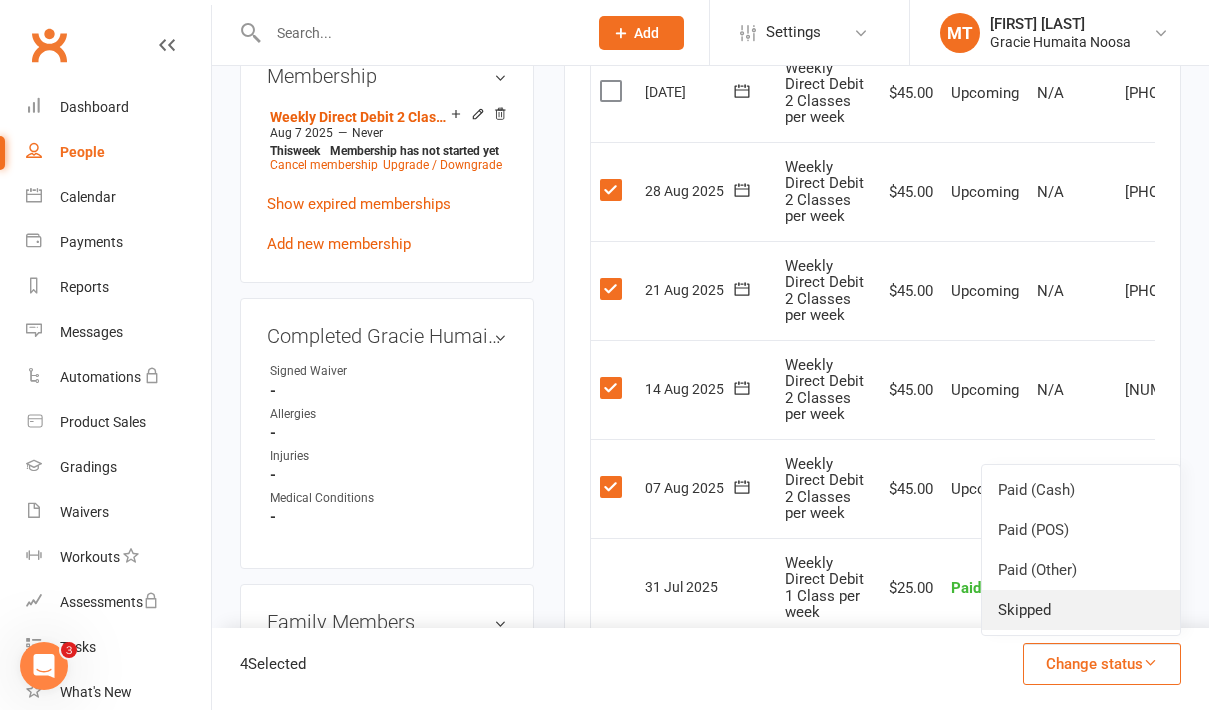 click on "Skipped" at bounding box center (1081, 610) 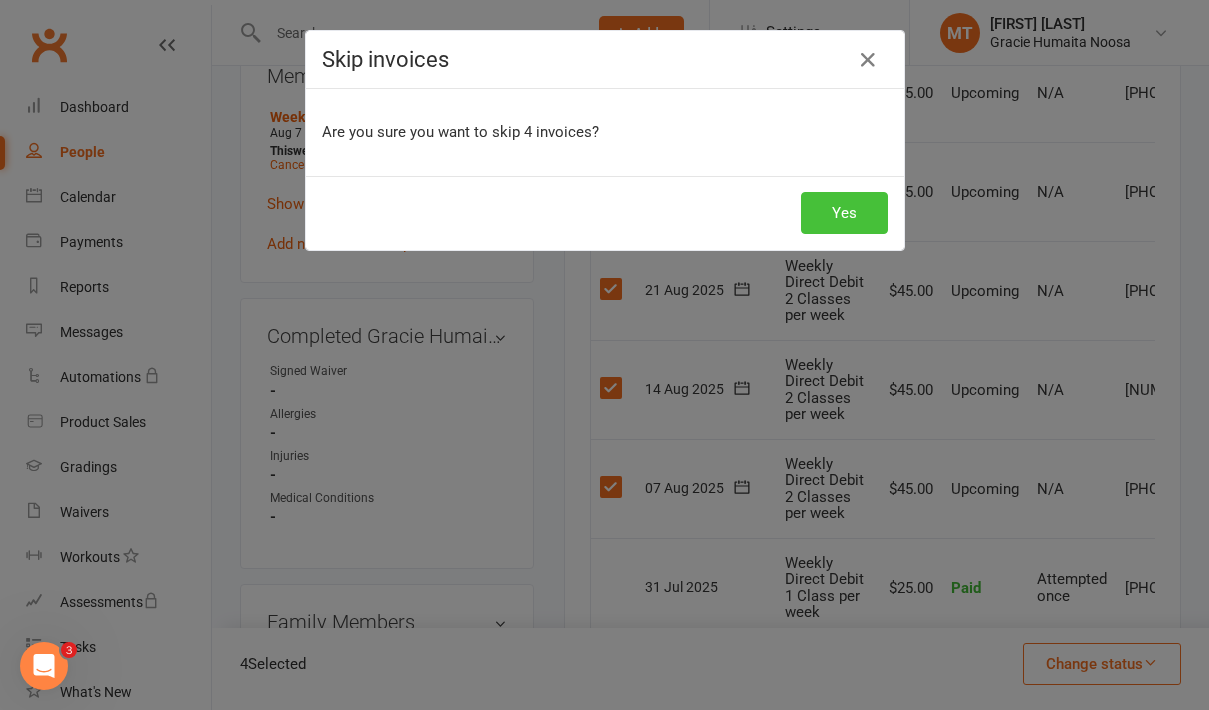 click on "Yes" at bounding box center (844, 213) 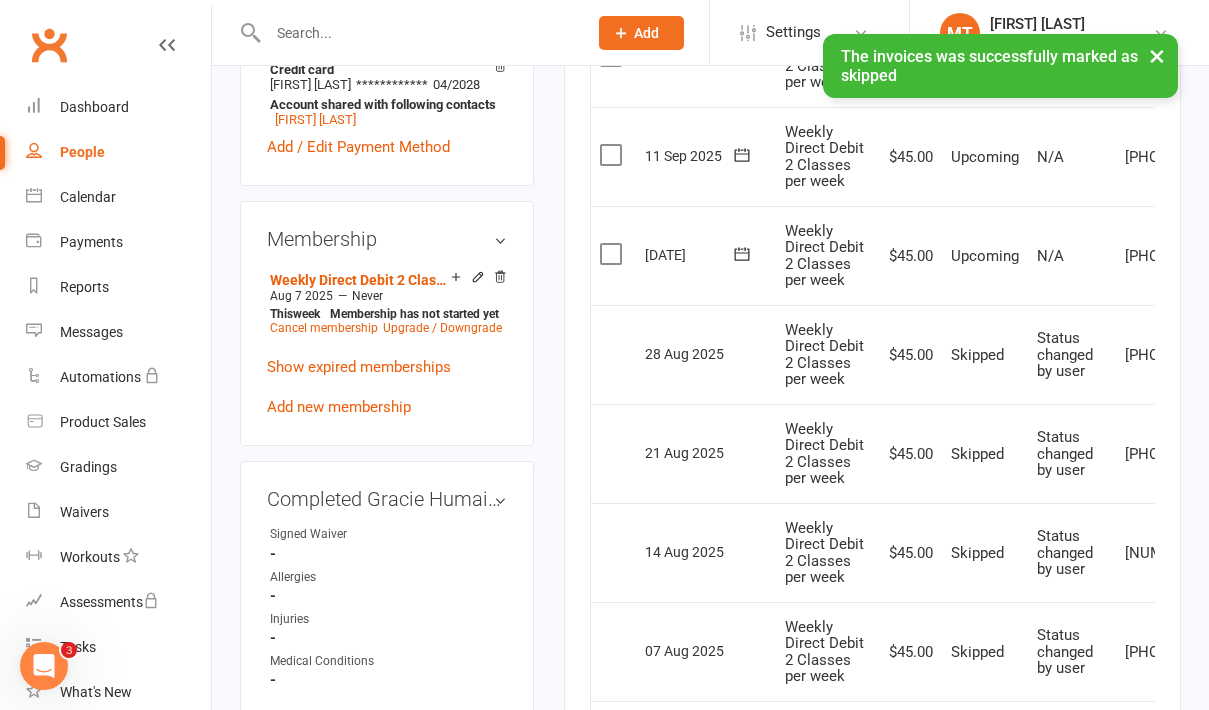 scroll, scrollTop: 765, scrollLeft: 0, axis: vertical 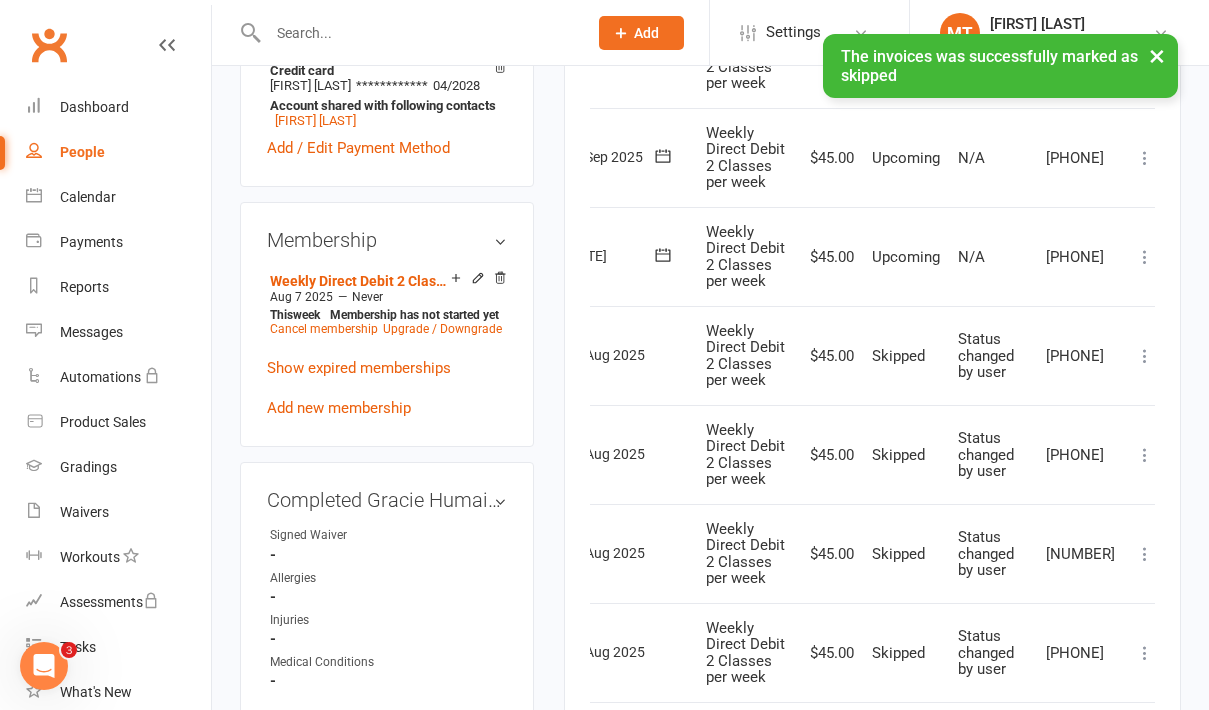 click at bounding box center (1145, 257) 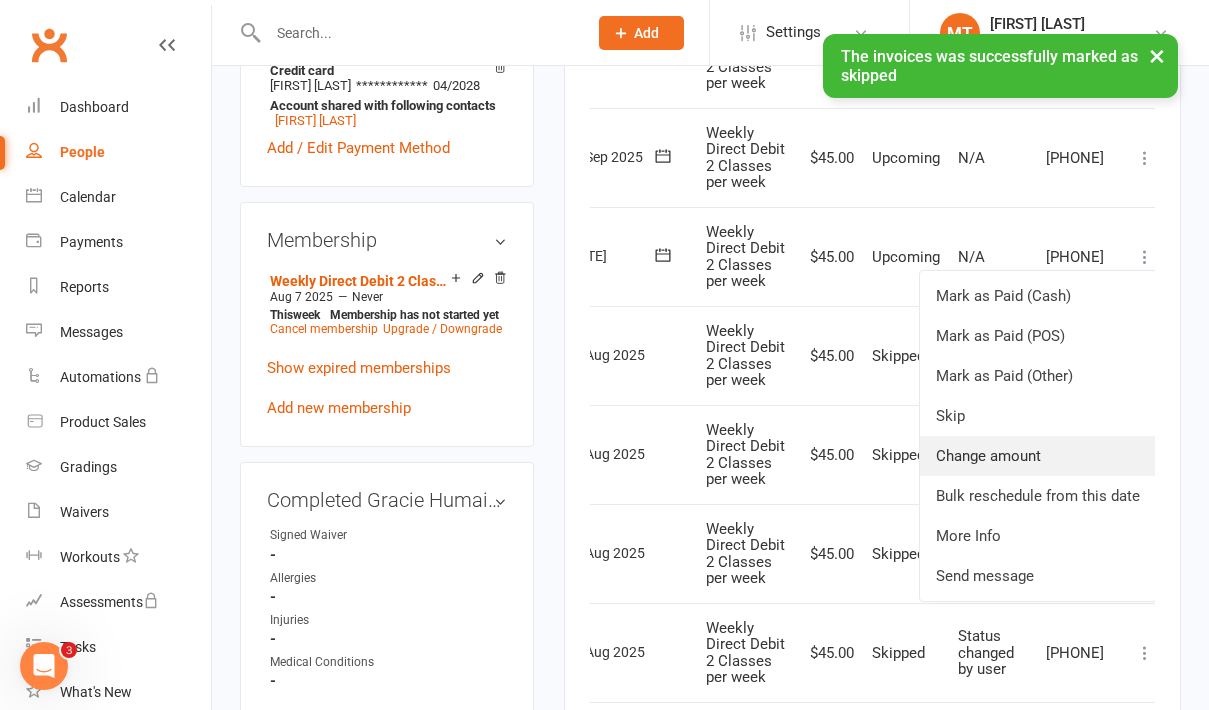 click on "Change amount" at bounding box center [1038, 456] 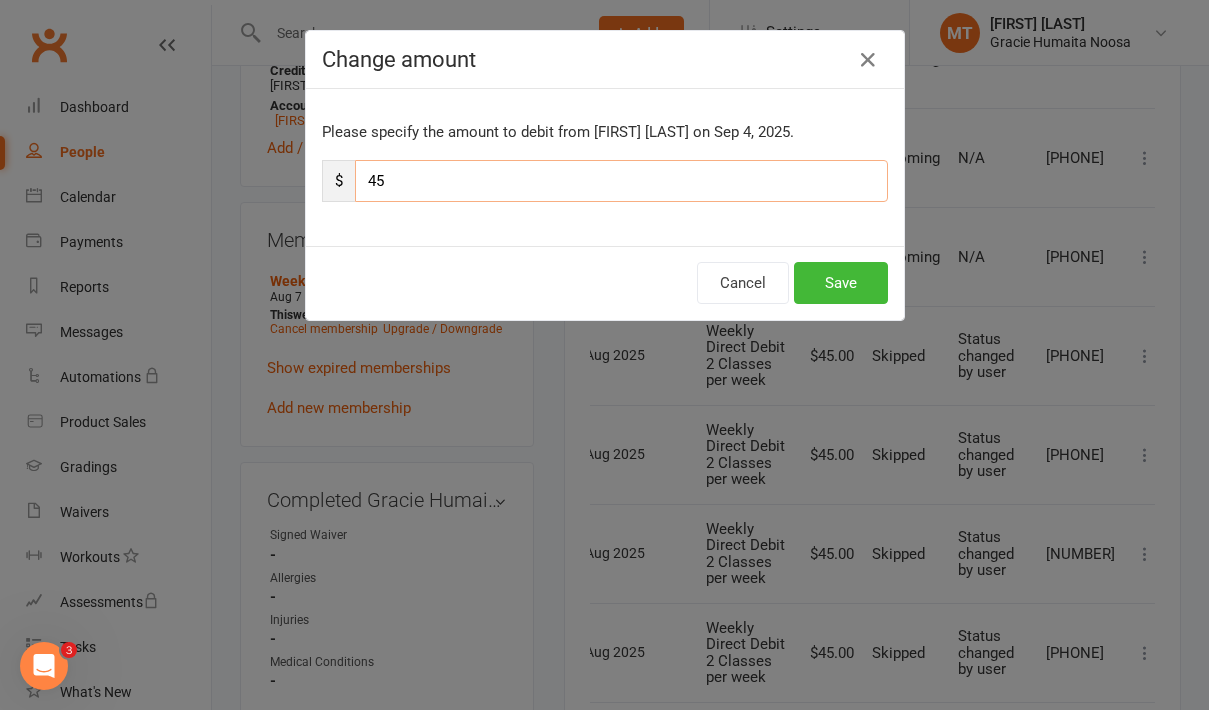 click on "45" at bounding box center [621, 181] 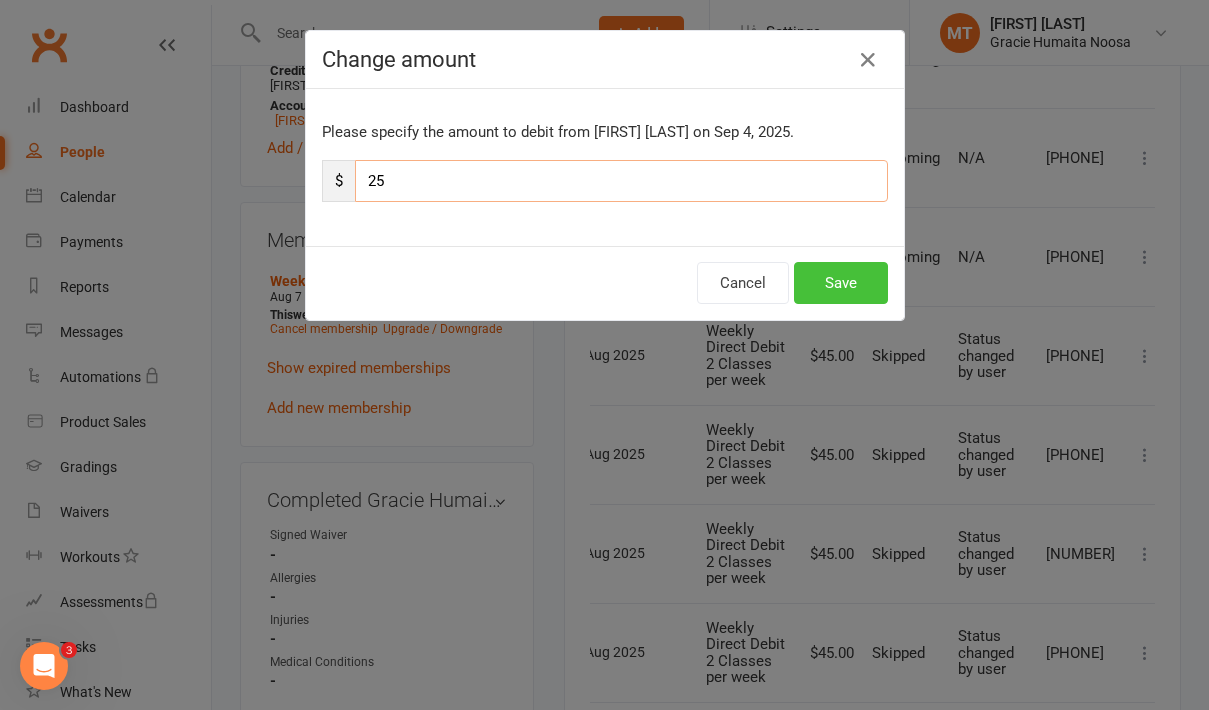 type on "25" 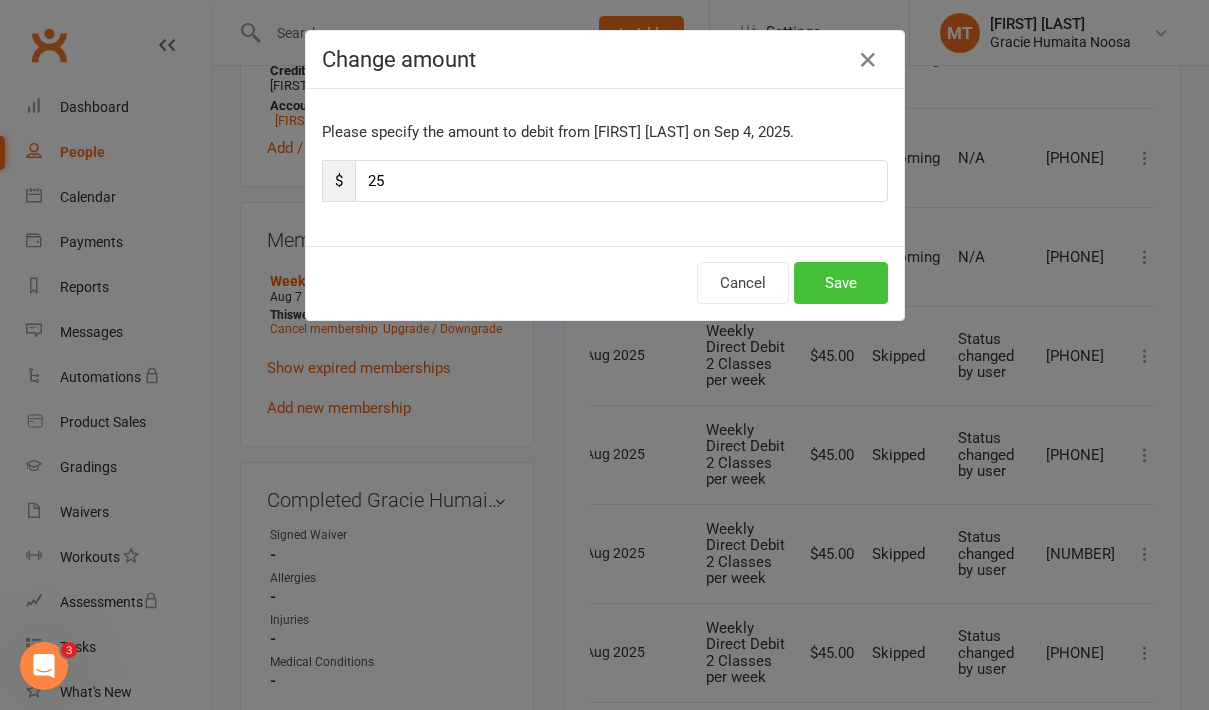 click on "Save" at bounding box center [841, 283] 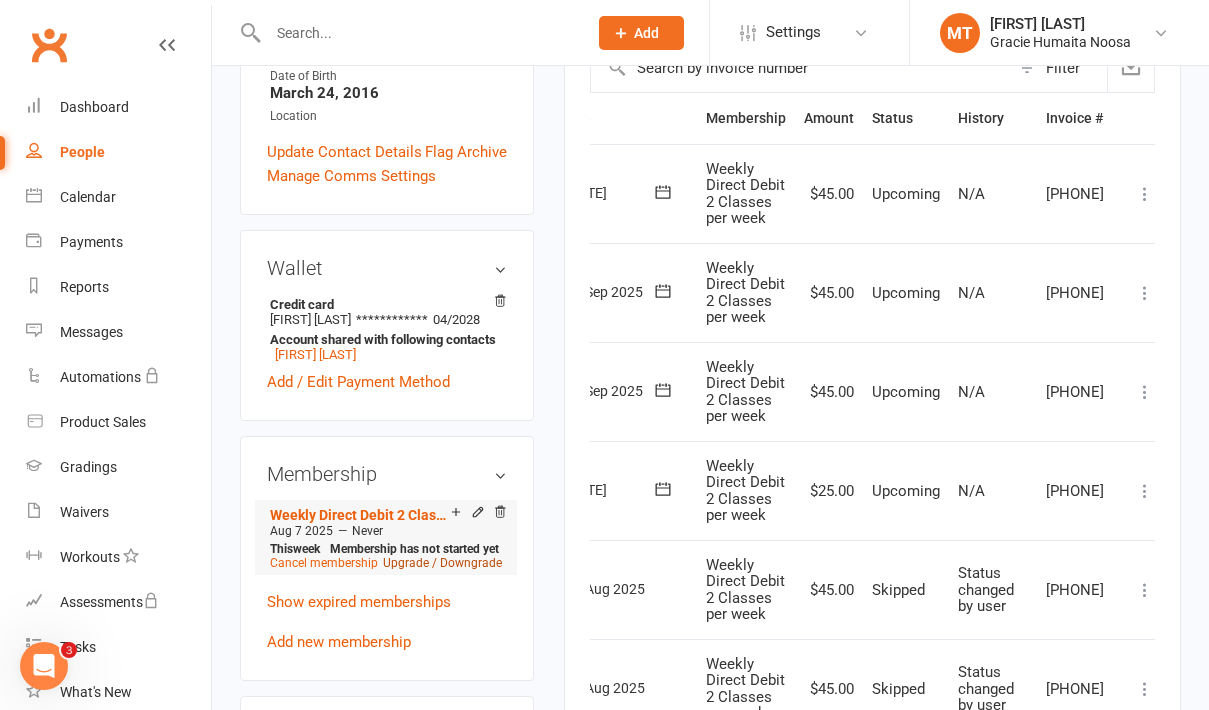 scroll, scrollTop: 0, scrollLeft: 0, axis: both 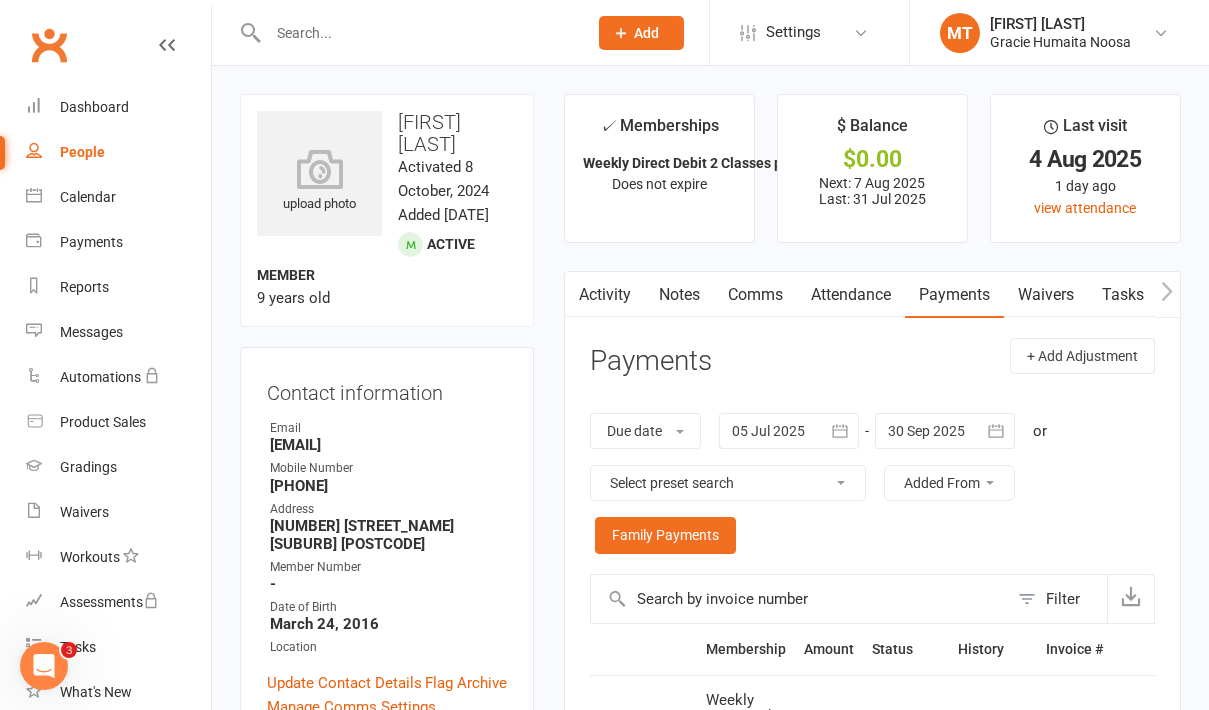 click at bounding box center (417, 33) 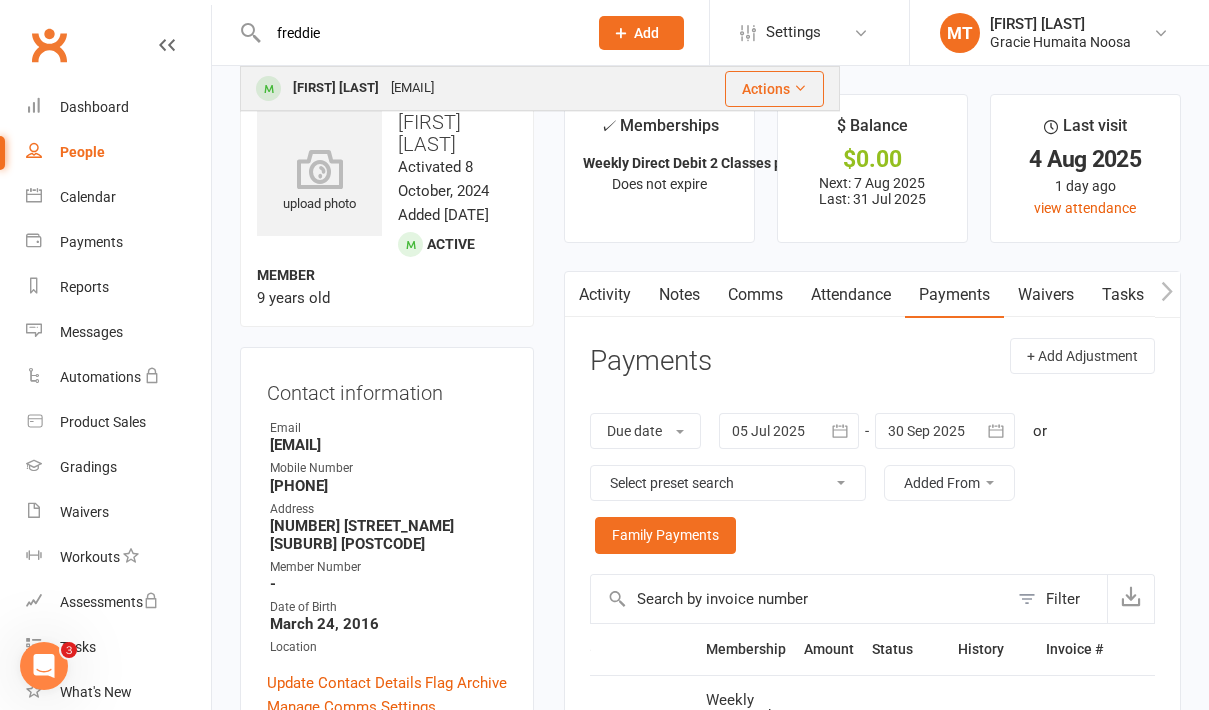 type on "freddie" 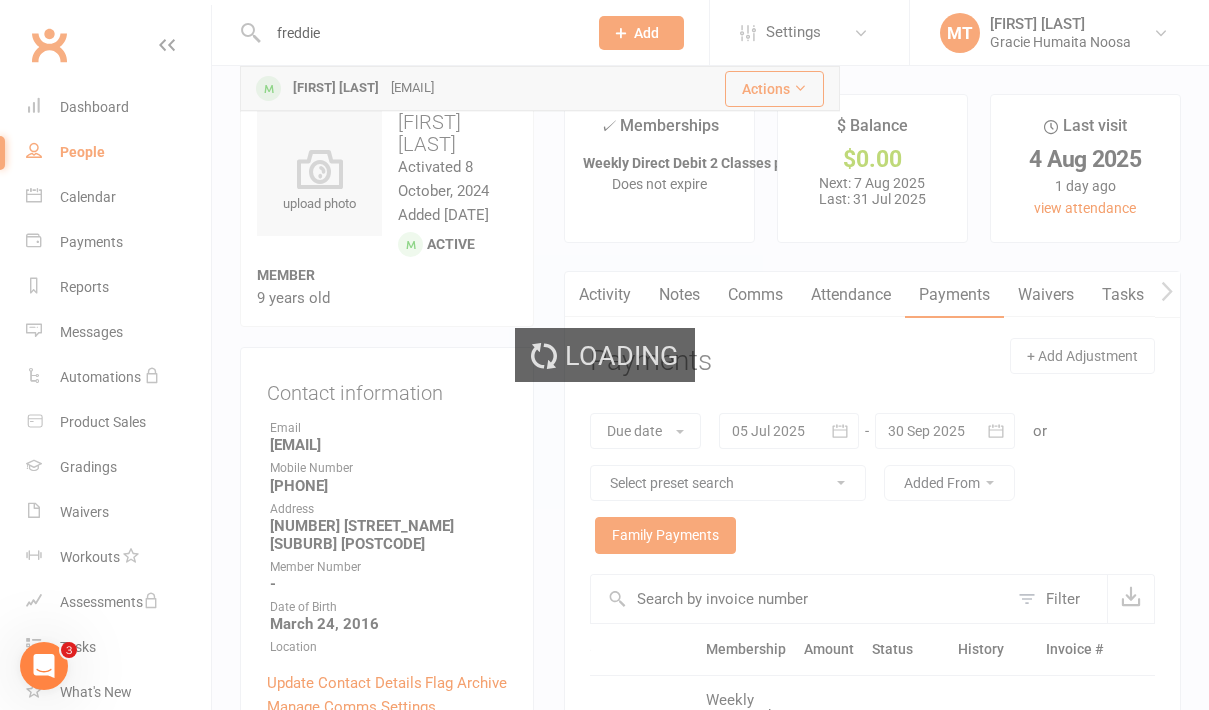 type 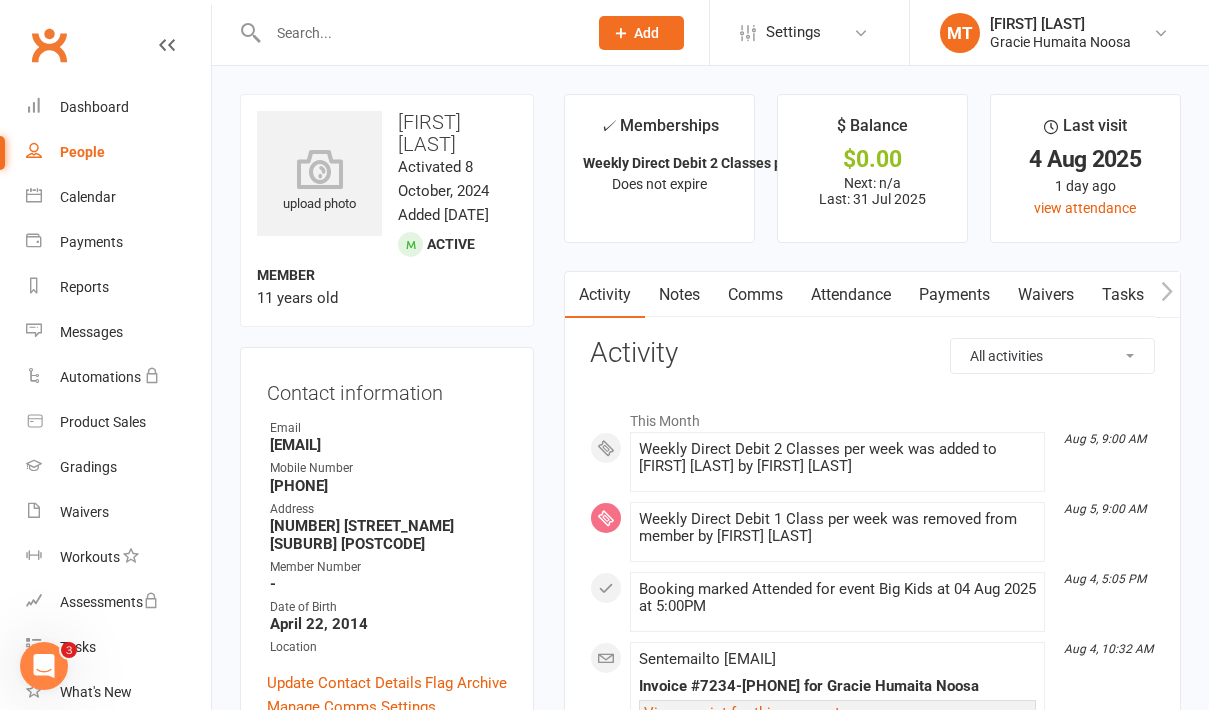 click on "Payments" at bounding box center [954, 295] 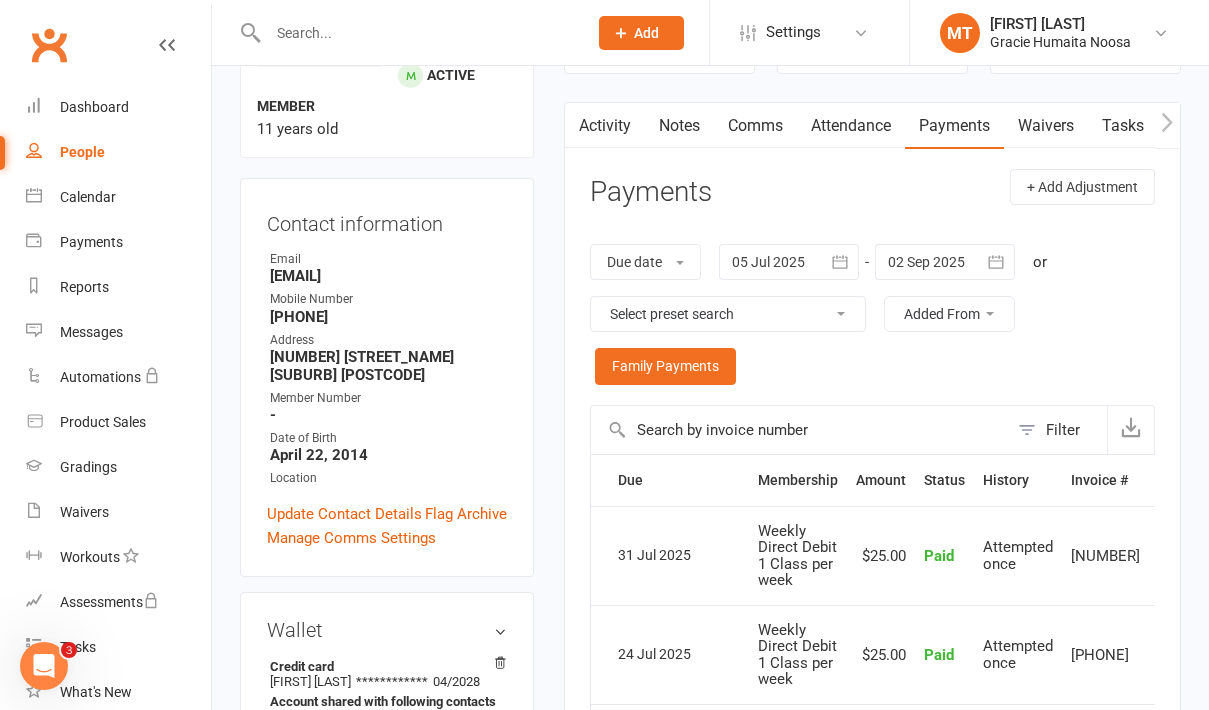 scroll, scrollTop: 30, scrollLeft: 0, axis: vertical 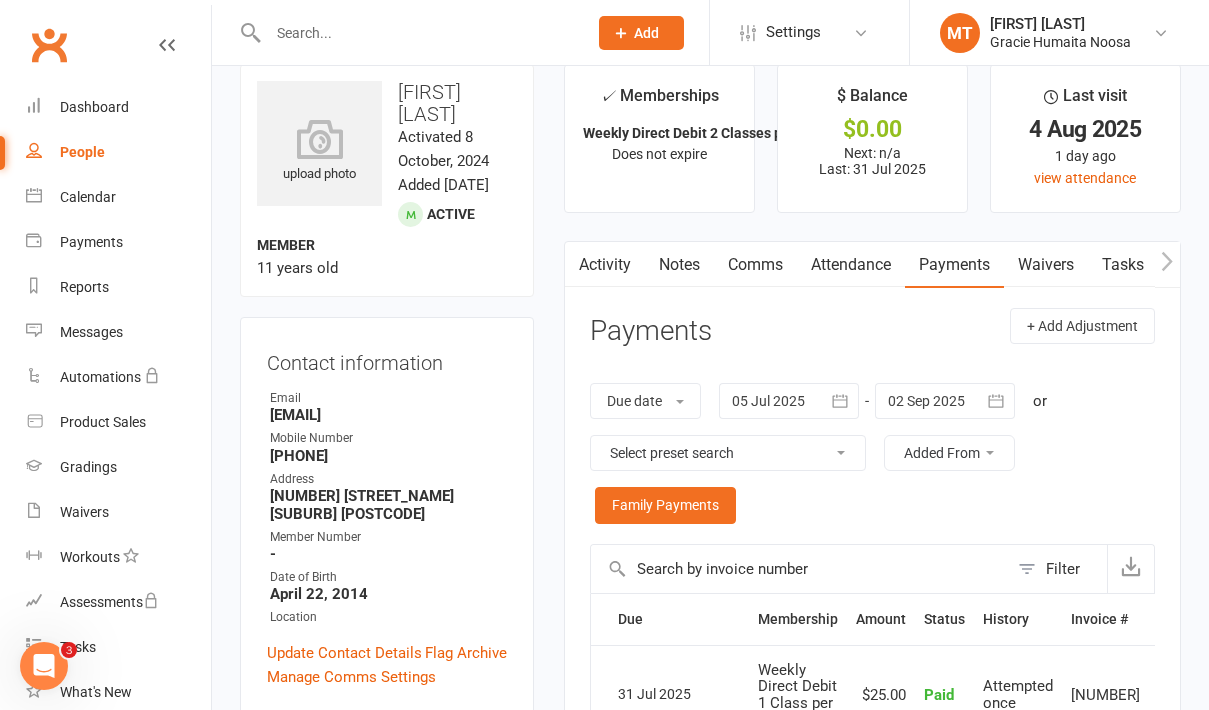 click 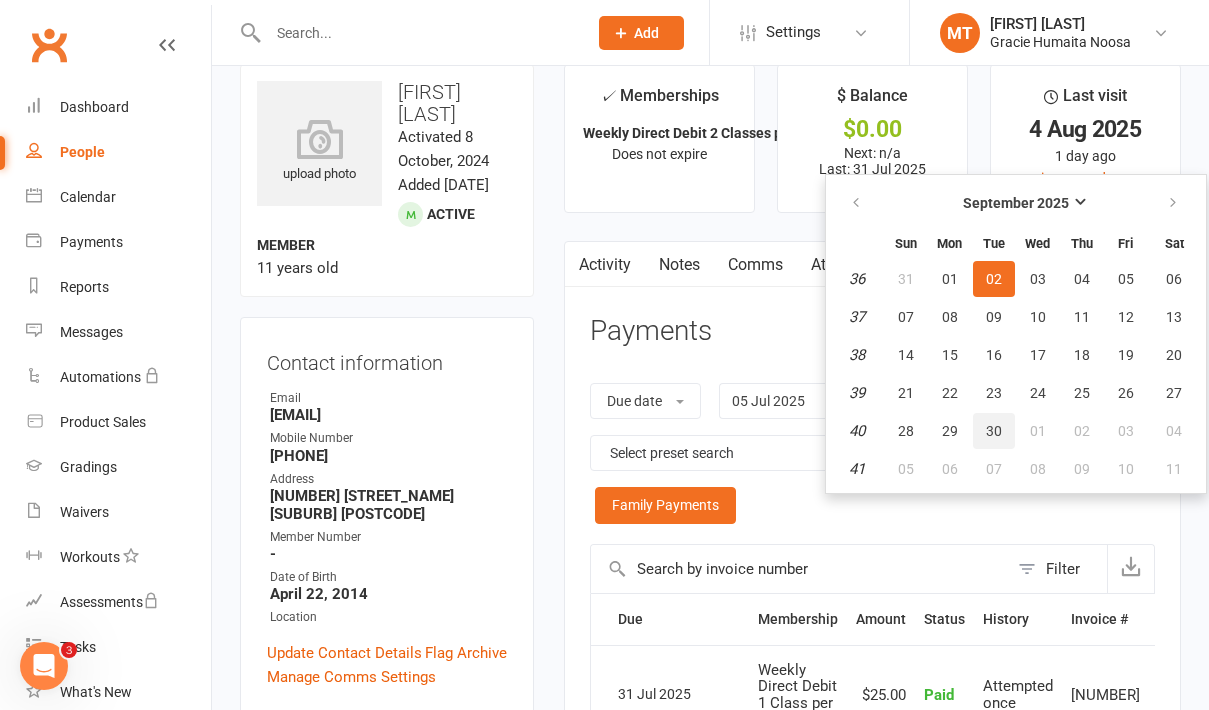 click on "30" at bounding box center (994, 431) 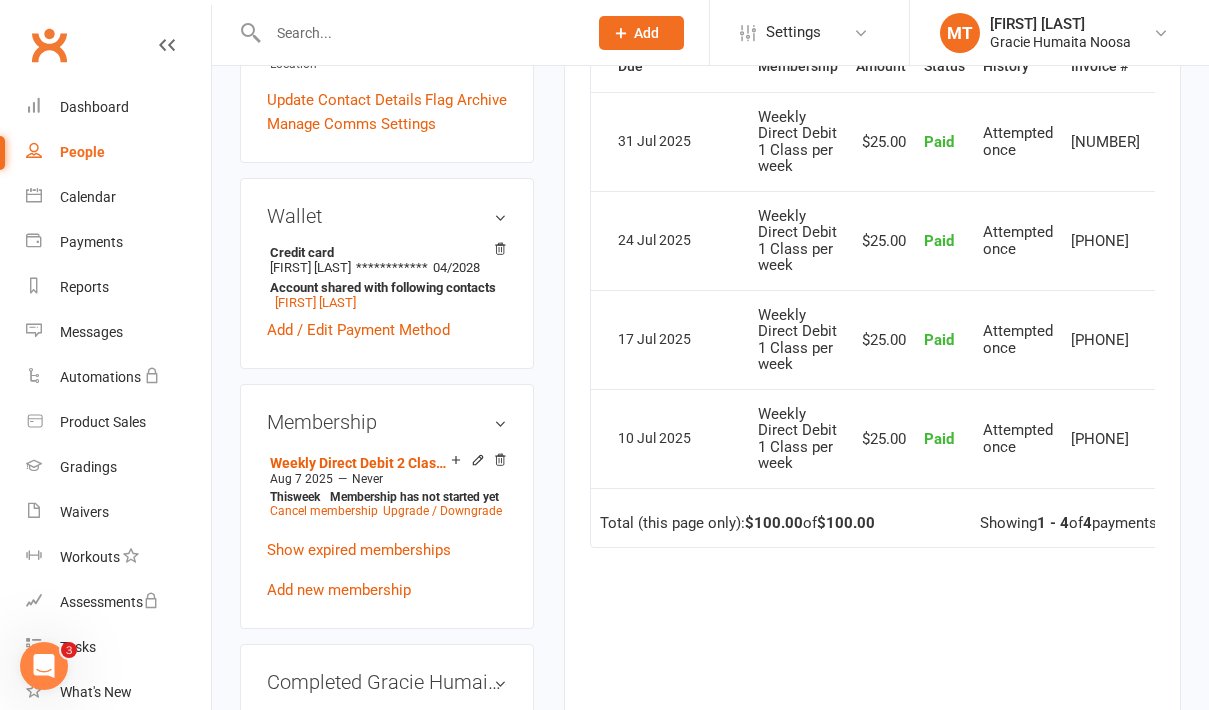 scroll, scrollTop: 0, scrollLeft: 0, axis: both 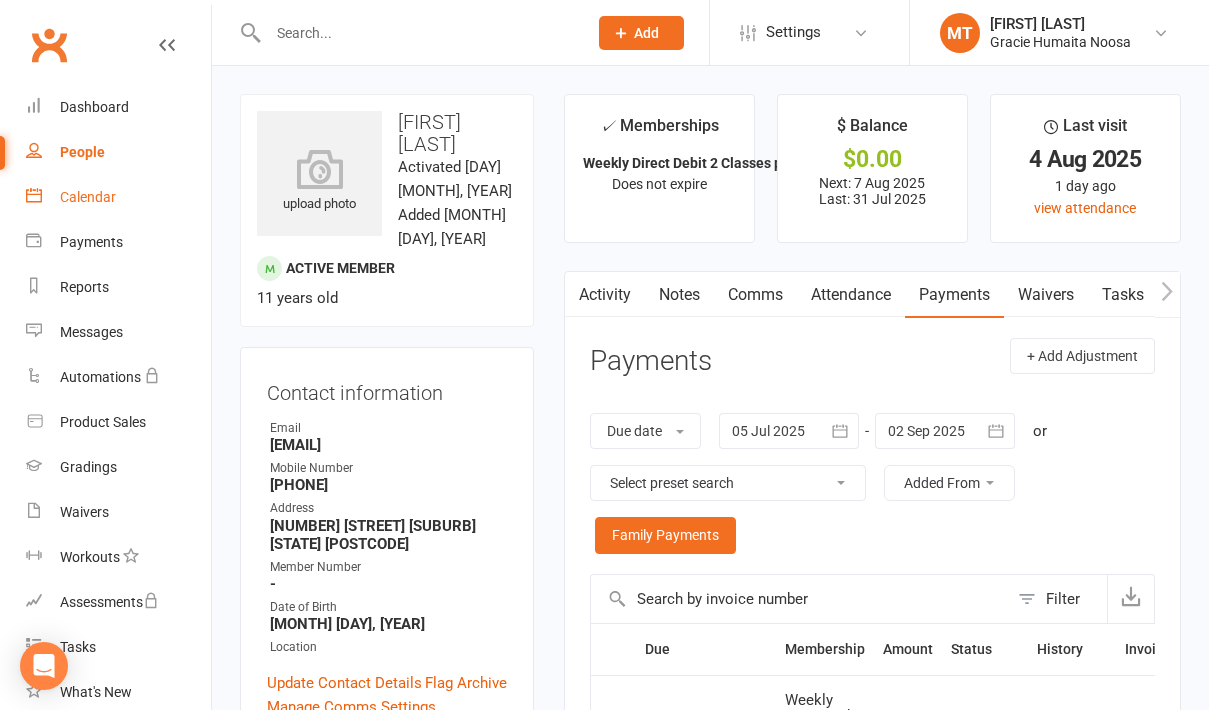 click on "Calendar" at bounding box center [88, 197] 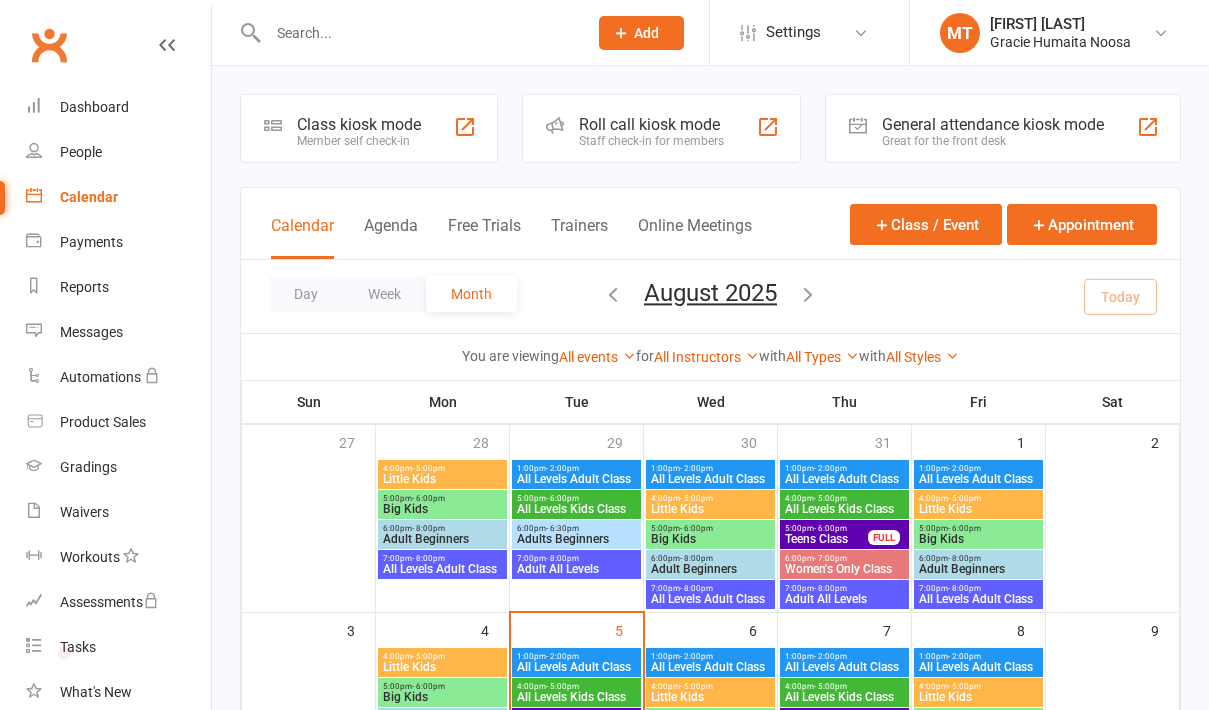 scroll, scrollTop: 230, scrollLeft: 0, axis: vertical 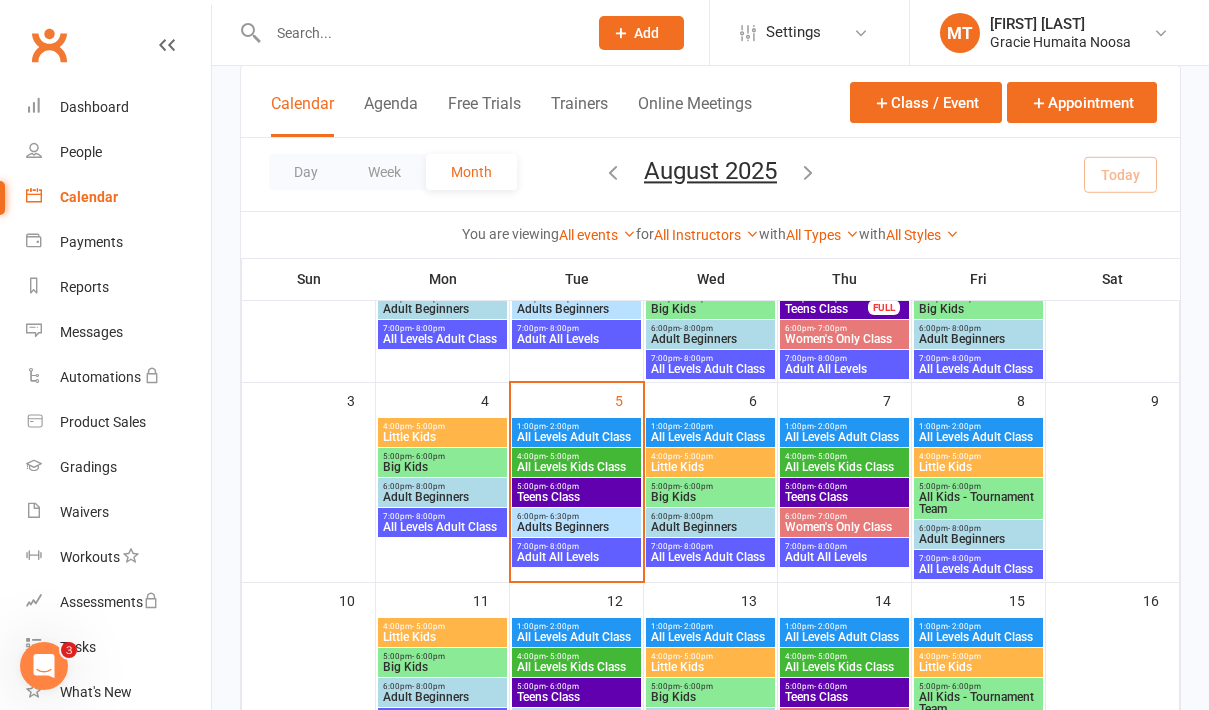 click on "All Kids - Tournament Team" at bounding box center [978, 503] 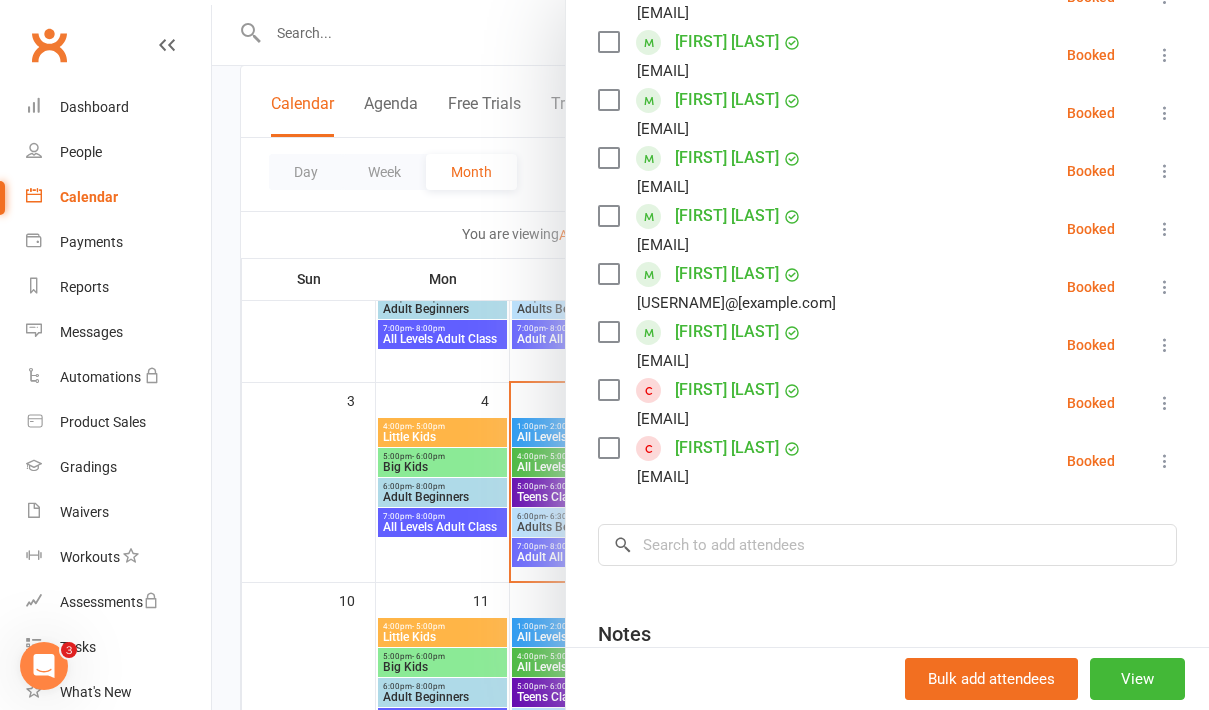 scroll, scrollTop: 418, scrollLeft: 0, axis: vertical 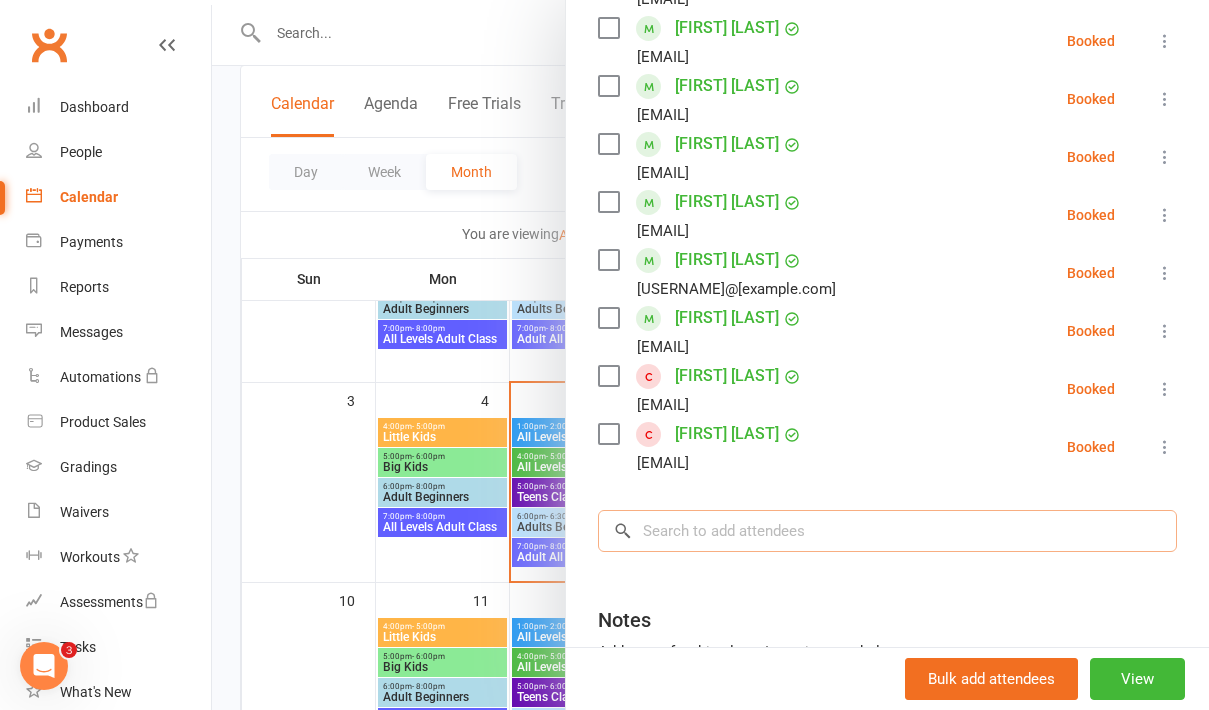 click at bounding box center [887, 531] 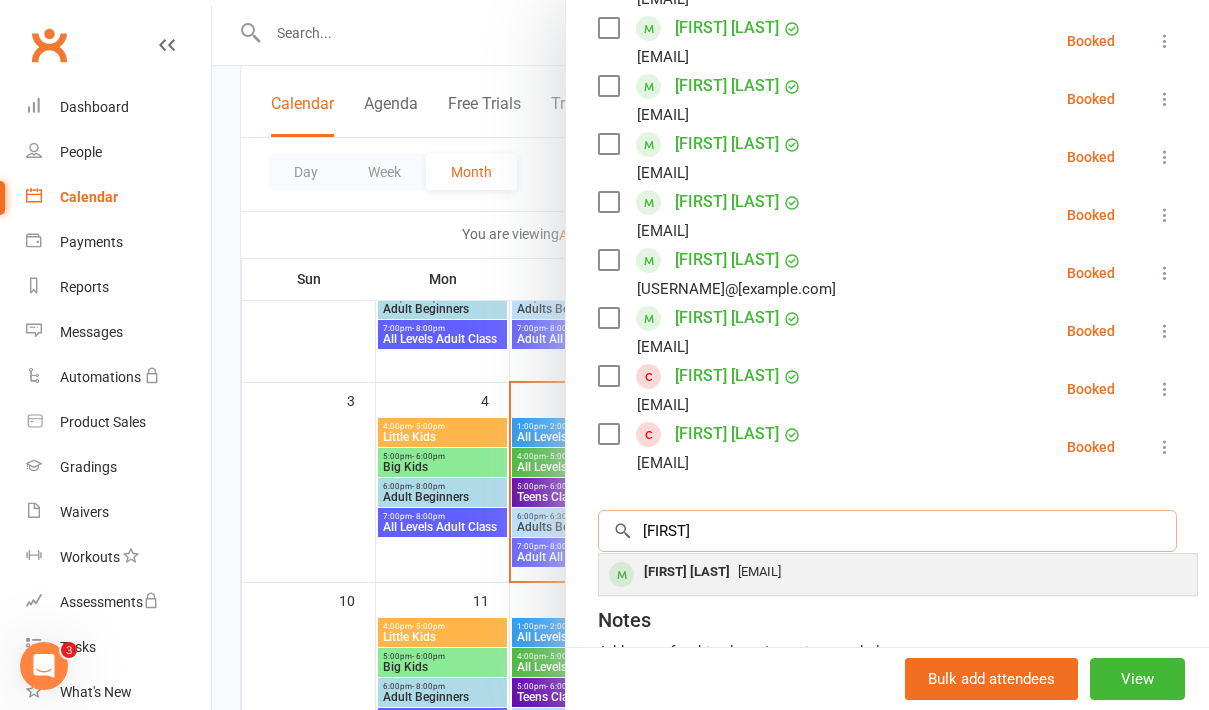 type on "fredde" 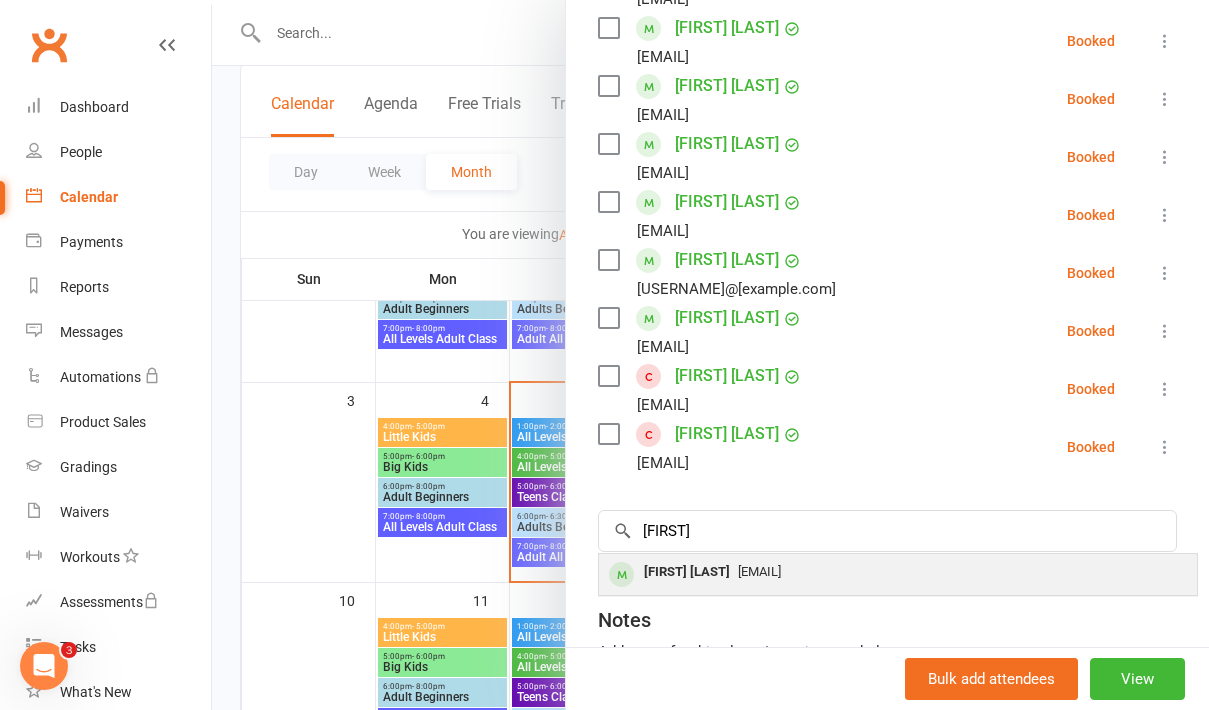 click on "[FIRST] [LAST]" at bounding box center (687, 572) 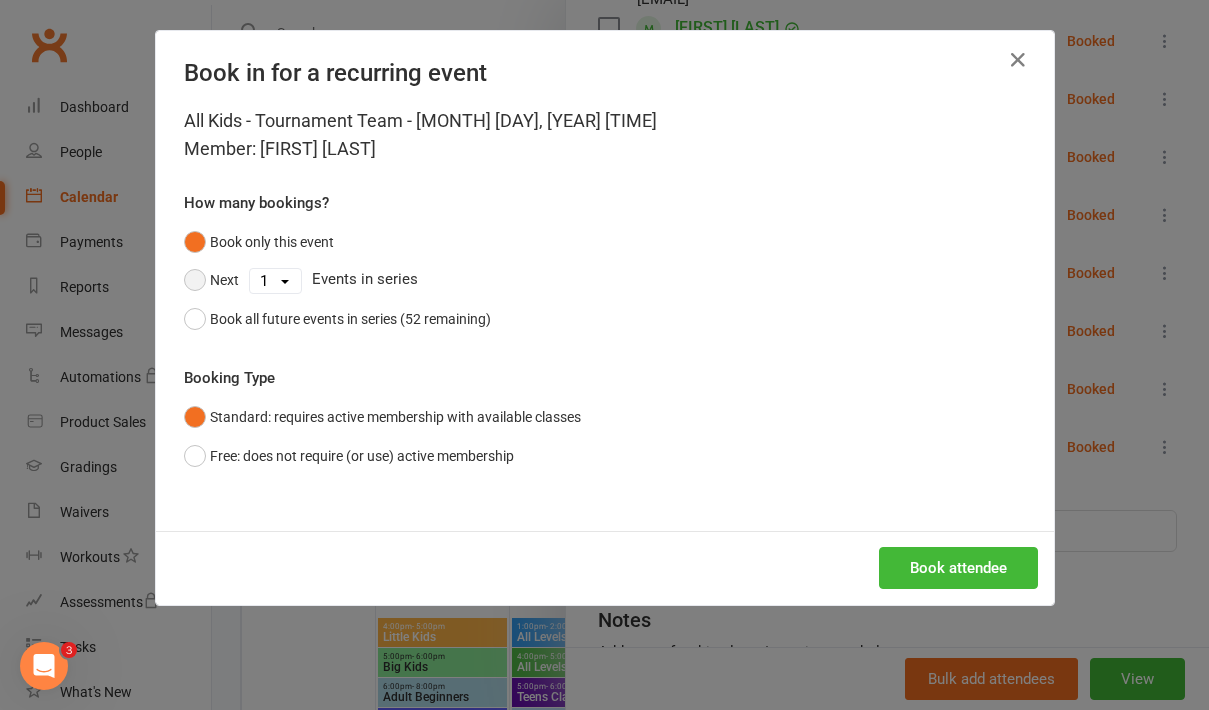 click on "Next" at bounding box center [211, 280] 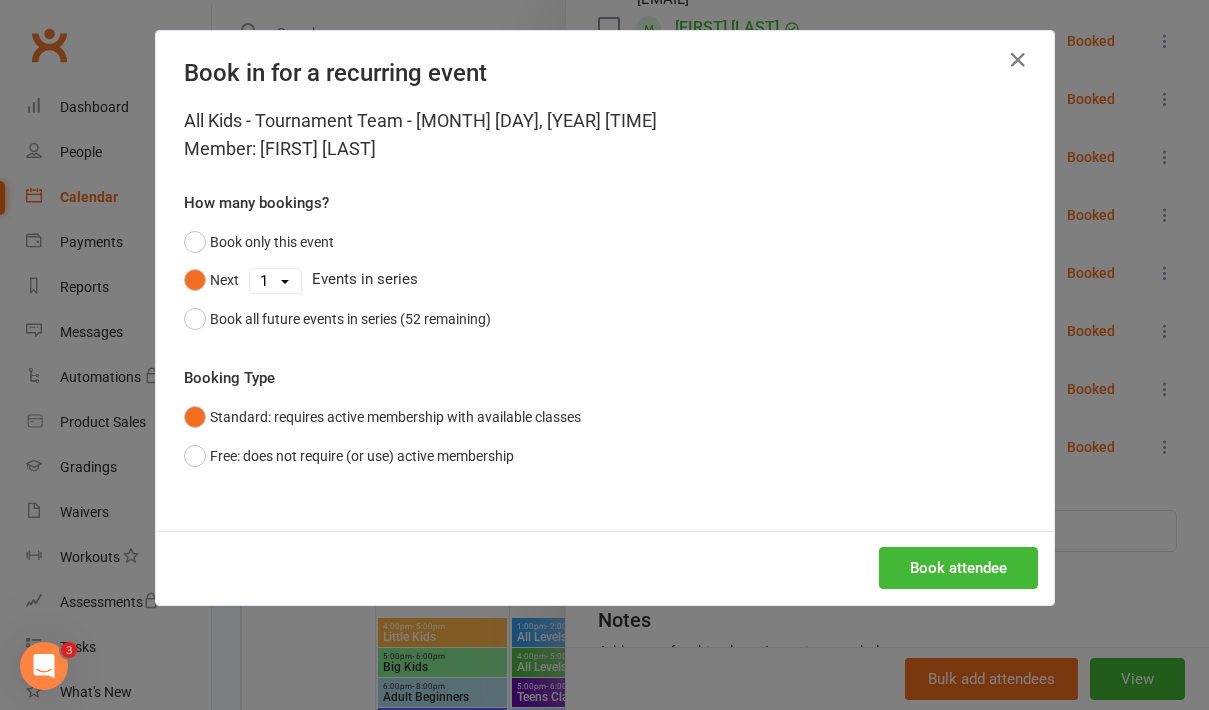 click on "1 2 3 4 5 6 7 8 9 10 11 12 13 14 15 16 17 18 19 20 21 22 23 24 25 26 27 28 29 30 31 32 33 34 35 36 37 38 39 40 41 42 43 44 45 46 47 48 49 50 51 52" at bounding box center [275, 281] 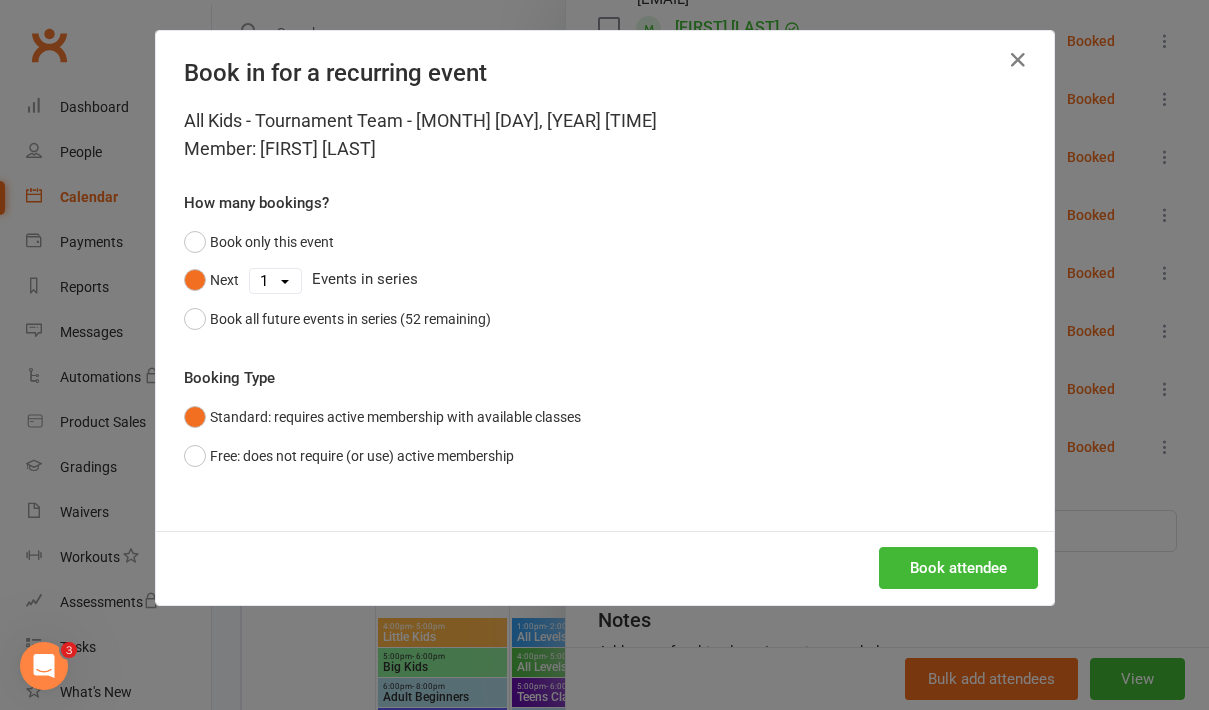 select on "5" 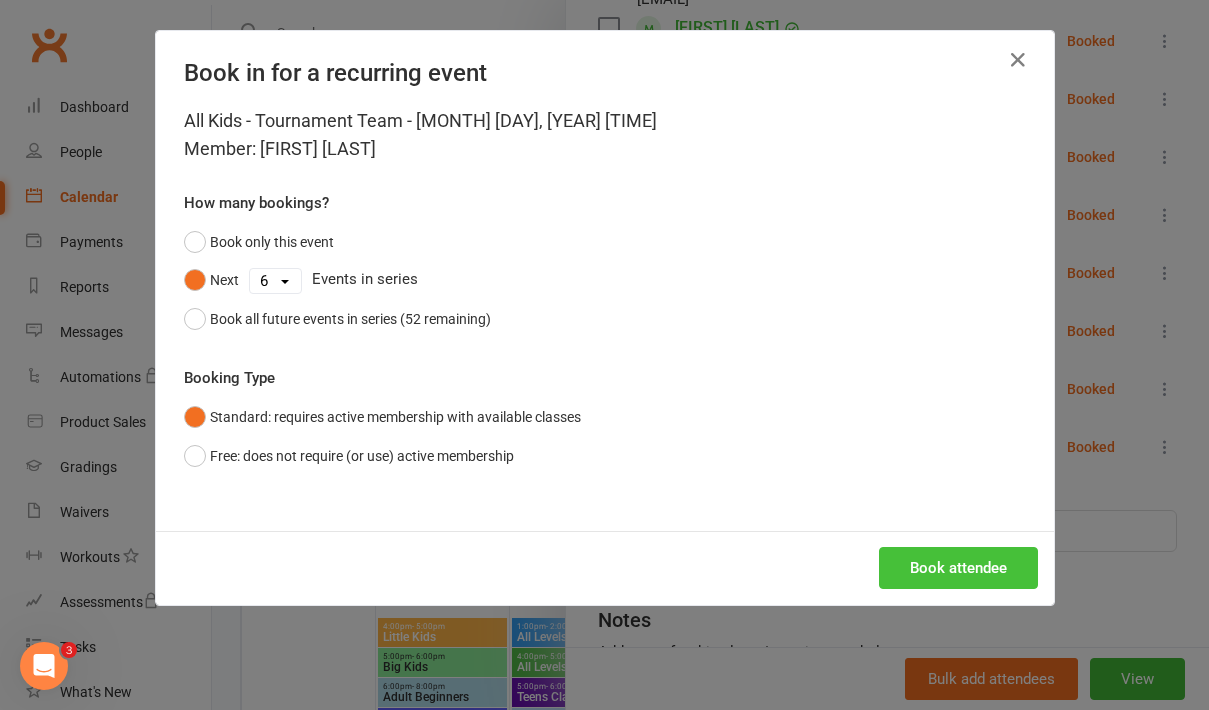 click on "Book attendee" at bounding box center (958, 568) 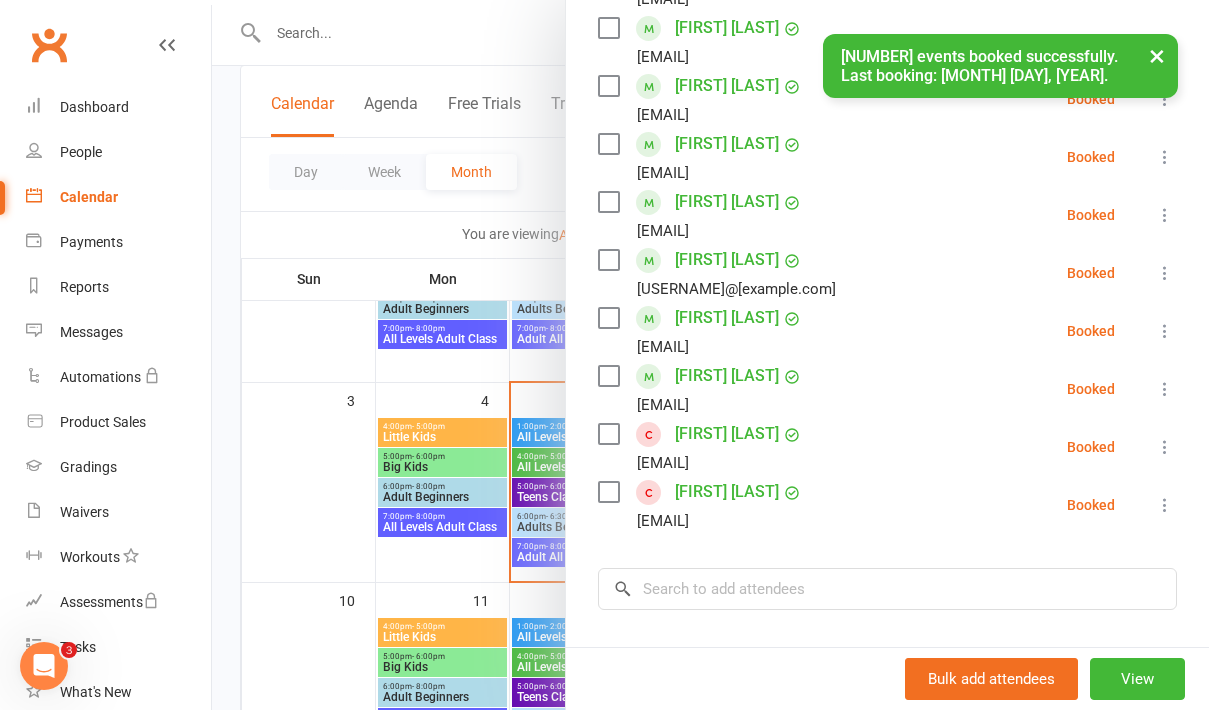scroll, scrollTop: 432, scrollLeft: 0, axis: vertical 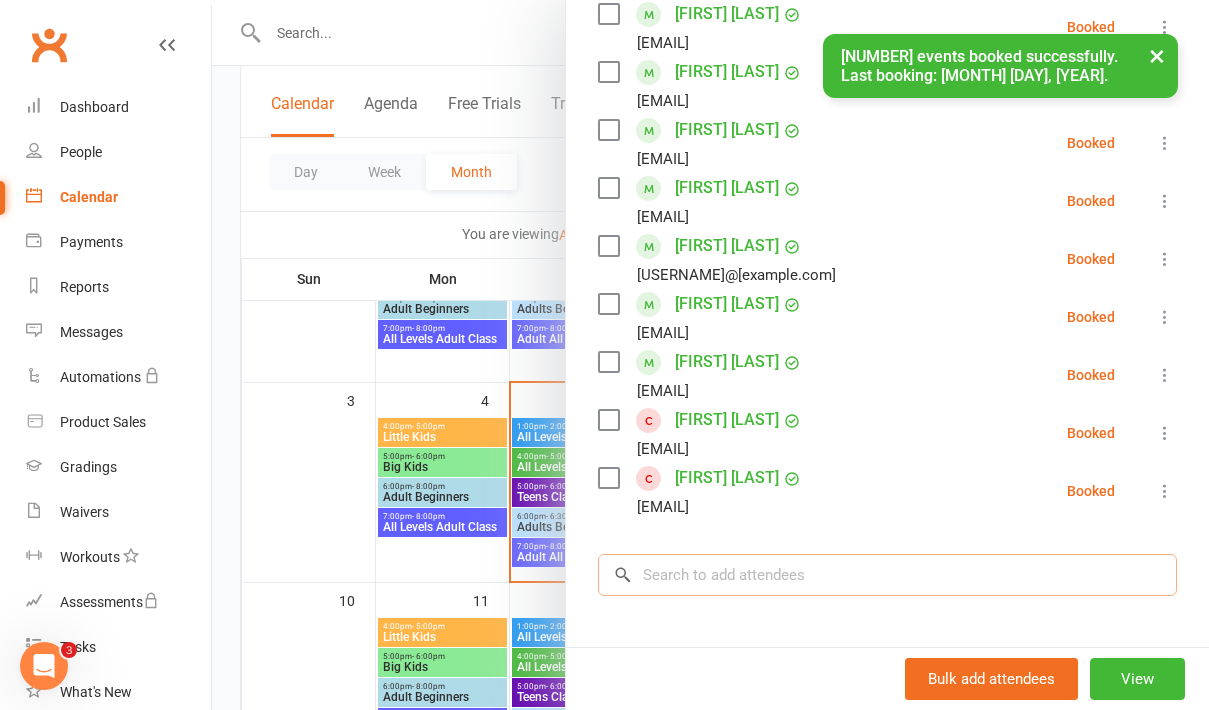 click at bounding box center [887, 575] 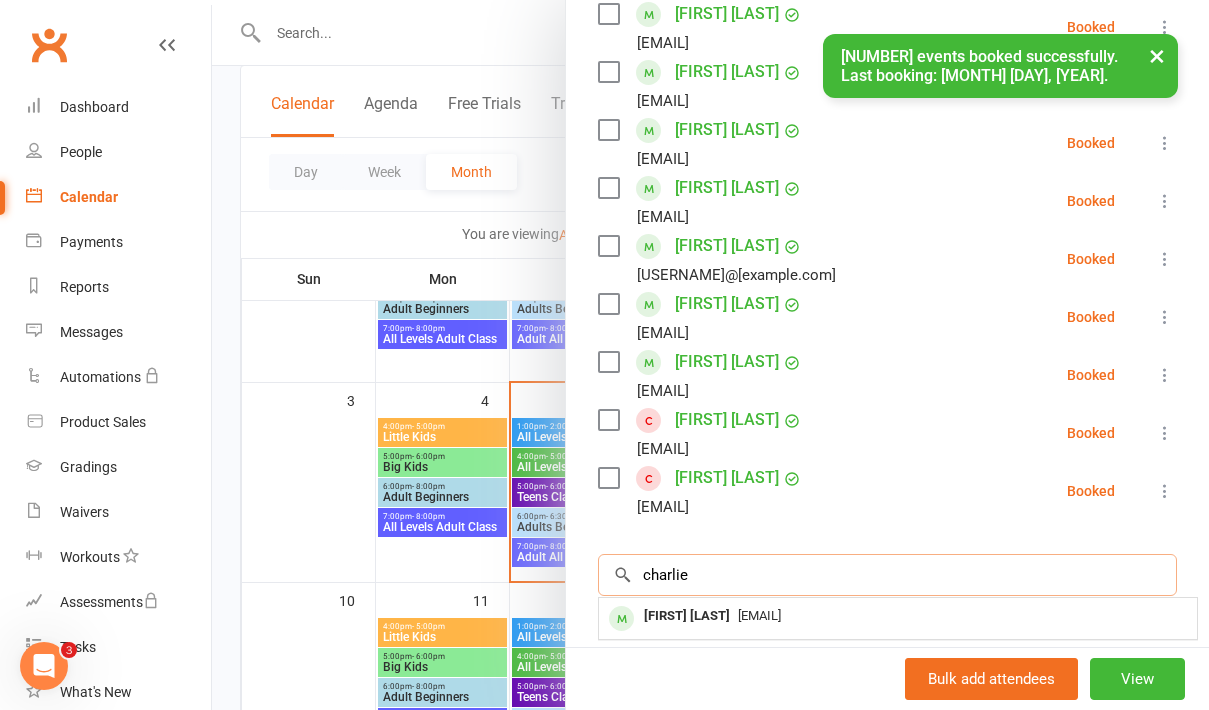 scroll, scrollTop: 501, scrollLeft: 0, axis: vertical 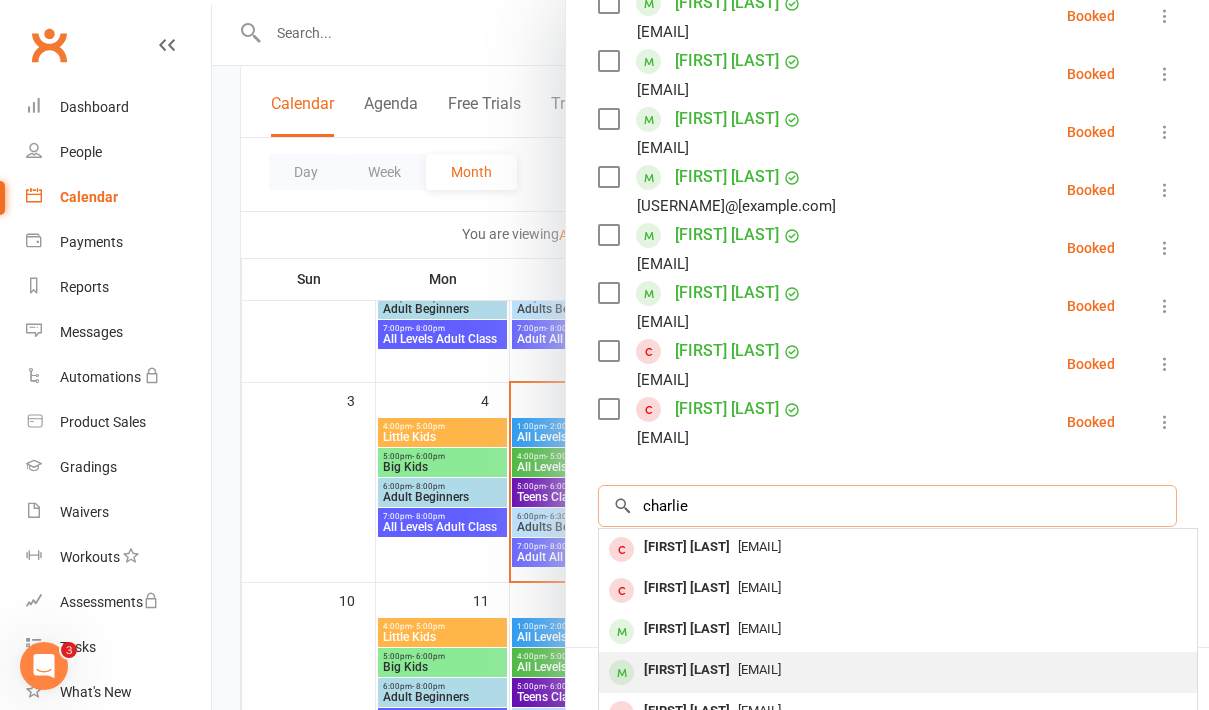 type on "charlie" 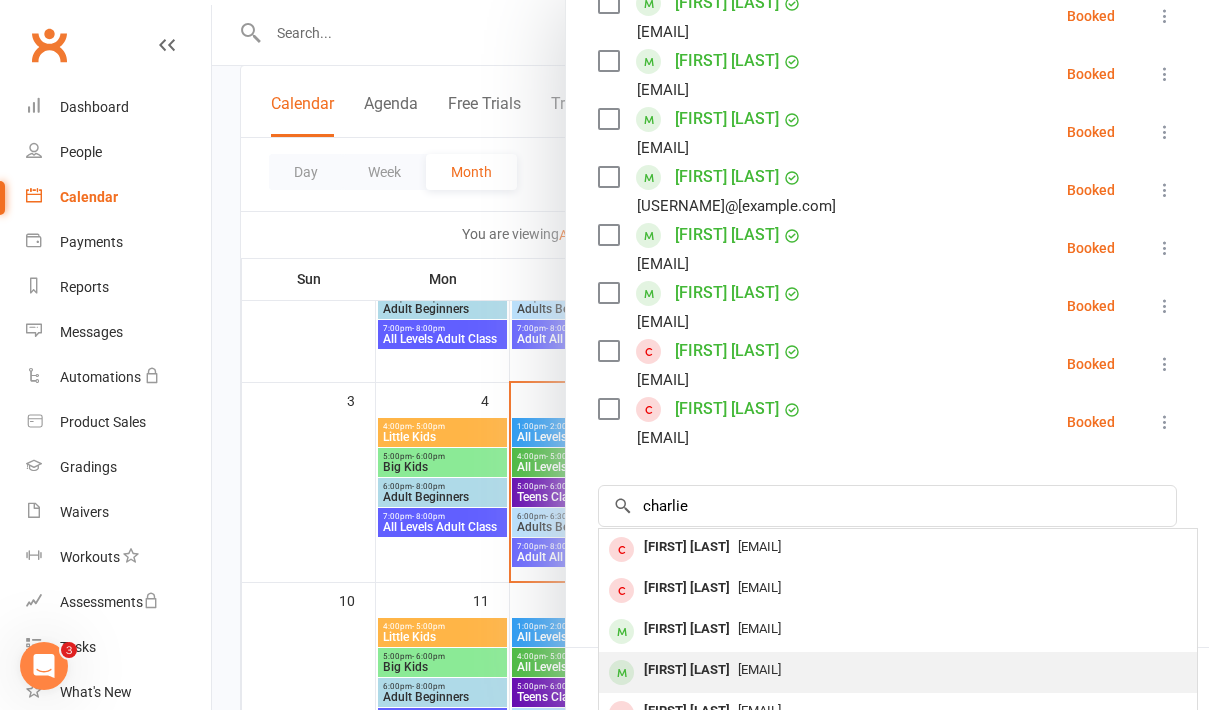 click on "[FIRST] [LAST]" at bounding box center [687, 670] 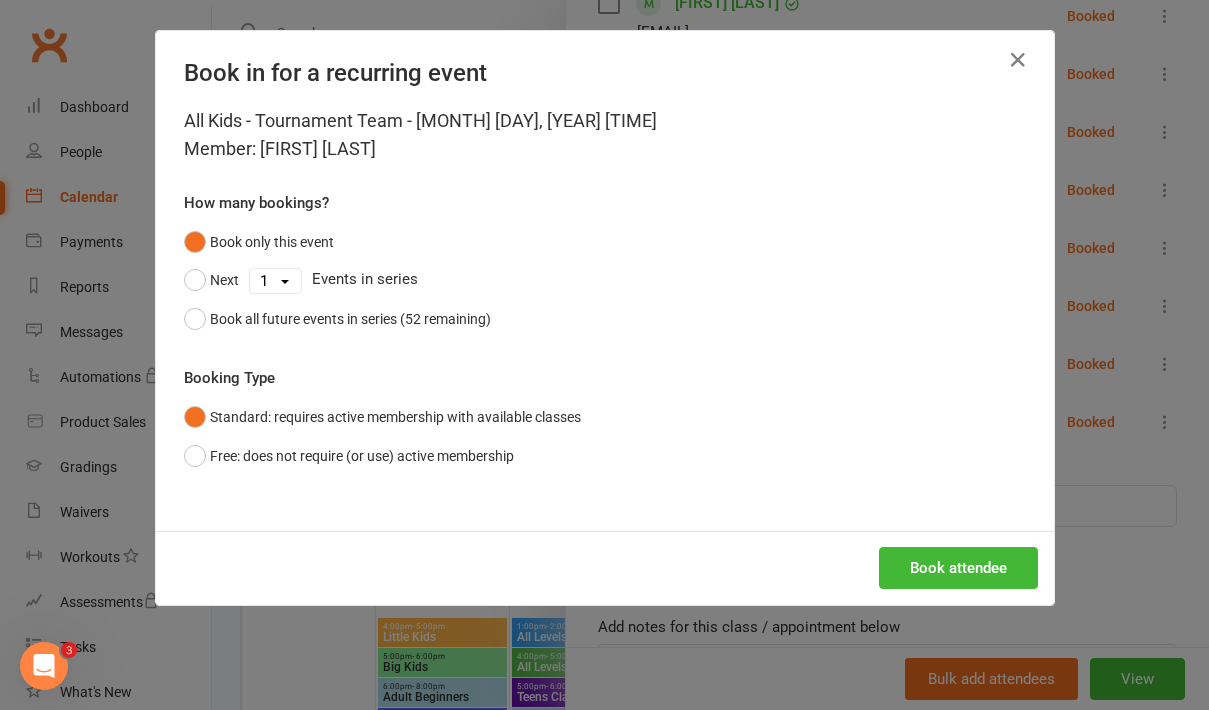 click on "All Kids - Tournament Team - Aug 8, 2025 5:00pm Member: Charlie Townsend How many bookings? Book only this event Next 1 2 3 4 5 6 7 8 9 10 11 12 13 14 15 16 17 18 19 20 21 22 23 24 25 26 27 28 29 30 31 32 33 34 35 36 37 38 39 40 41 42 43 44 45 46 47 48 49 50 51 52 Events in series Book all future events in series (52 remaining) Booking Type Standard: requires active membership with available classes Free: does not require (or use) active membership" at bounding box center (605, 319) 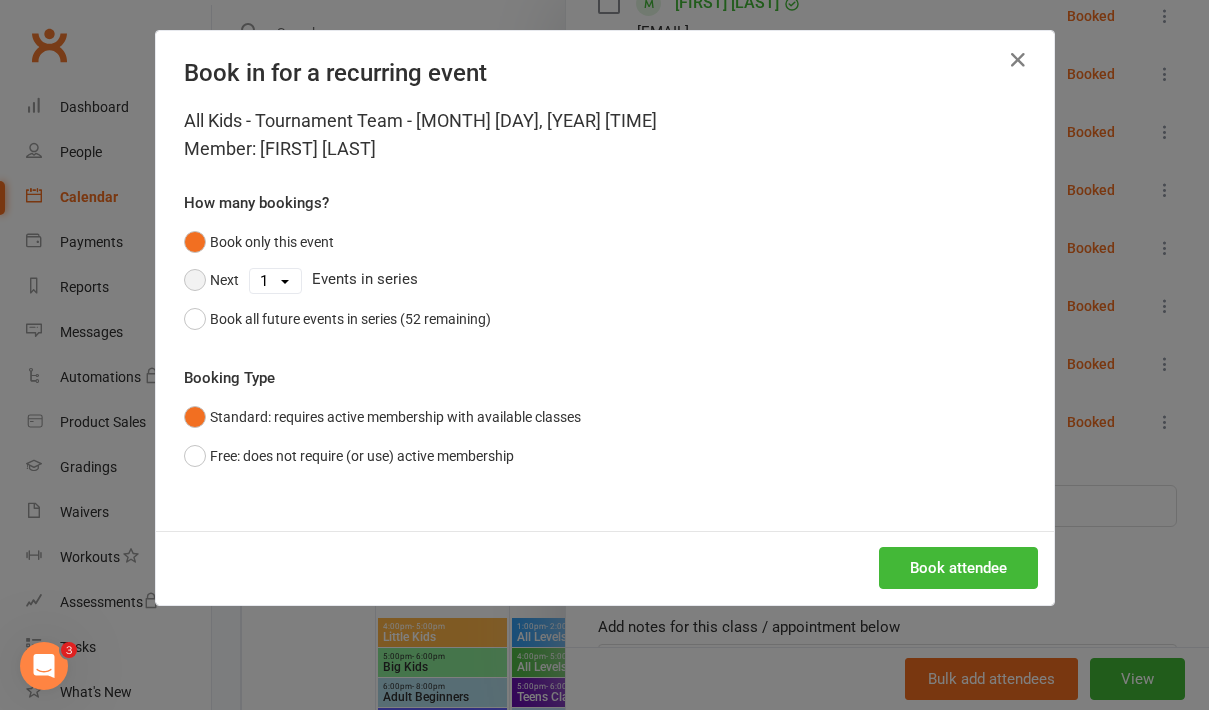 click on "Next" at bounding box center [211, 280] 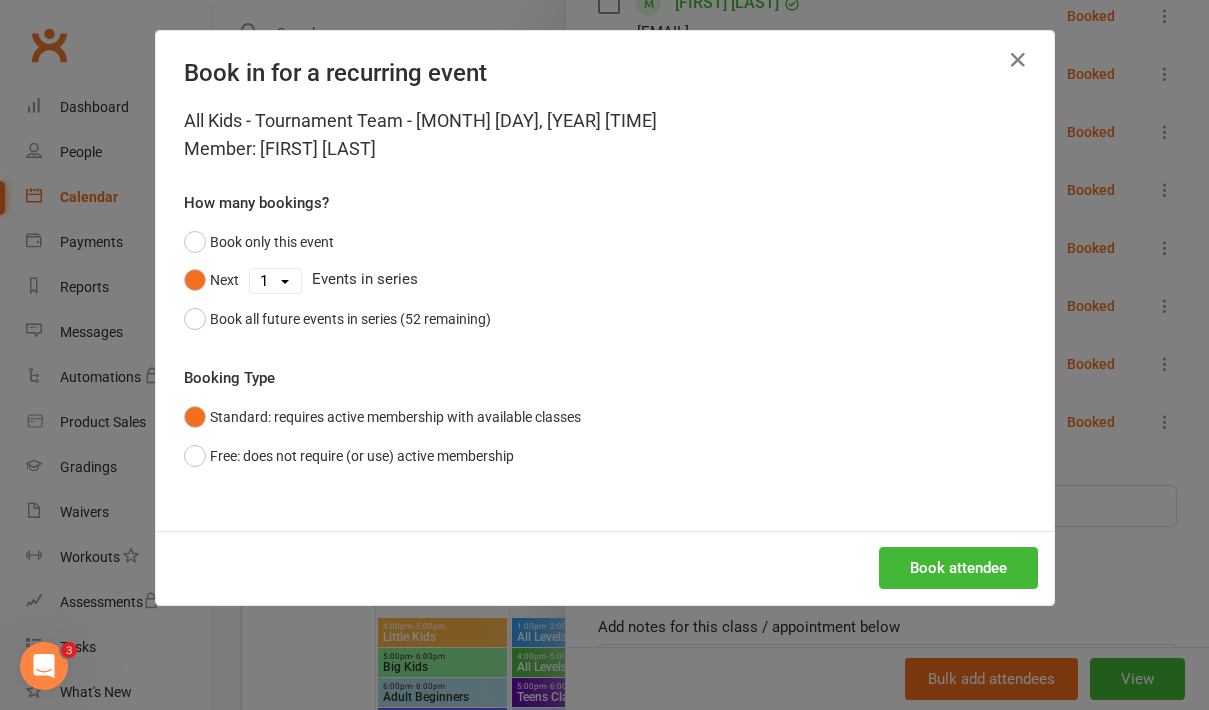 click on "1 2 3 4 5 6 7 8 9 10 11 12 13 14 15 16 17 18 19 20 21 22 23 24 25 26 27 28 29 30 31 32 33 34 35 36 37 38 39 40 41 42 43 44 45 46 47 48 49 50 51 52" at bounding box center [275, 281] 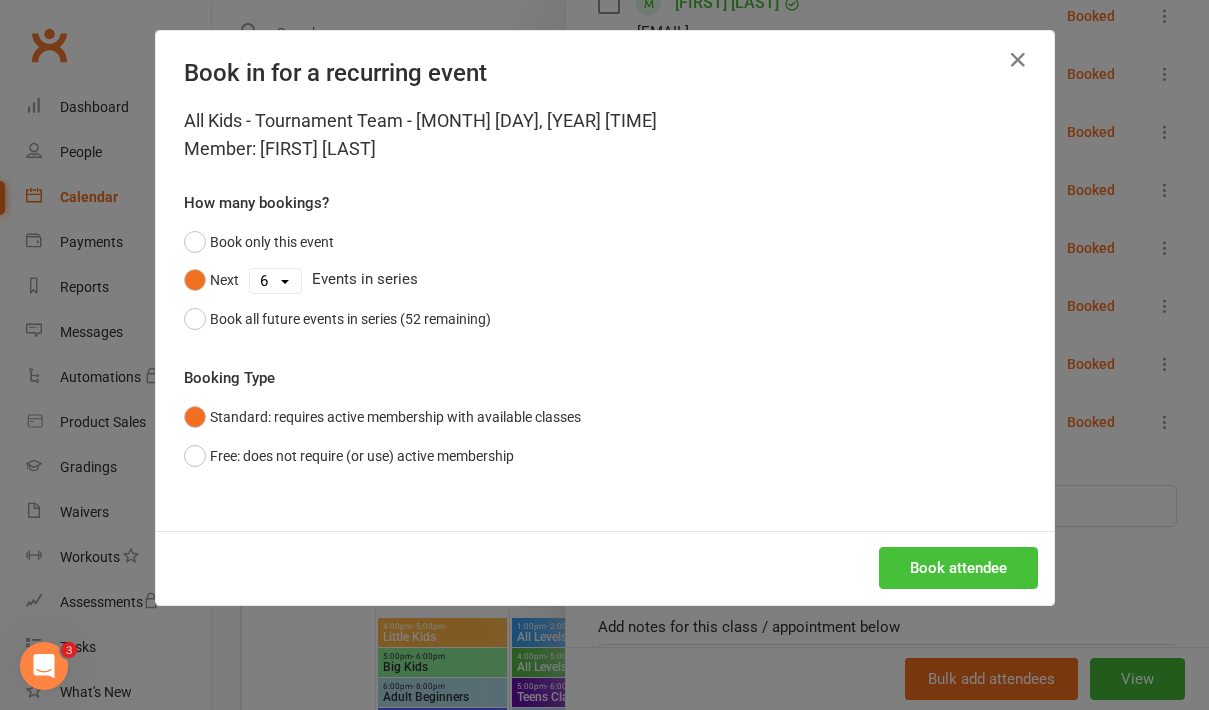 click on "Book attendee" at bounding box center (958, 568) 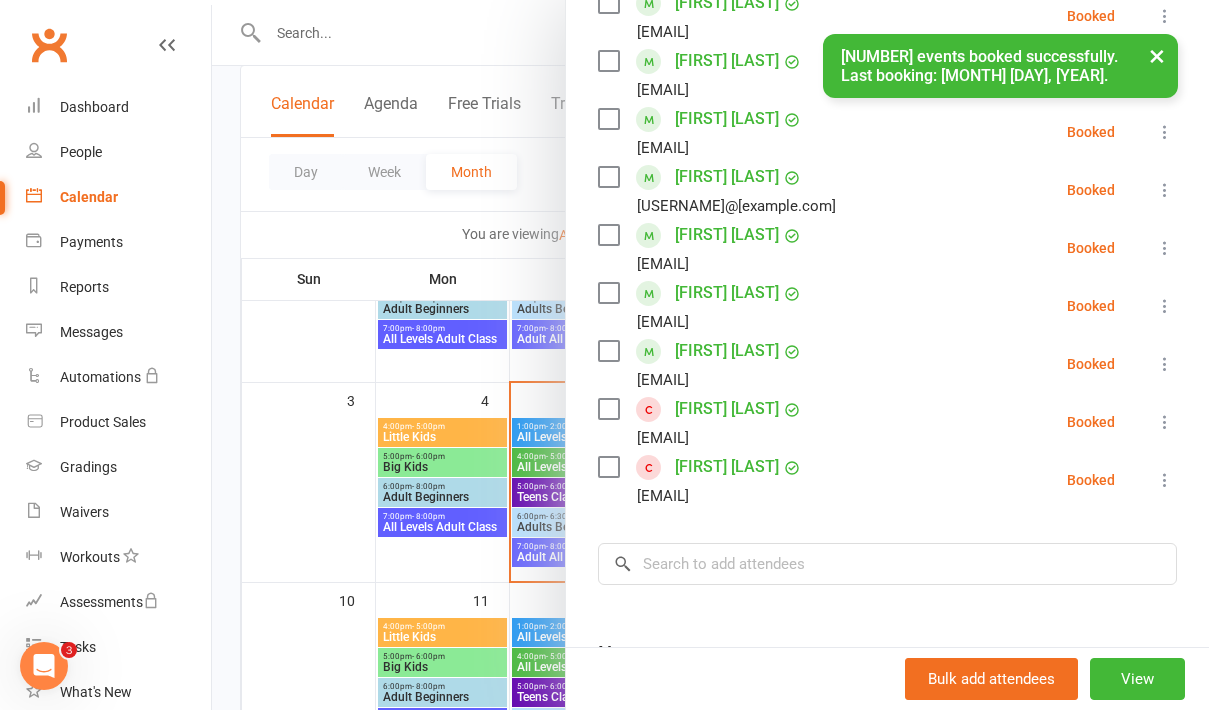 scroll, scrollTop: 0, scrollLeft: 0, axis: both 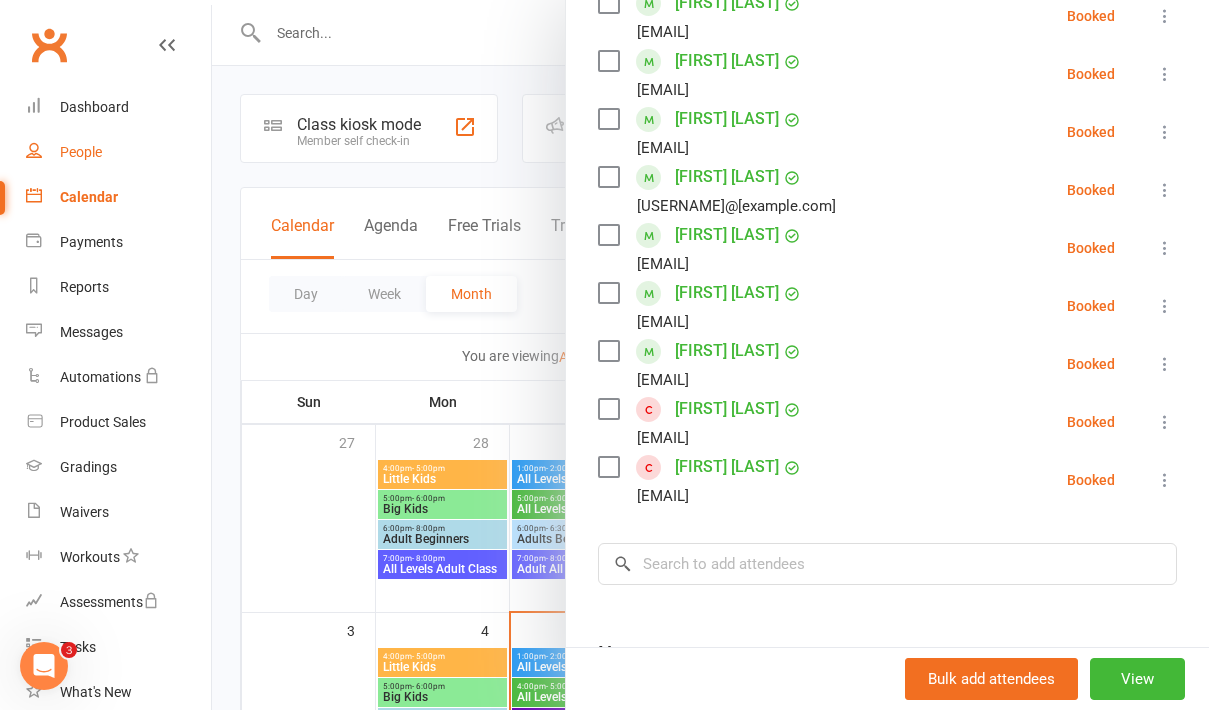 click on "People" at bounding box center (81, 152) 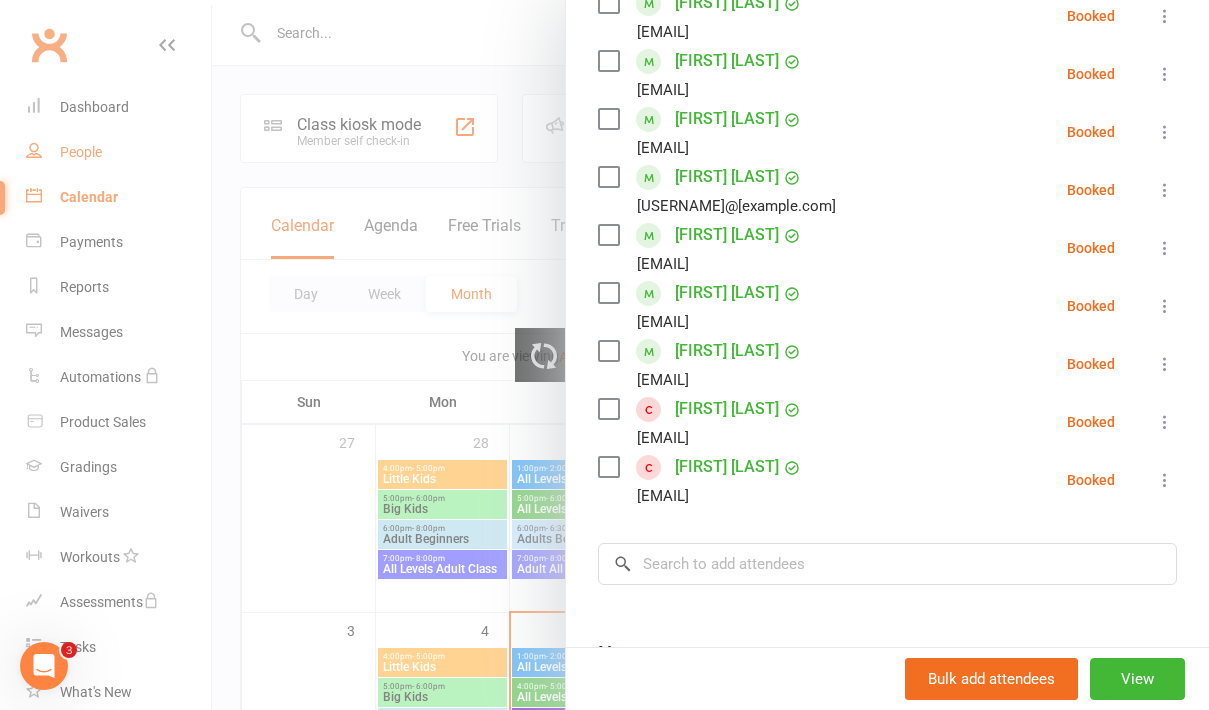 select on "100" 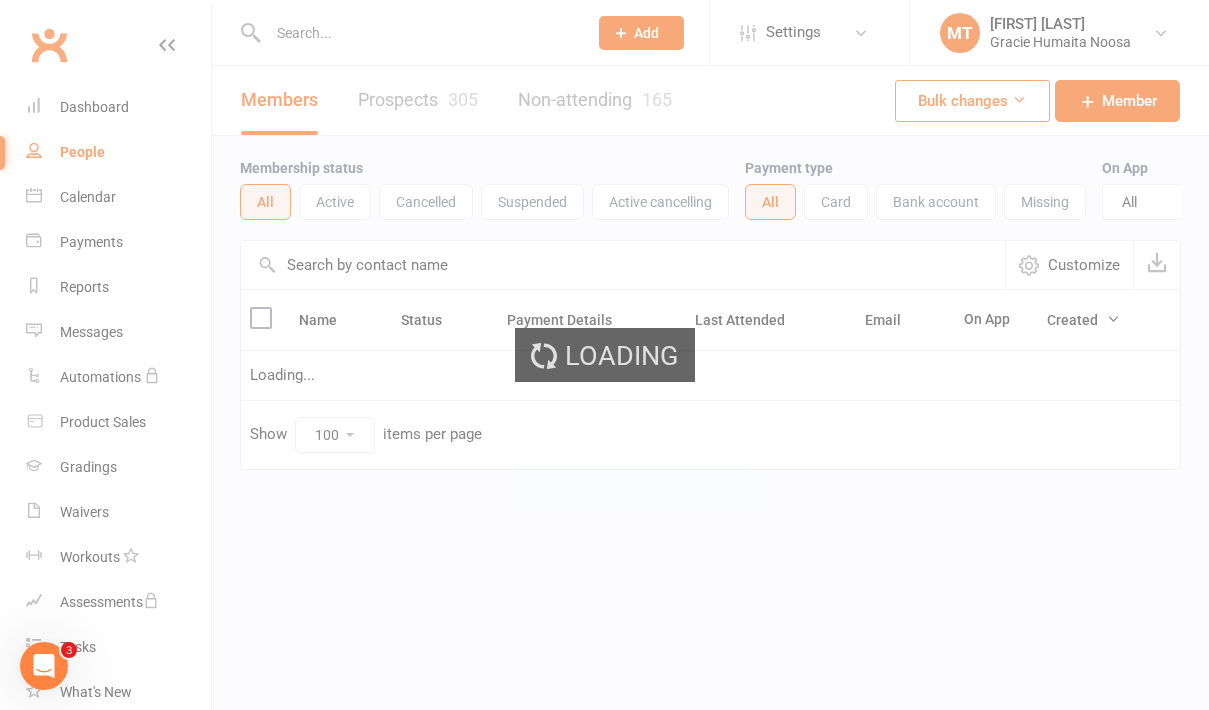 click at bounding box center (406, 32) 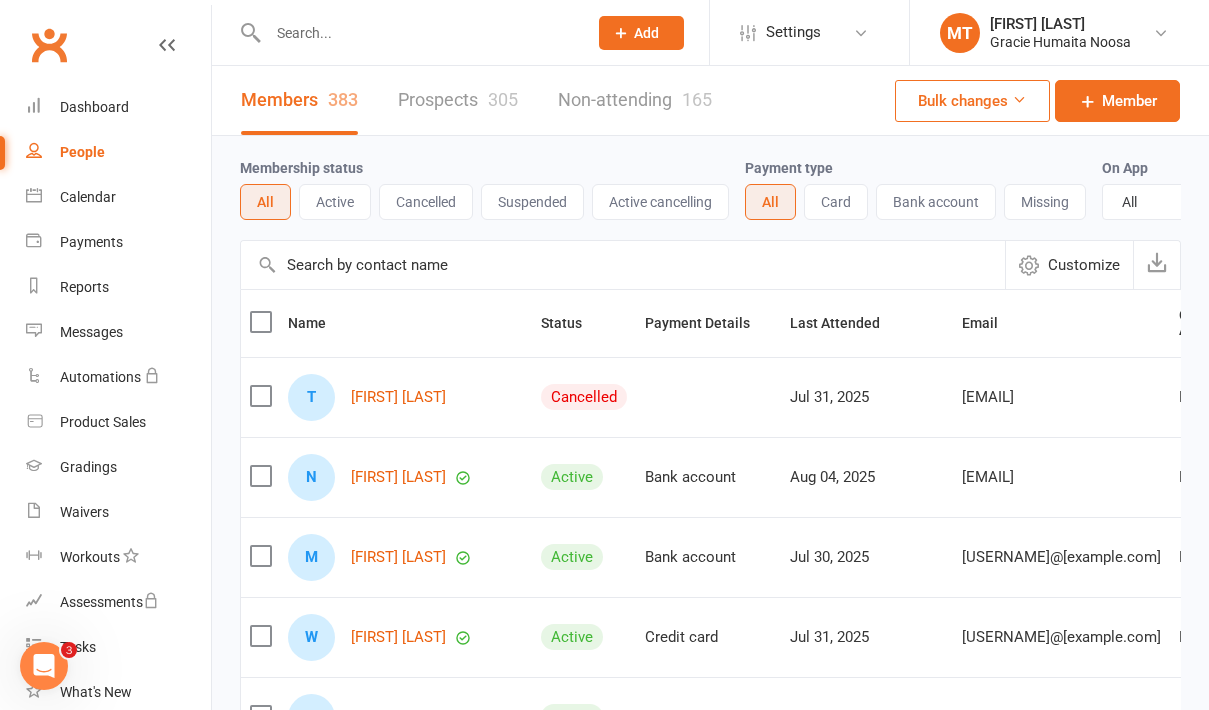 click at bounding box center (417, 33) 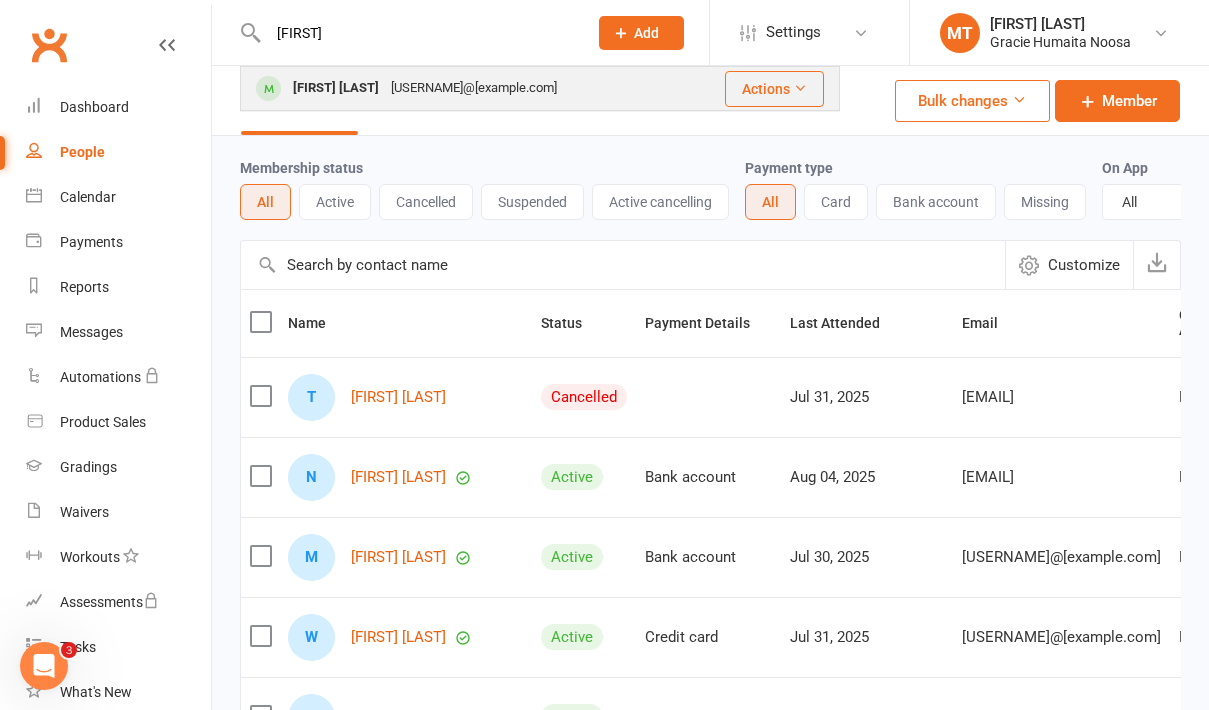 type on "ilias" 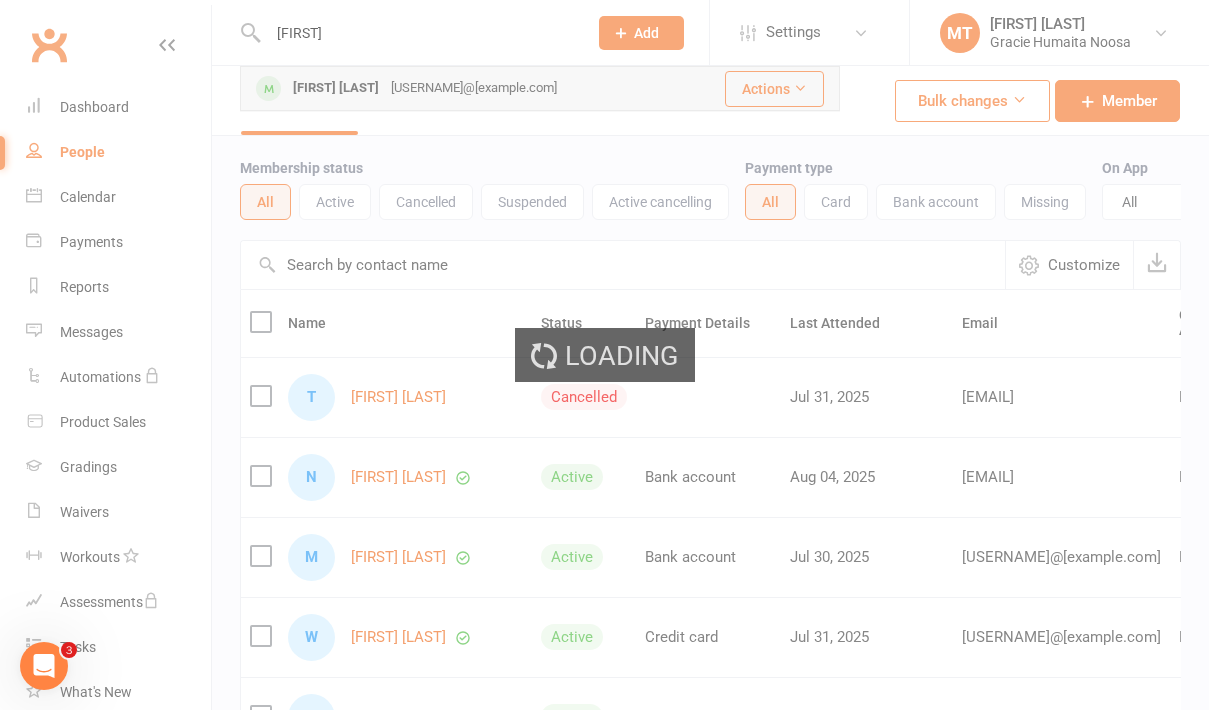 type 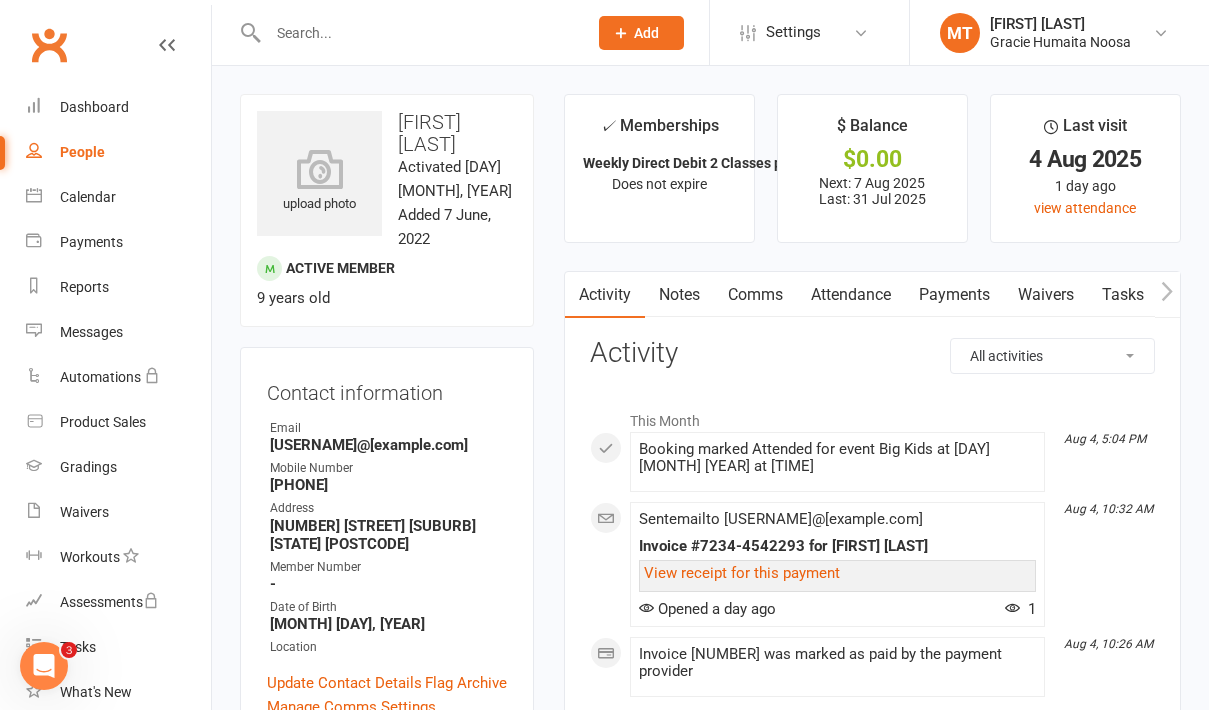 click on "Payments" at bounding box center (954, 295) 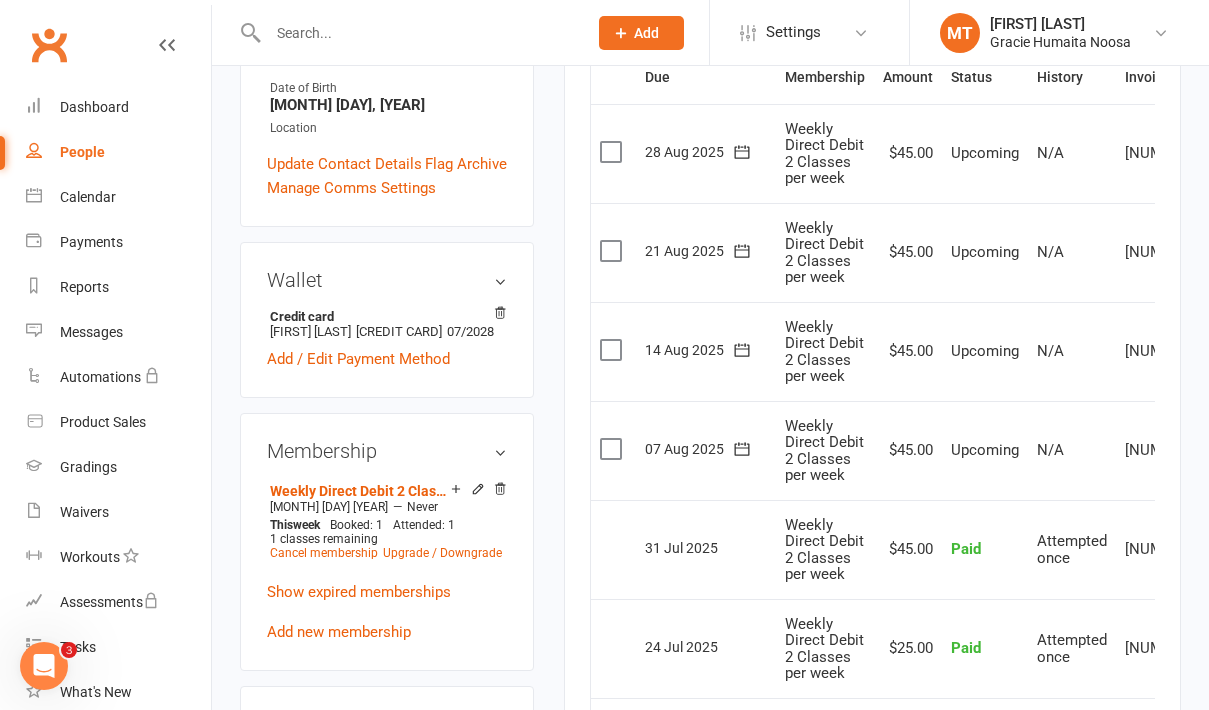 scroll, scrollTop: 518, scrollLeft: 0, axis: vertical 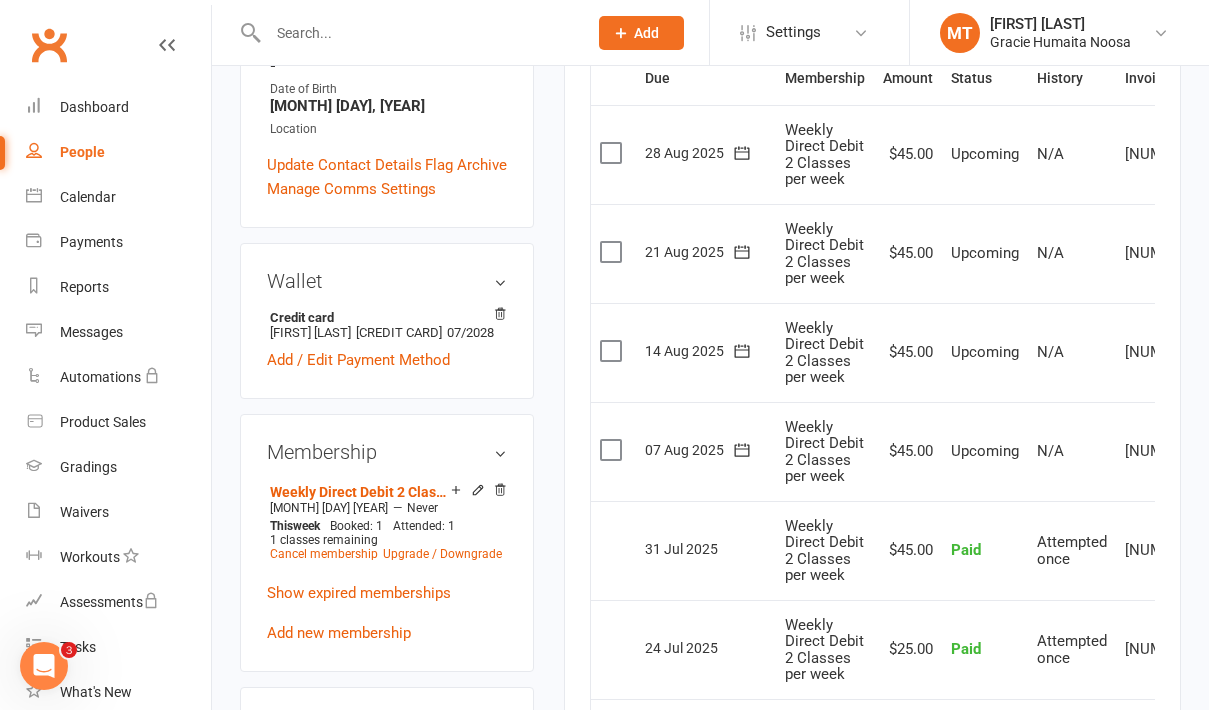 click at bounding box center (613, 450) 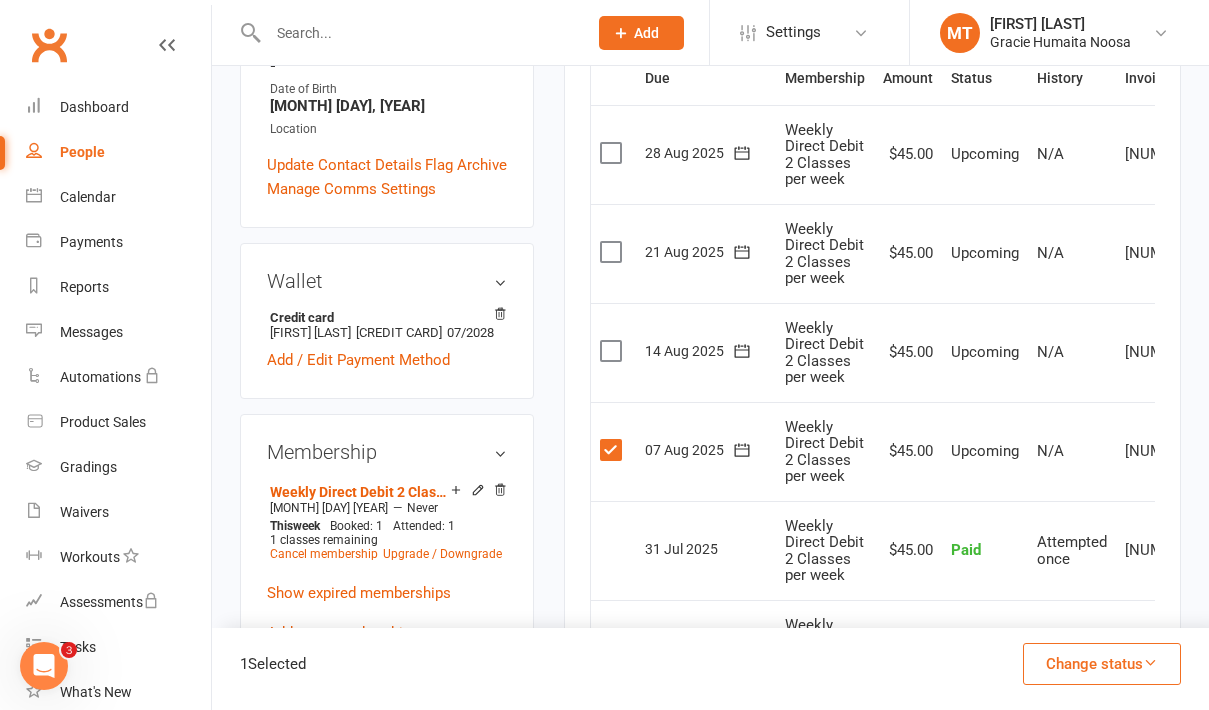 click at bounding box center [613, 351] 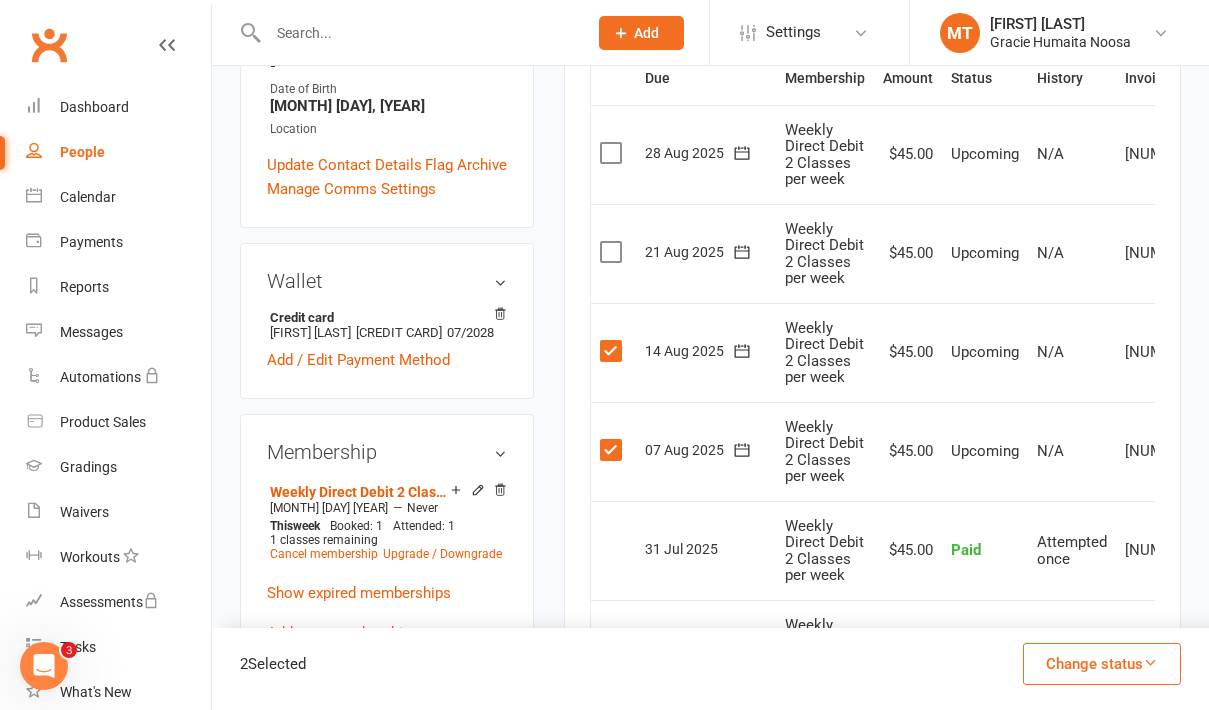 click at bounding box center (613, 252) 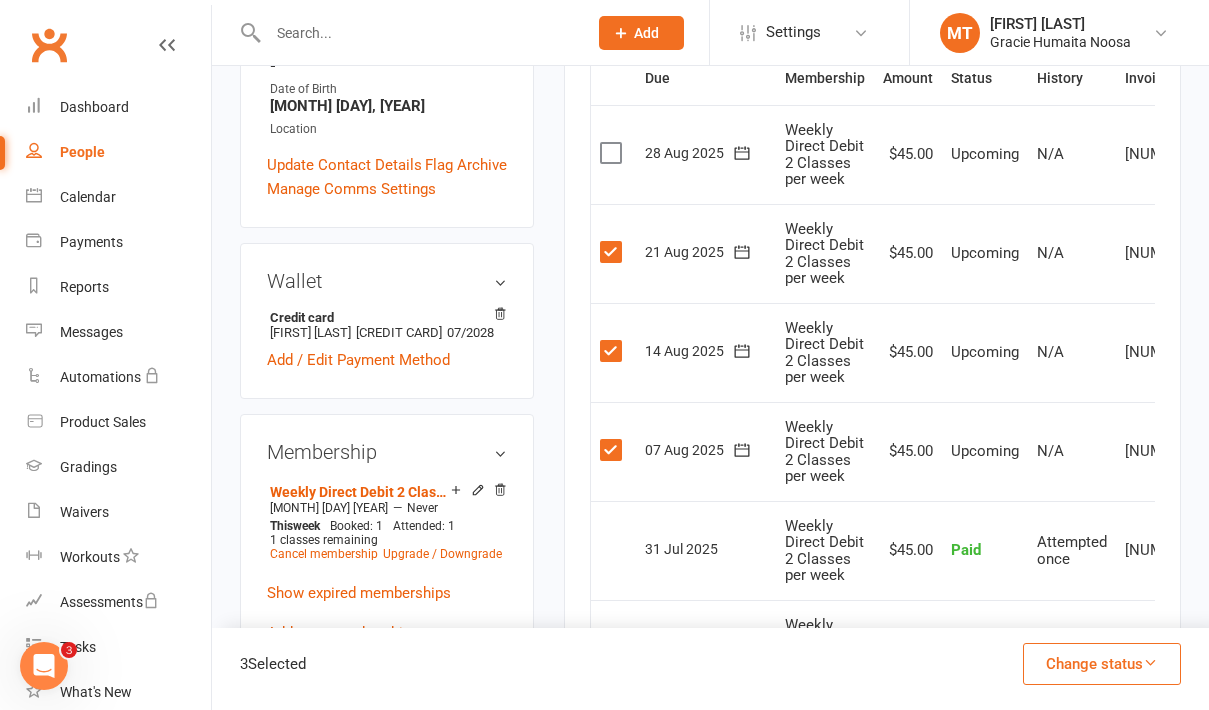 click at bounding box center [613, 153] 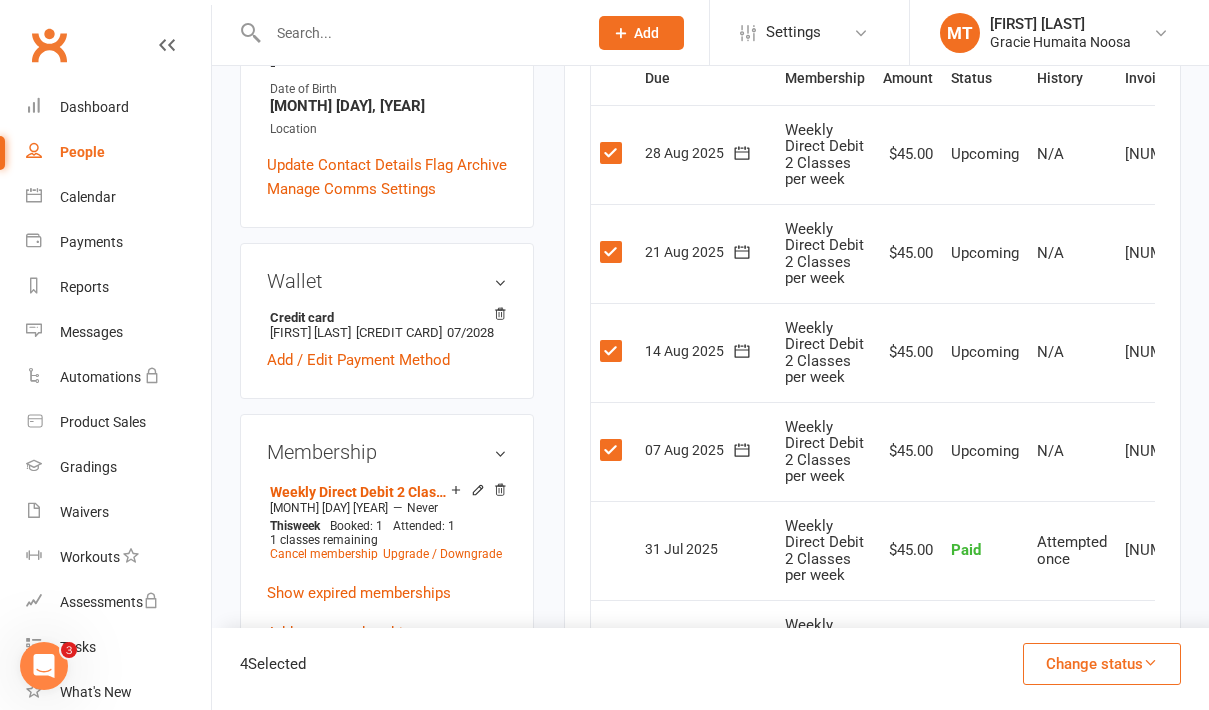 click at bounding box center [1150, 662] 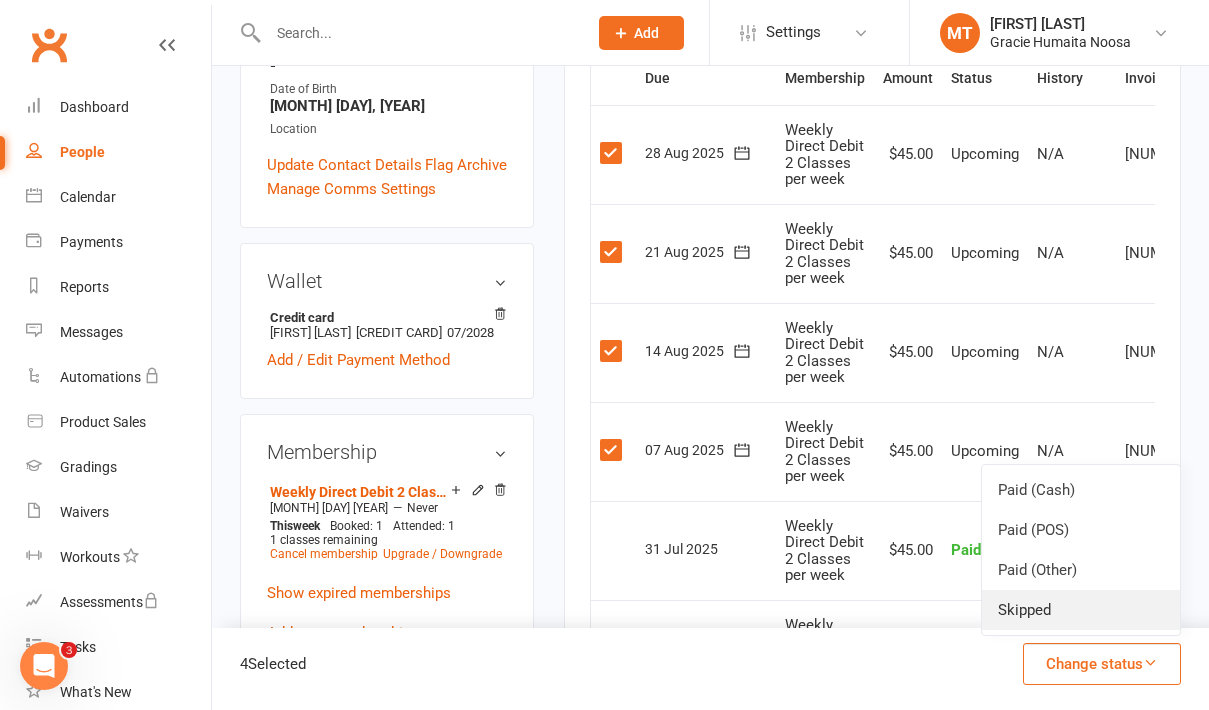 click on "Skipped" at bounding box center [1081, 610] 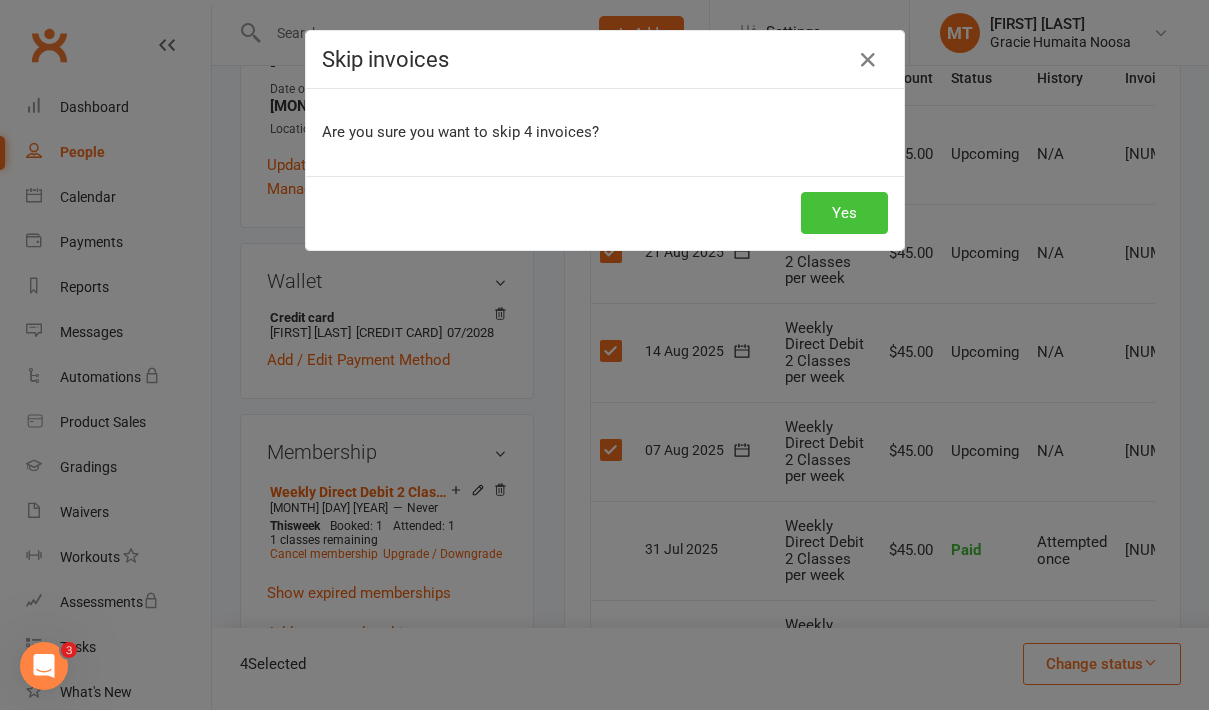 click on "Yes" at bounding box center (844, 213) 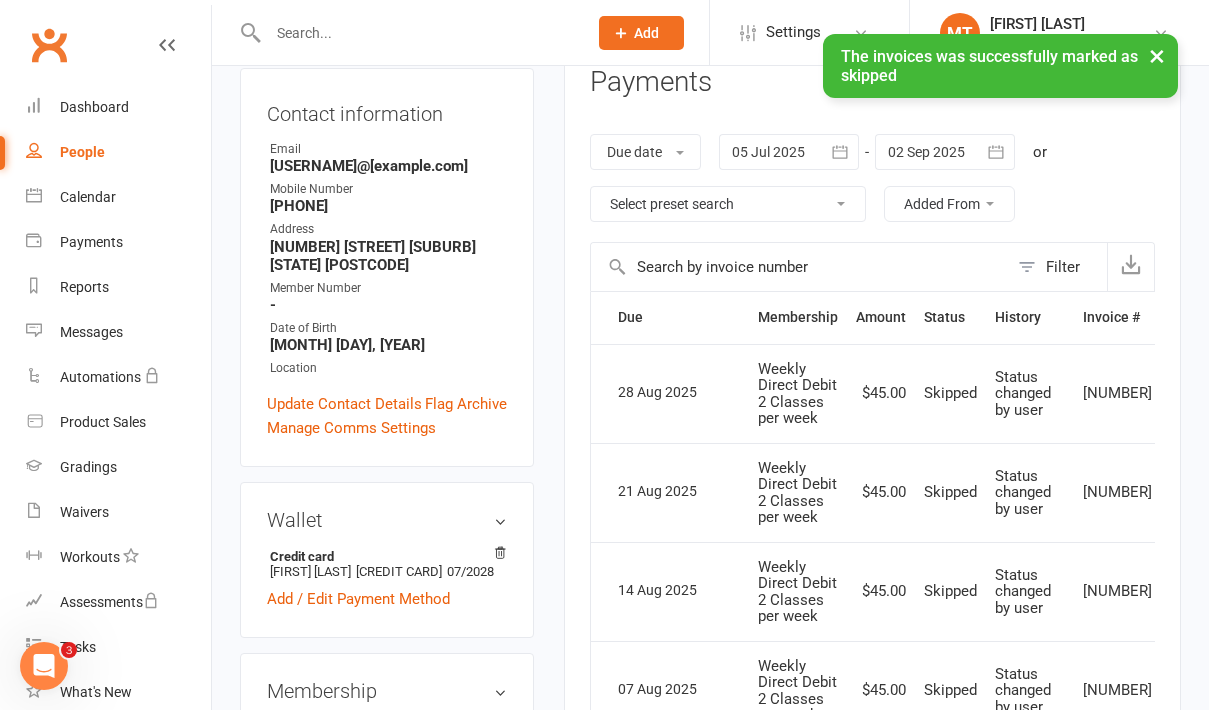 scroll, scrollTop: 269, scrollLeft: 0, axis: vertical 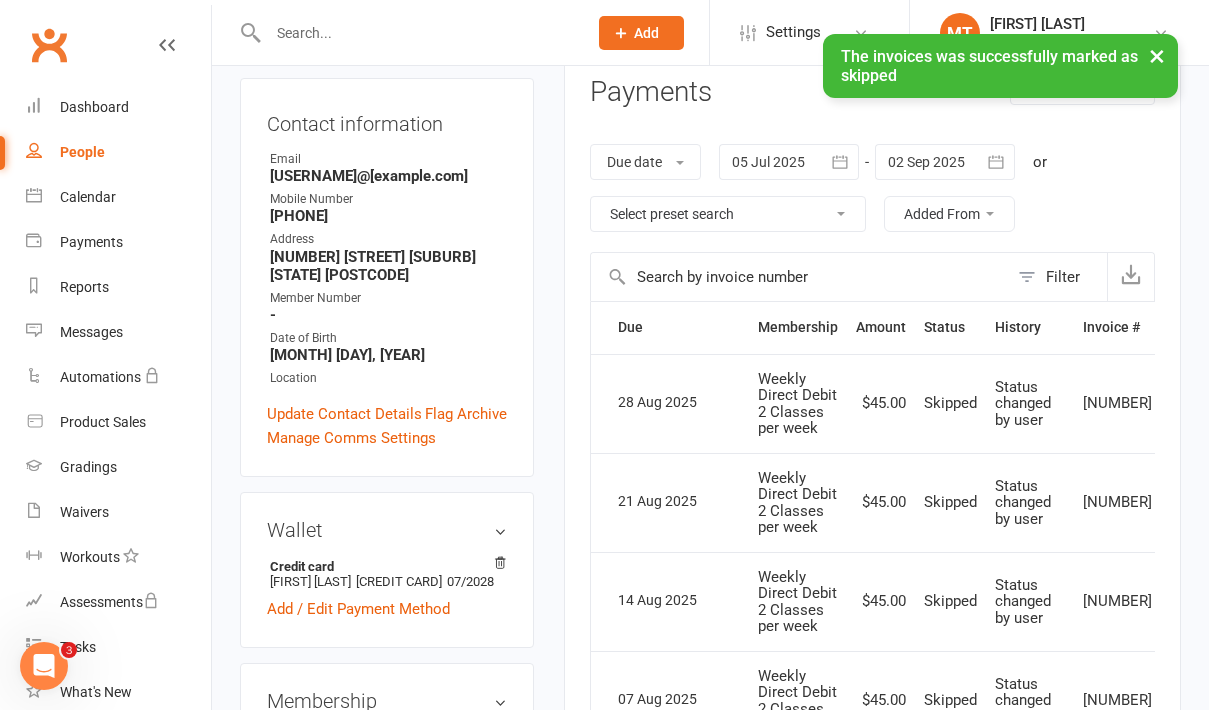 click 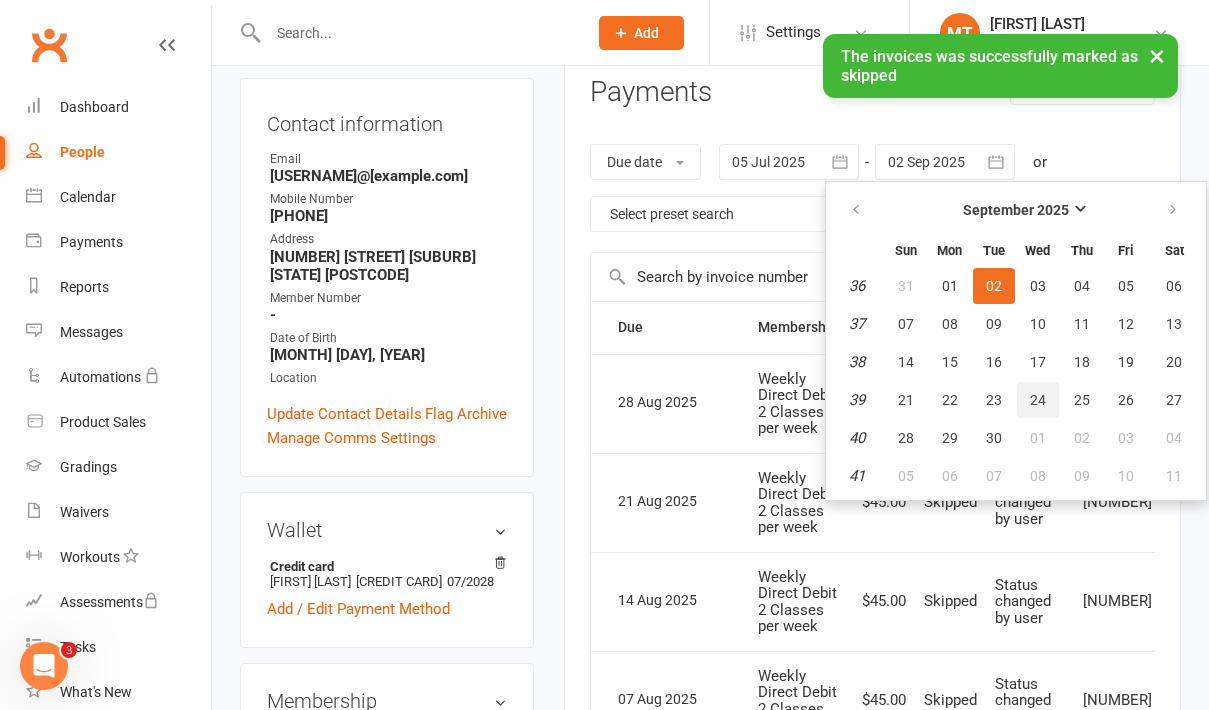 click on "24" at bounding box center [1038, 400] 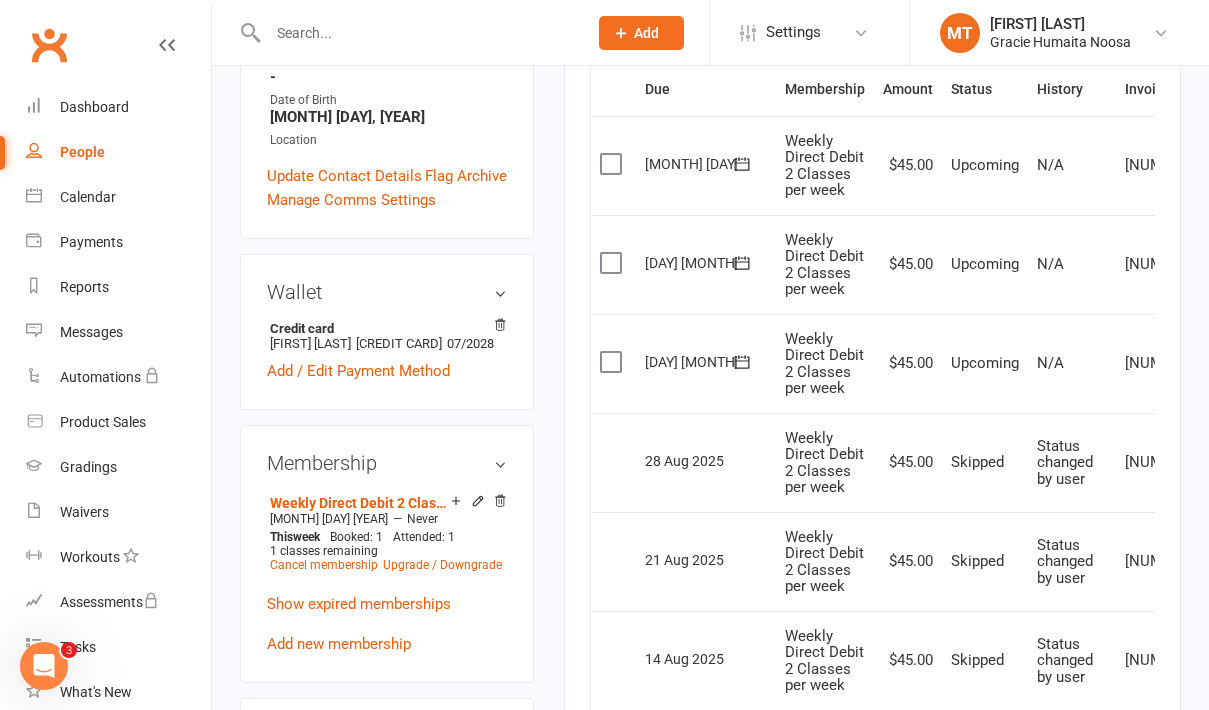 scroll, scrollTop: 508, scrollLeft: 0, axis: vertical 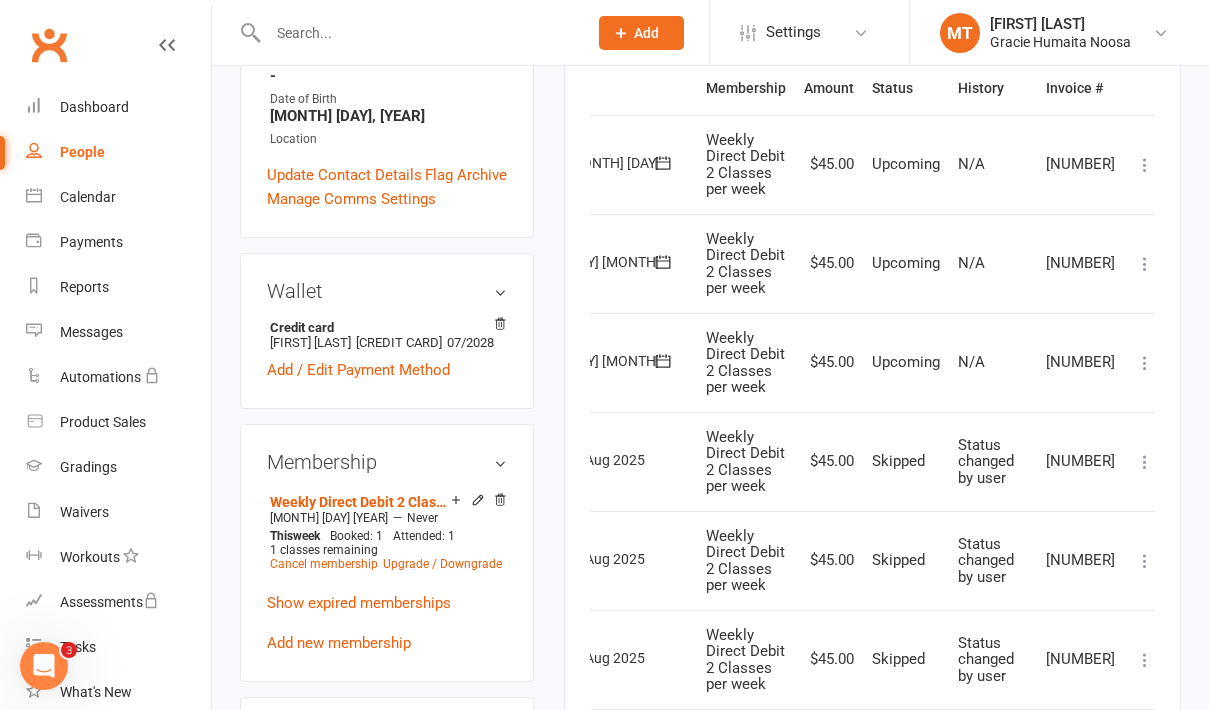 click at bounding box center [1145, 363] 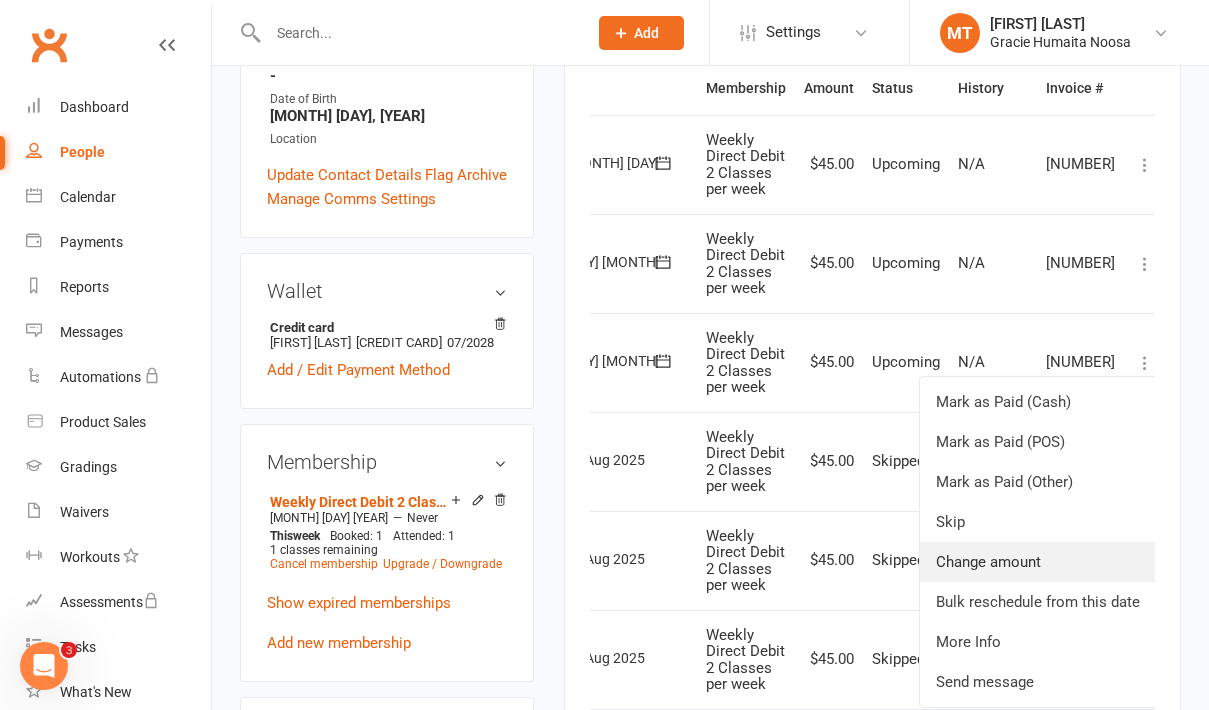 click on "Change amount" at bounding box center (1038, 562) 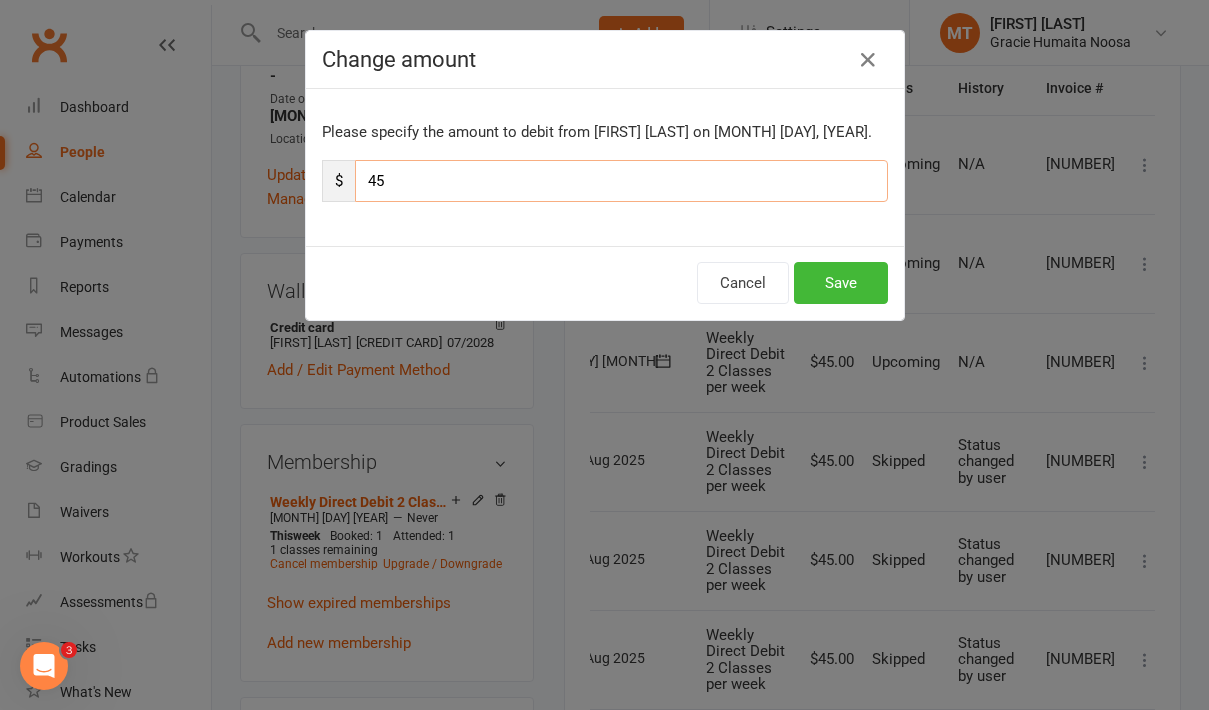 click on "45" at bounding box center [621, 181] 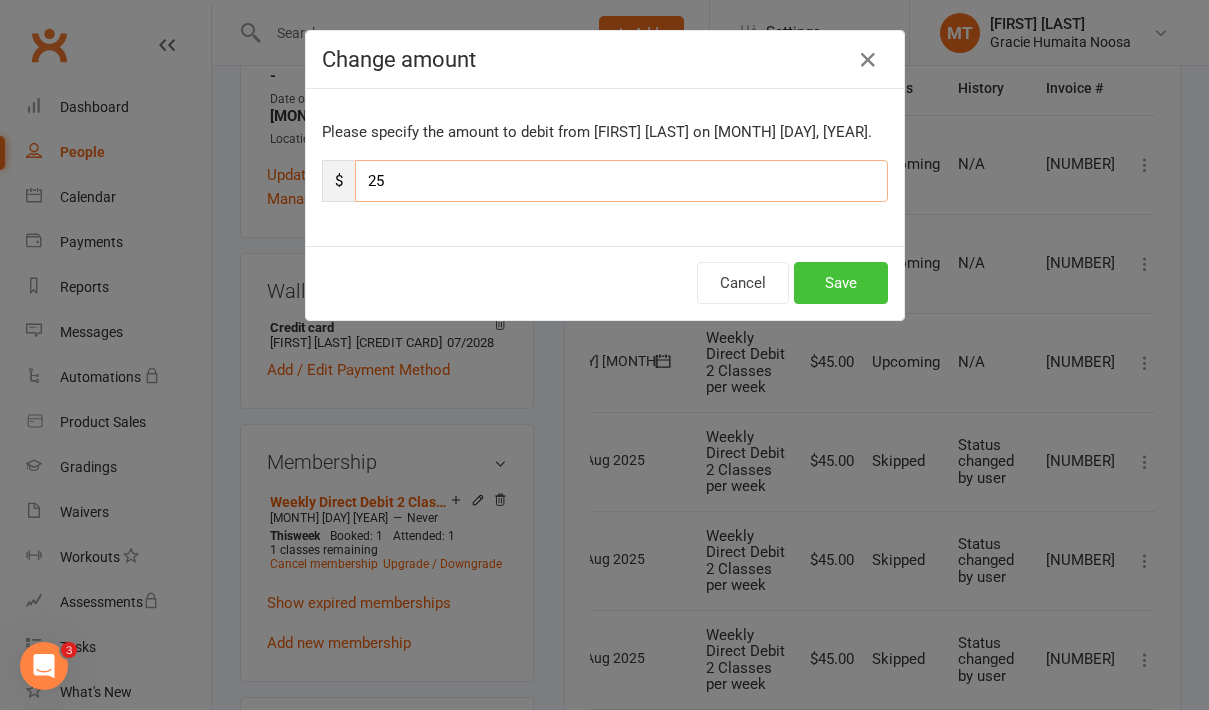 type on "25" 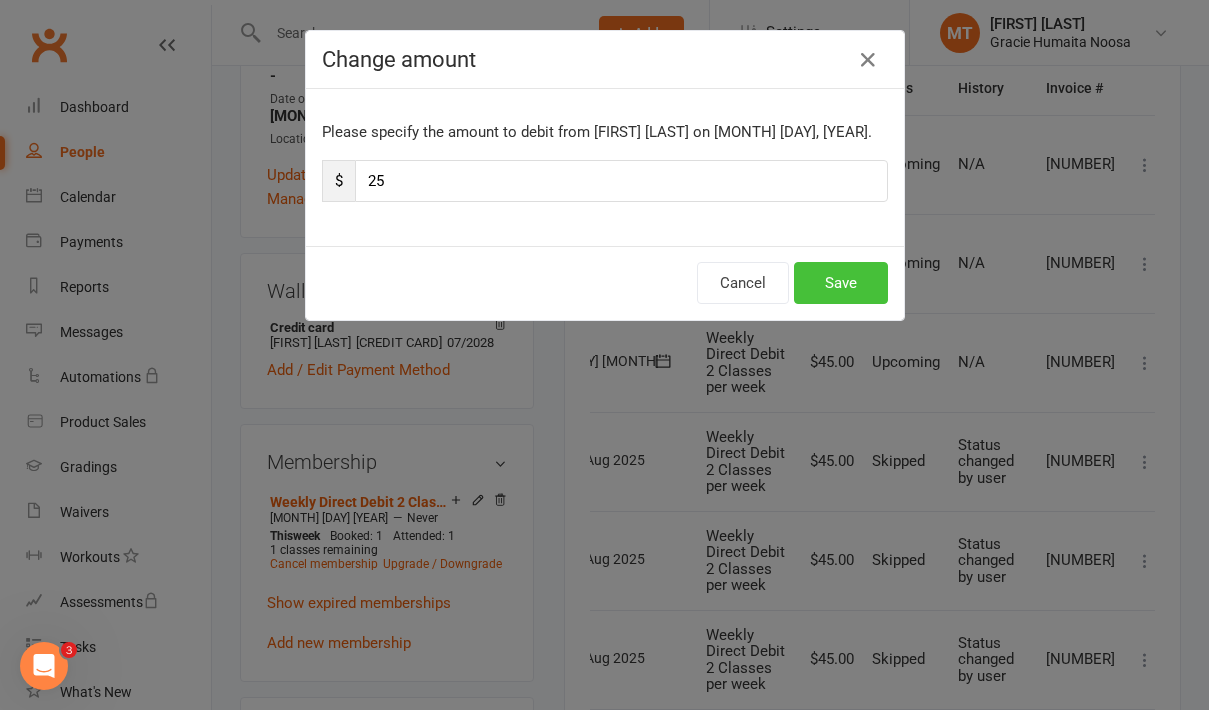 click on "Save" at bounding box center (841, 283) 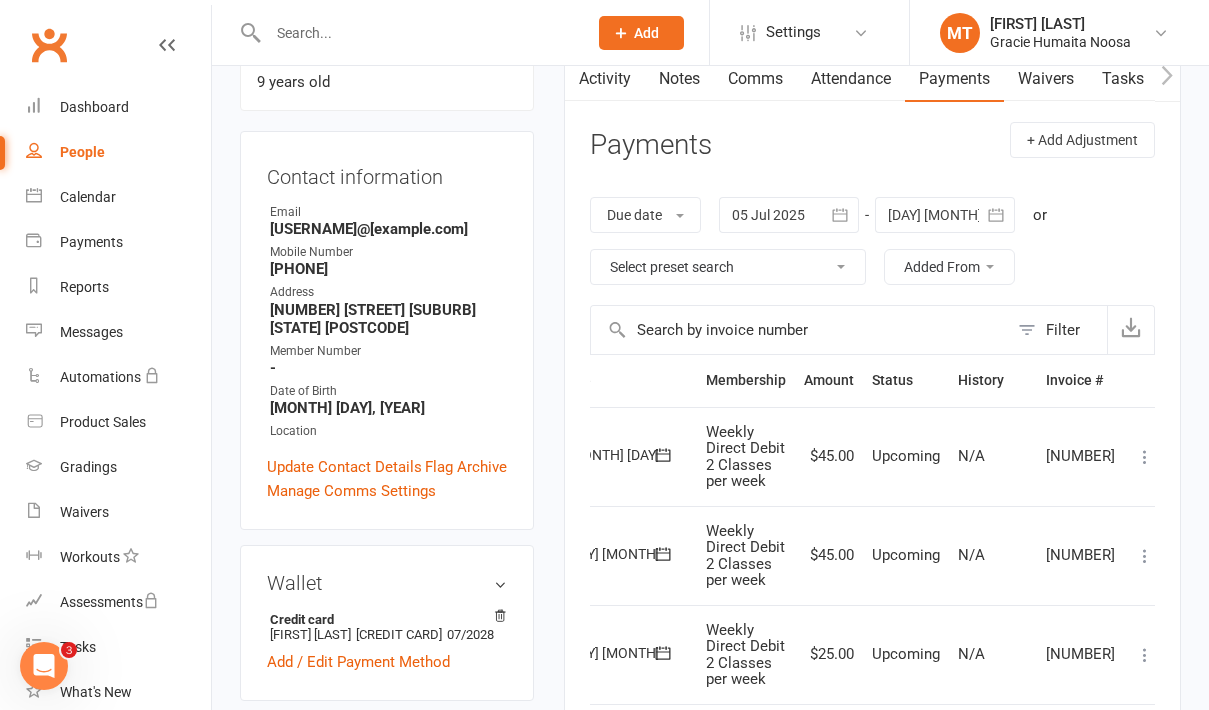 scroll, scrollTop: 0, scrollLeft: 0, axis: both 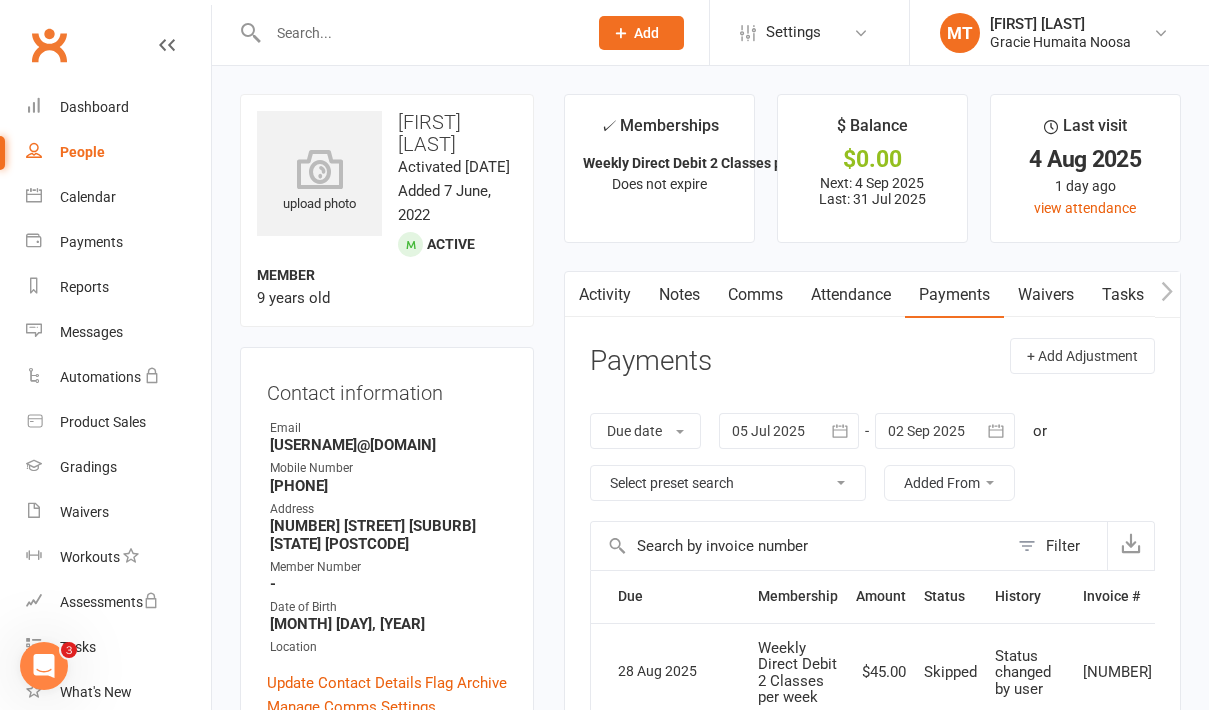 click at bounding box center (417, 33) 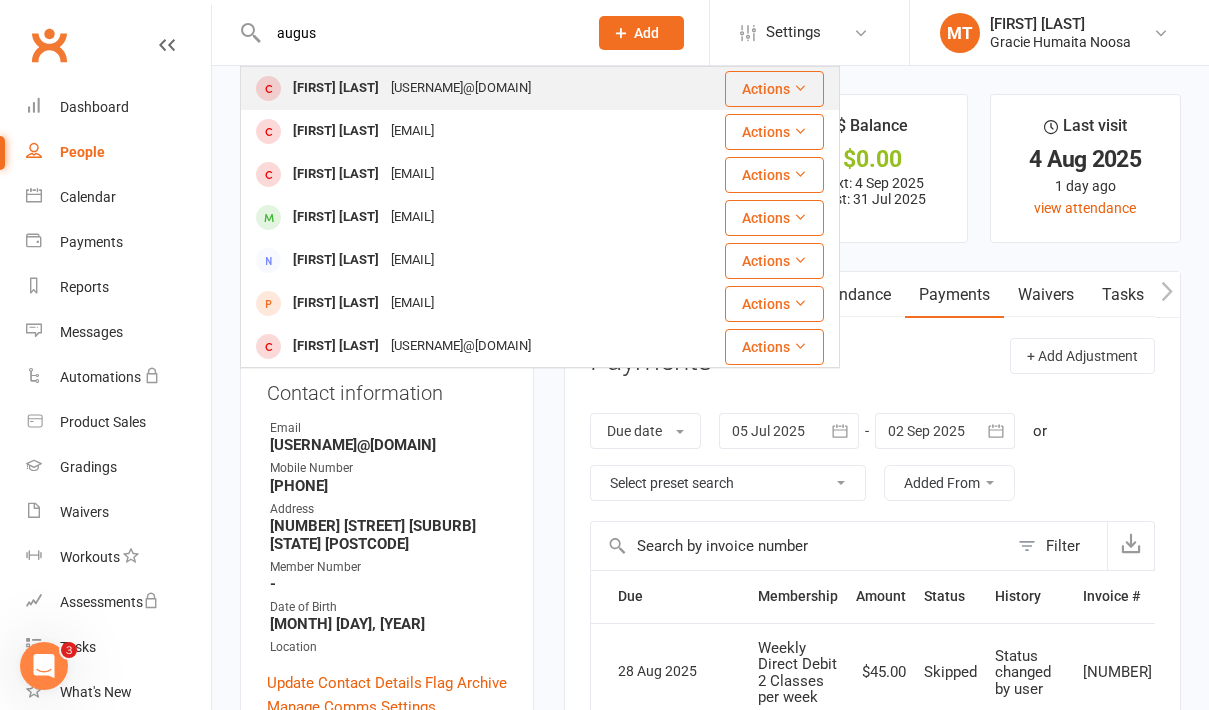 type on "augus" 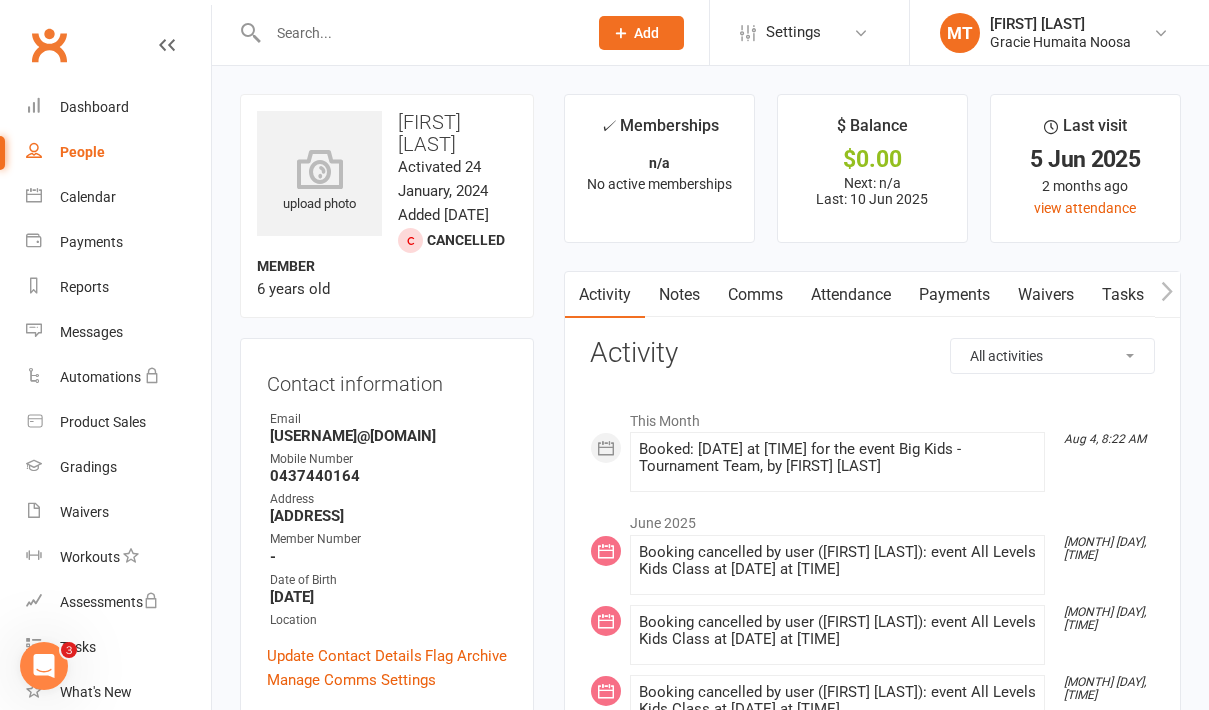 click on "Payments" at bounding box center (954, 295) 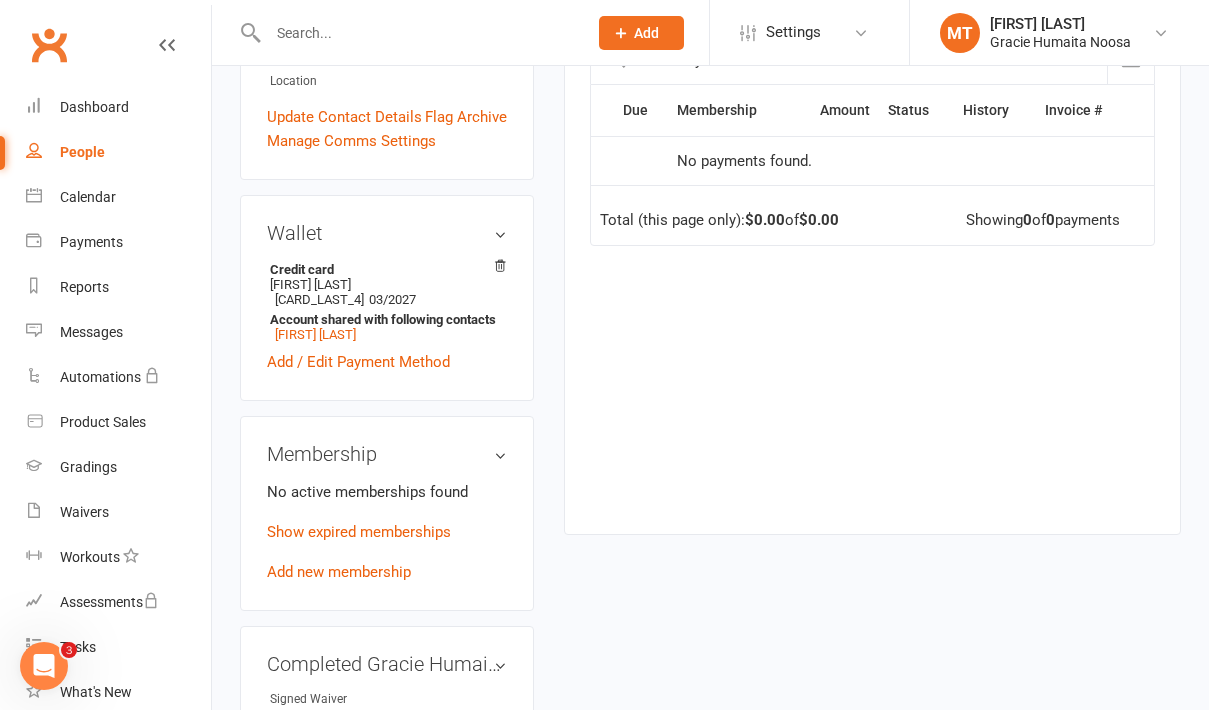 scroll, scrollTop: 538, scrollLeft: 0, axis: vertical 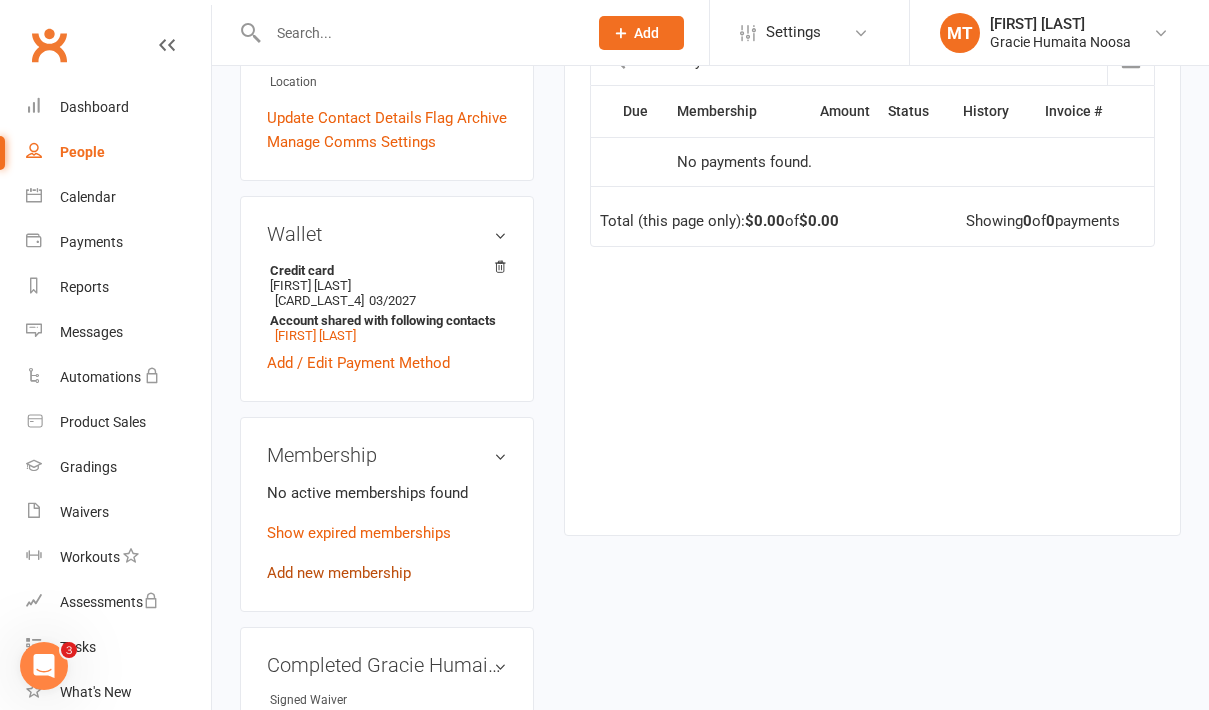 click on "Add new membership" at bounding box center [339, 573] 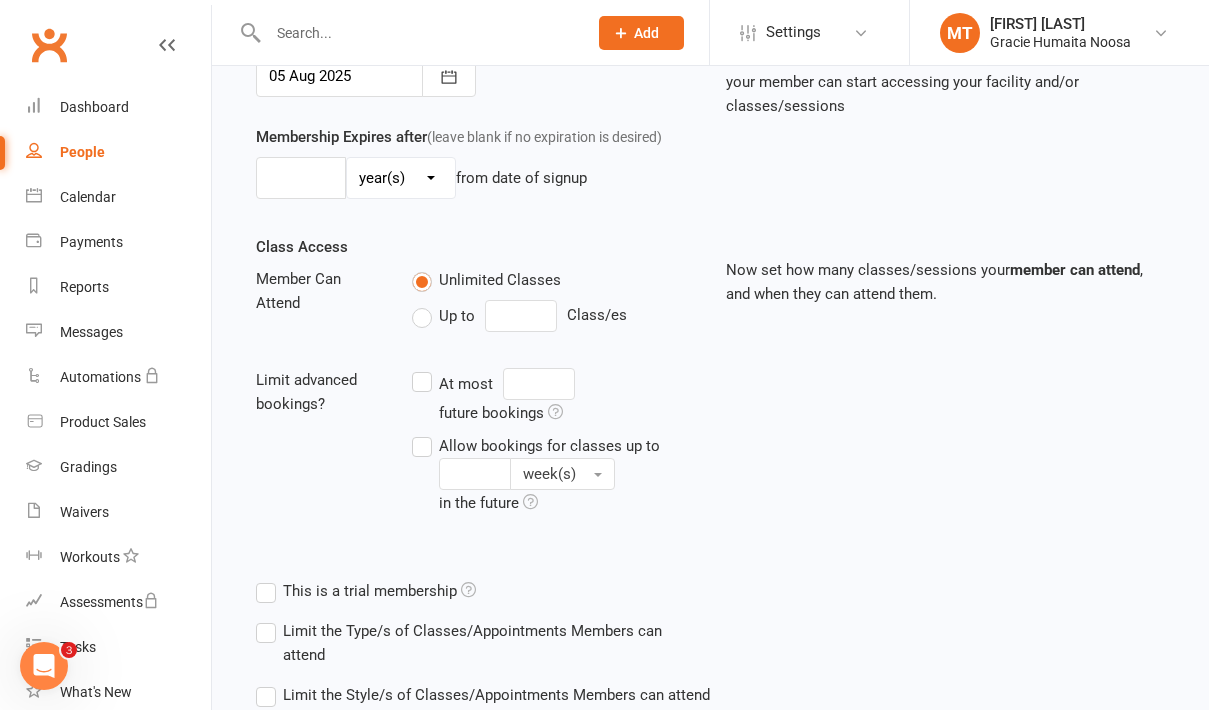 scroll, scrollTop: 0, scrollLeft: 0, axis: both 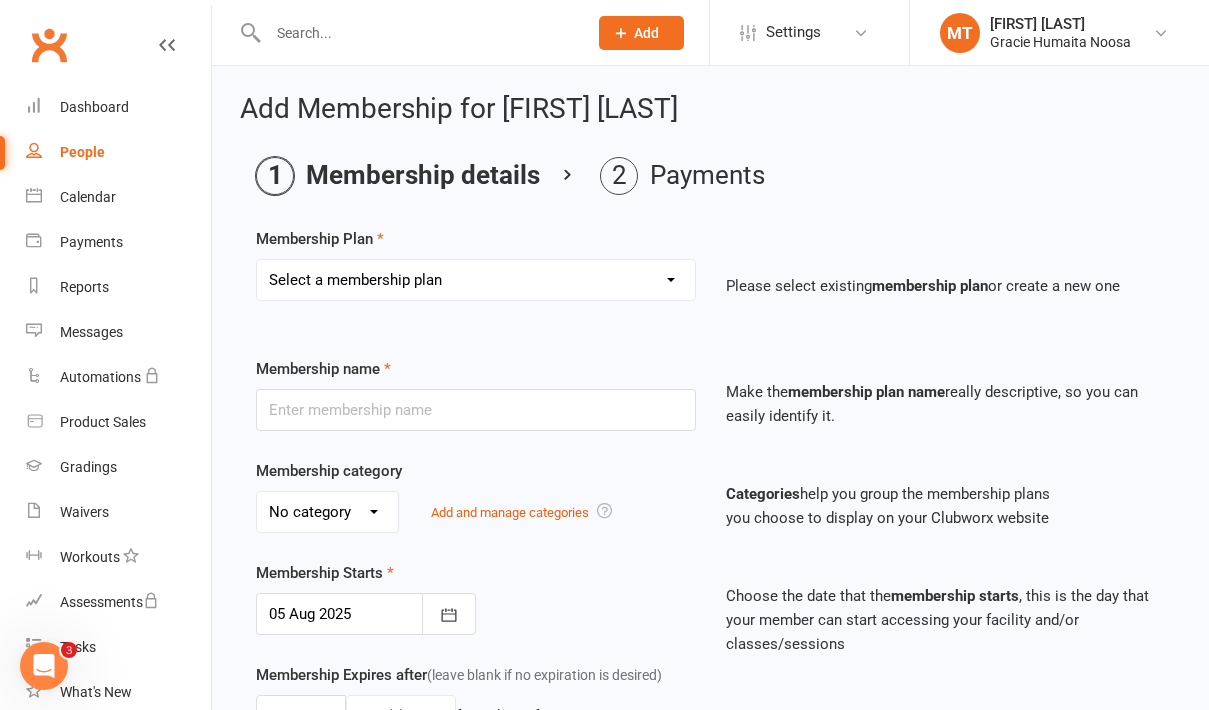 click on "Select a membership plan Create new Membership Plan 10 Class Pack 30 Class Pack Casual Class Weekly Direct Debit Unlimited Classes Jiu Jitsu Camp Weekly Direct Debit 1 Class per week Weekly Direct Debit 2 Classes per week Private Lesson Prof. Will Tritton Fair Play Voucher $200 off Fees FREE 10 pack Voucher" at bounding box center (476, 280) 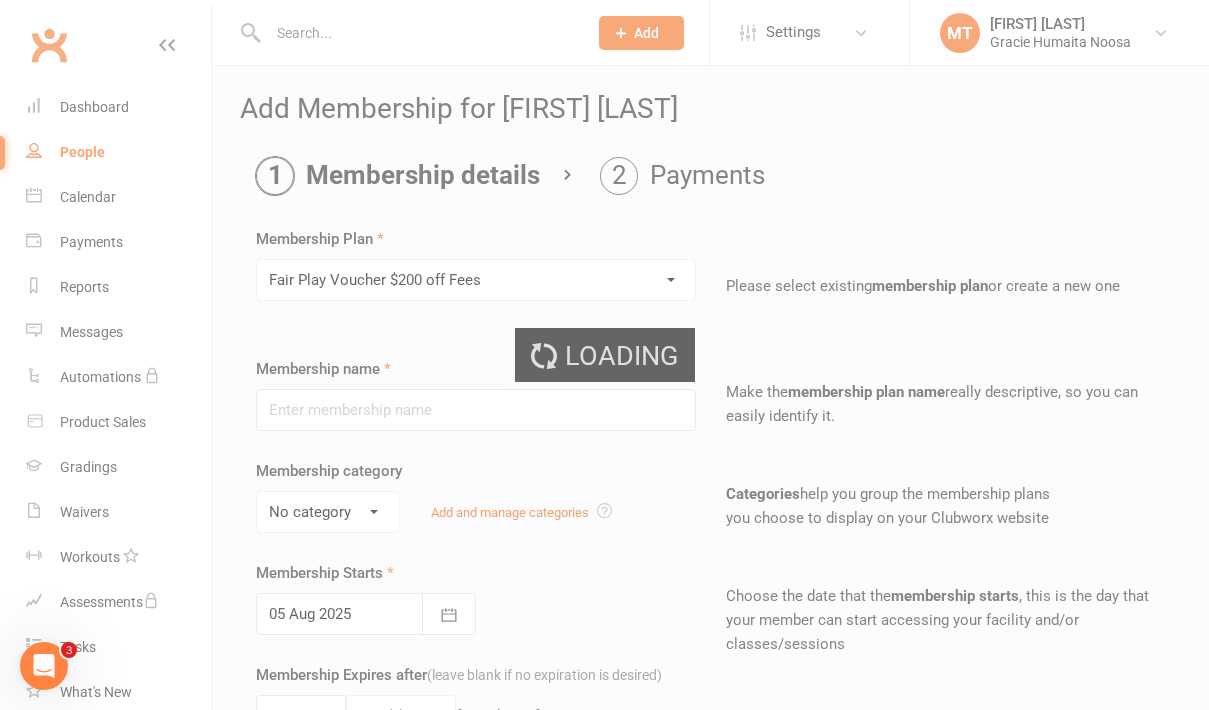type on "Fair Play Voucher $200 off Fees" 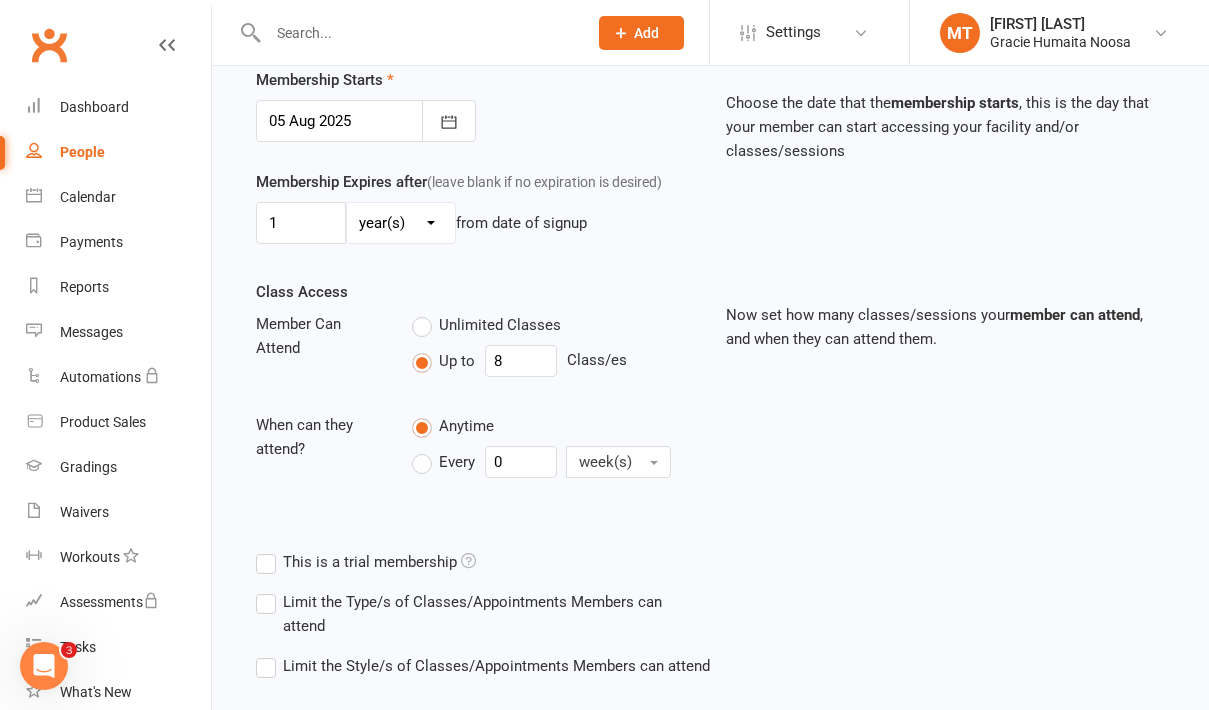 scroll, scrollTop: 600, scrollLeft: 0, axis: vertical 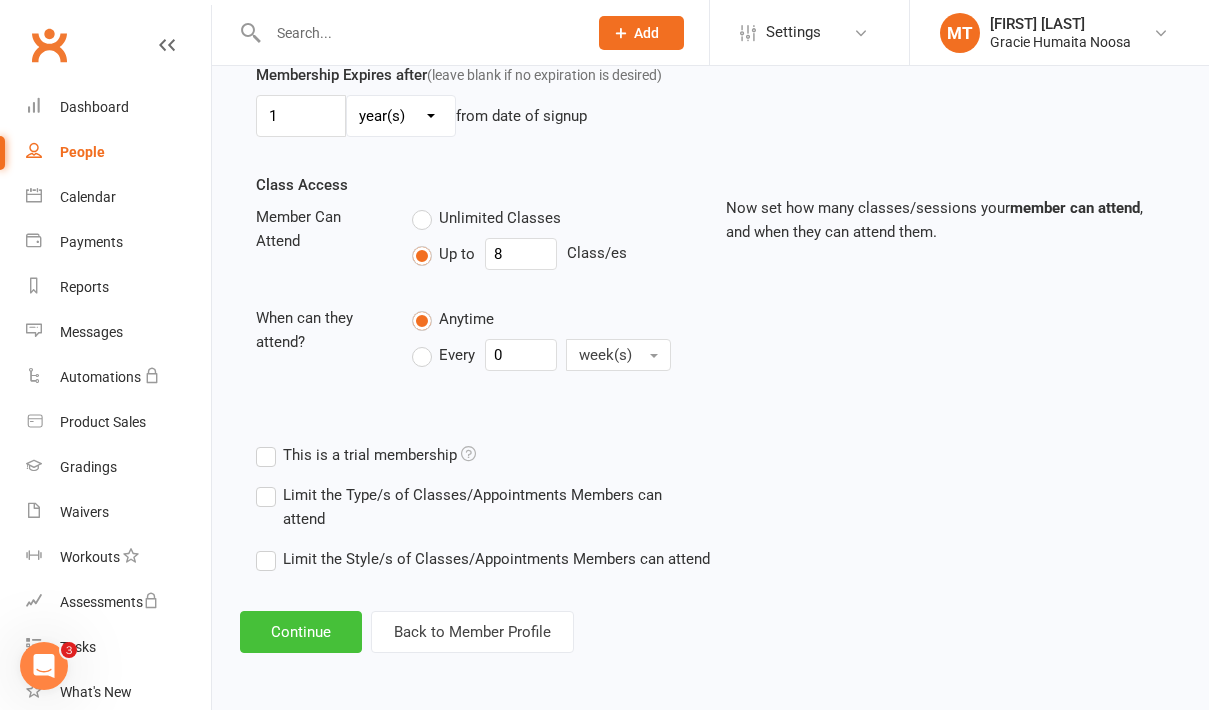 click on "Continue" at bounding box center [301, 632] 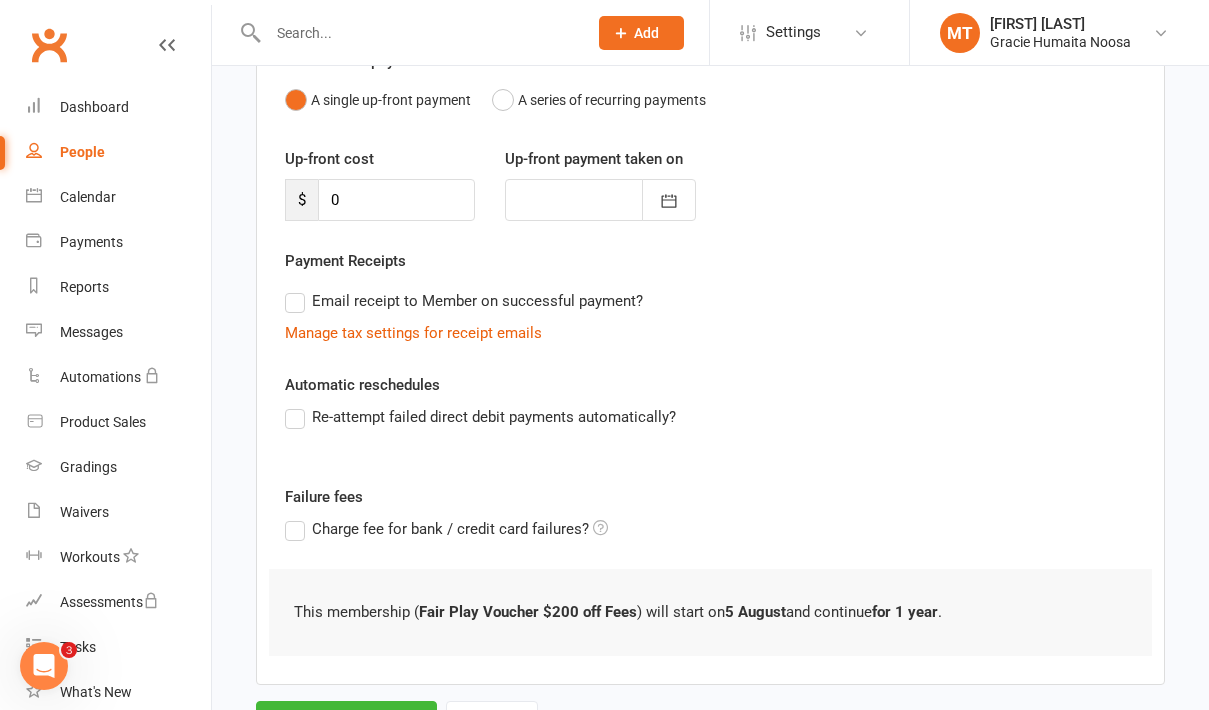 scroll, scrollTop: 299, scrollLeft: 0, axis: vertical 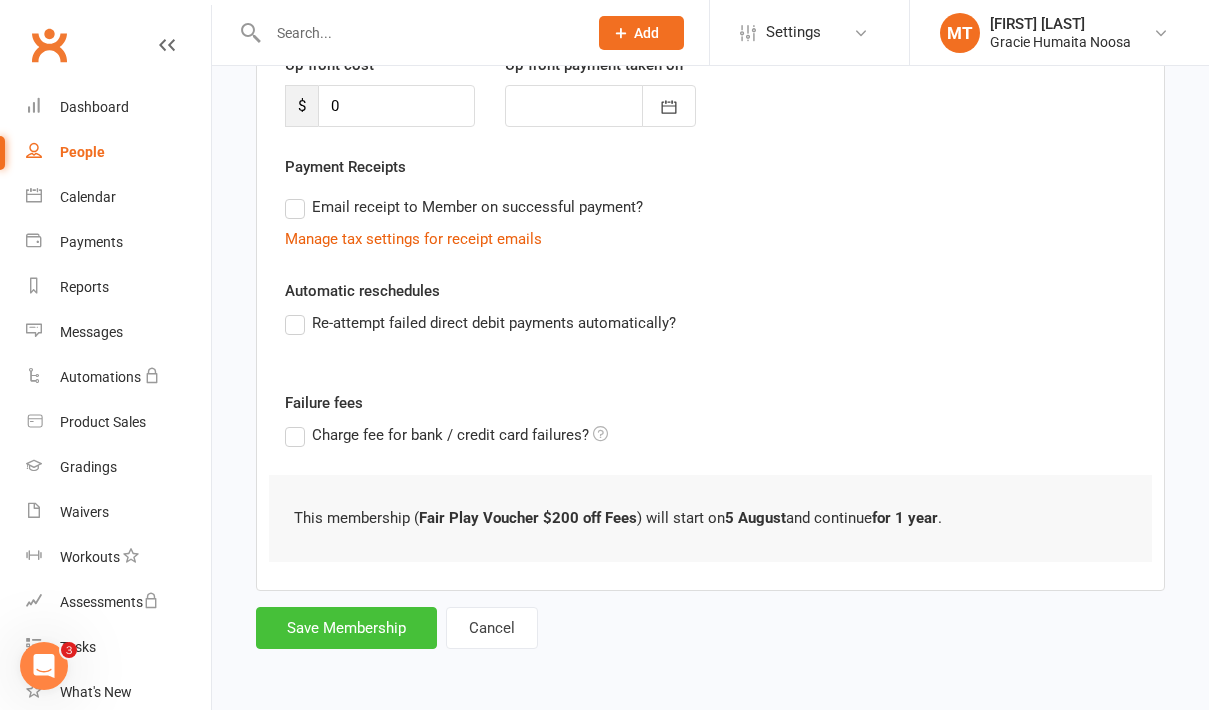 click on "Save Membership" at bounding box center [346, 628] 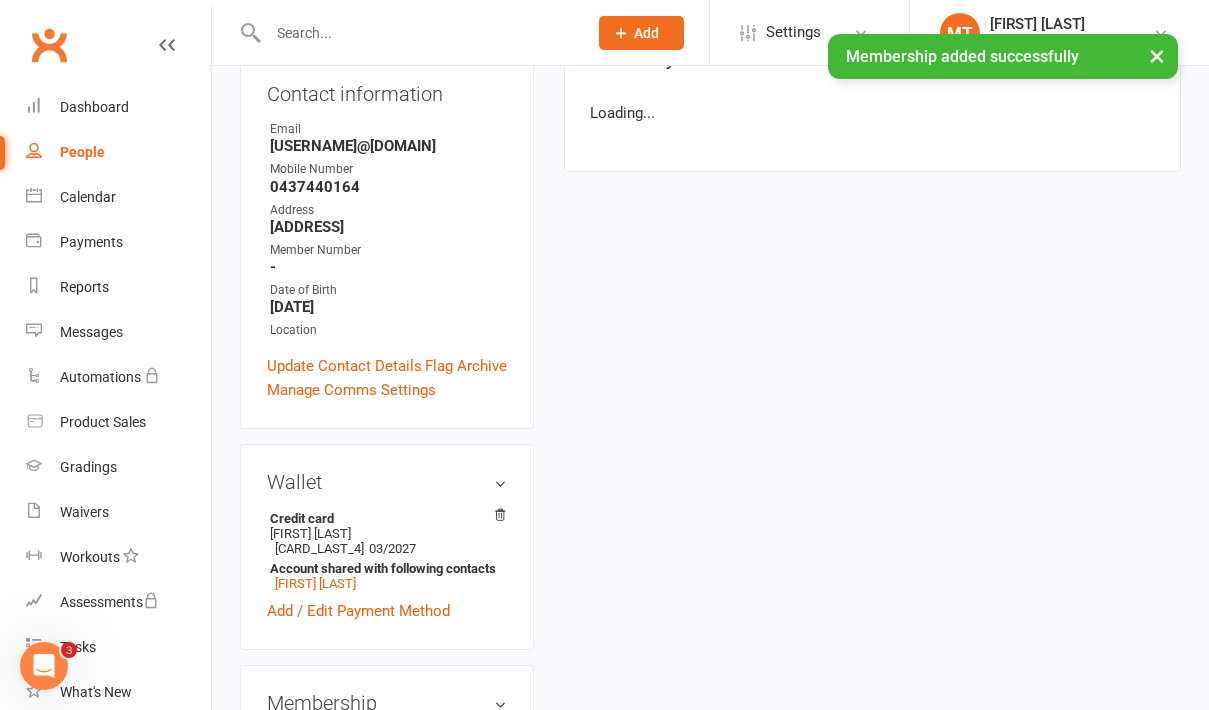 scroll, scrollTop: 0, scrollLeft: 0, axis: both 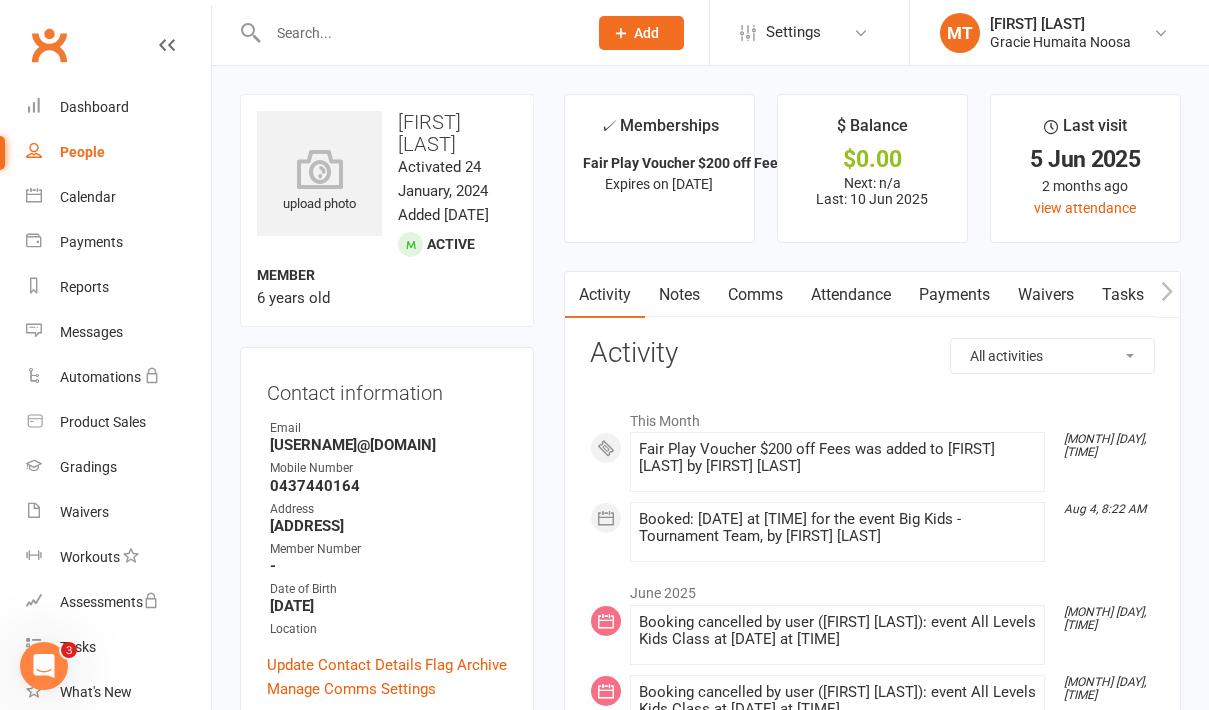 click at bounding box center [417, 33] 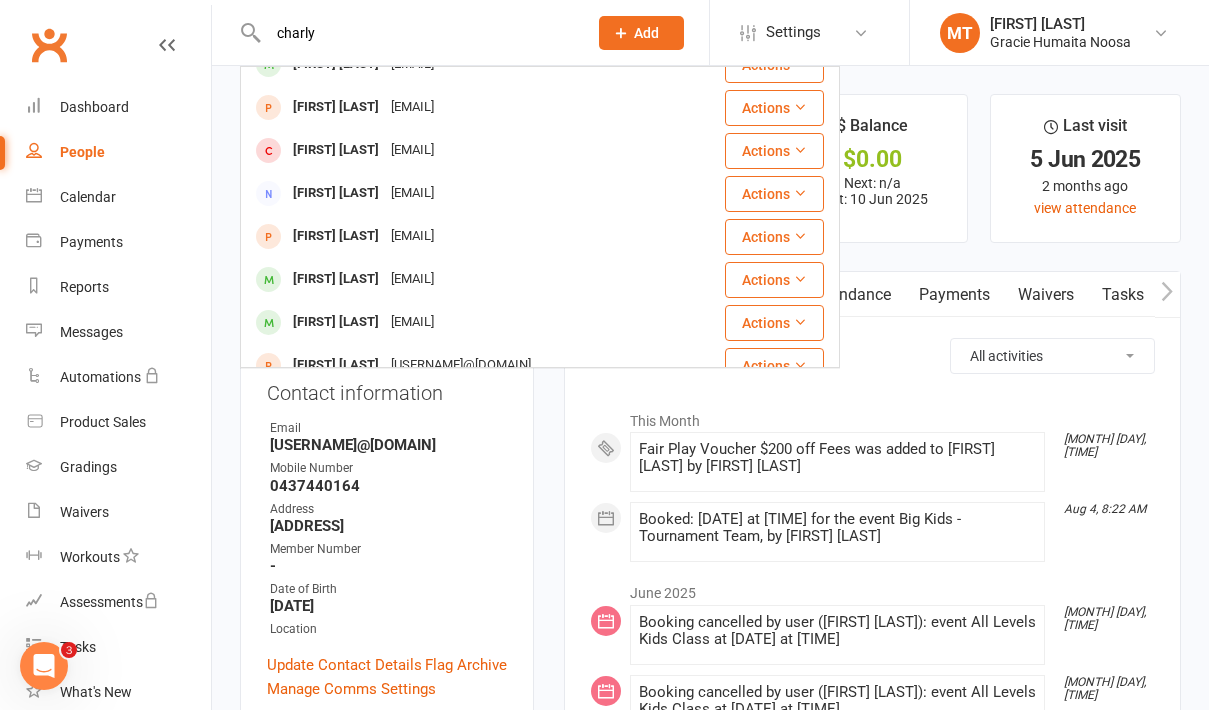 scroll, scrollTop: 0, scrollLeft: 0, axis: both 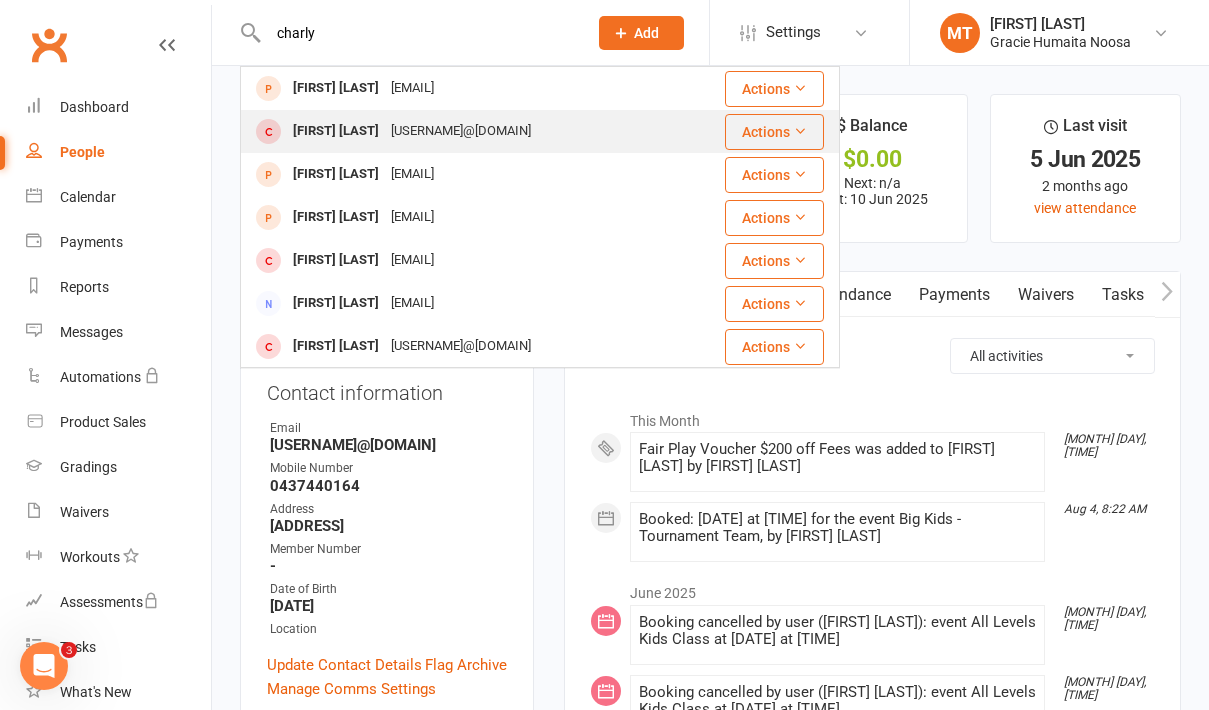 type on "charly" 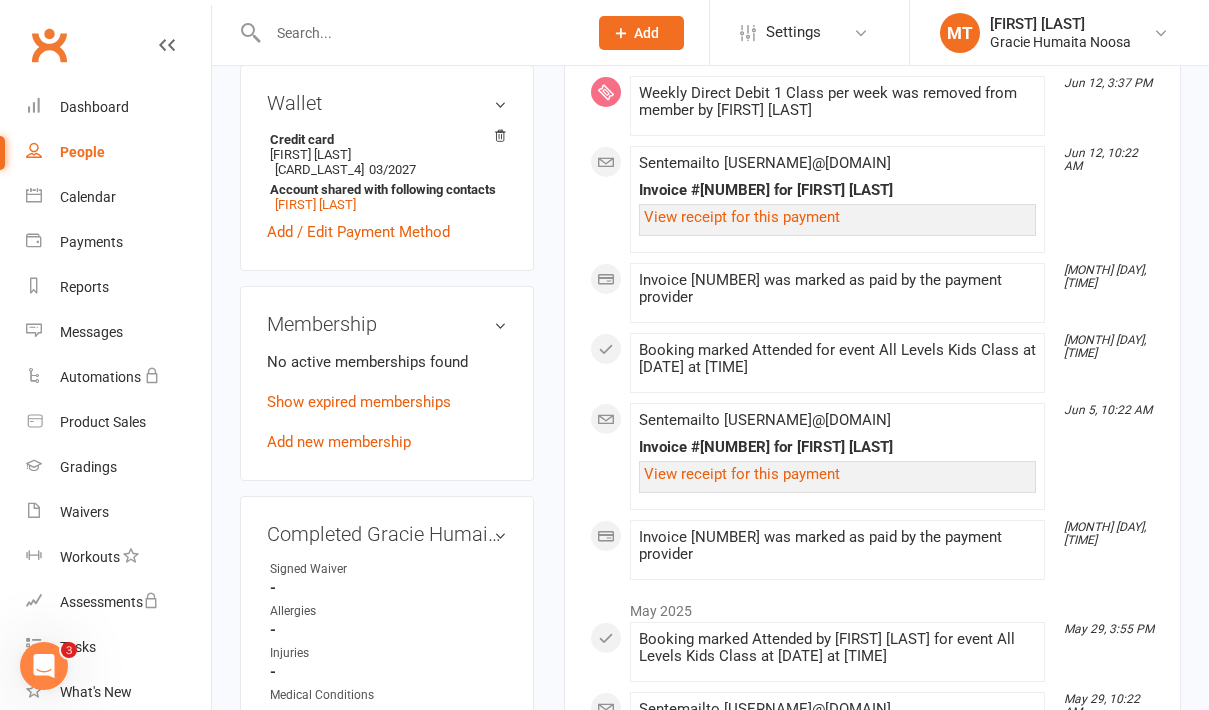 scroll, scrollTop: 691, scrollLeft: 0, axis: vertical 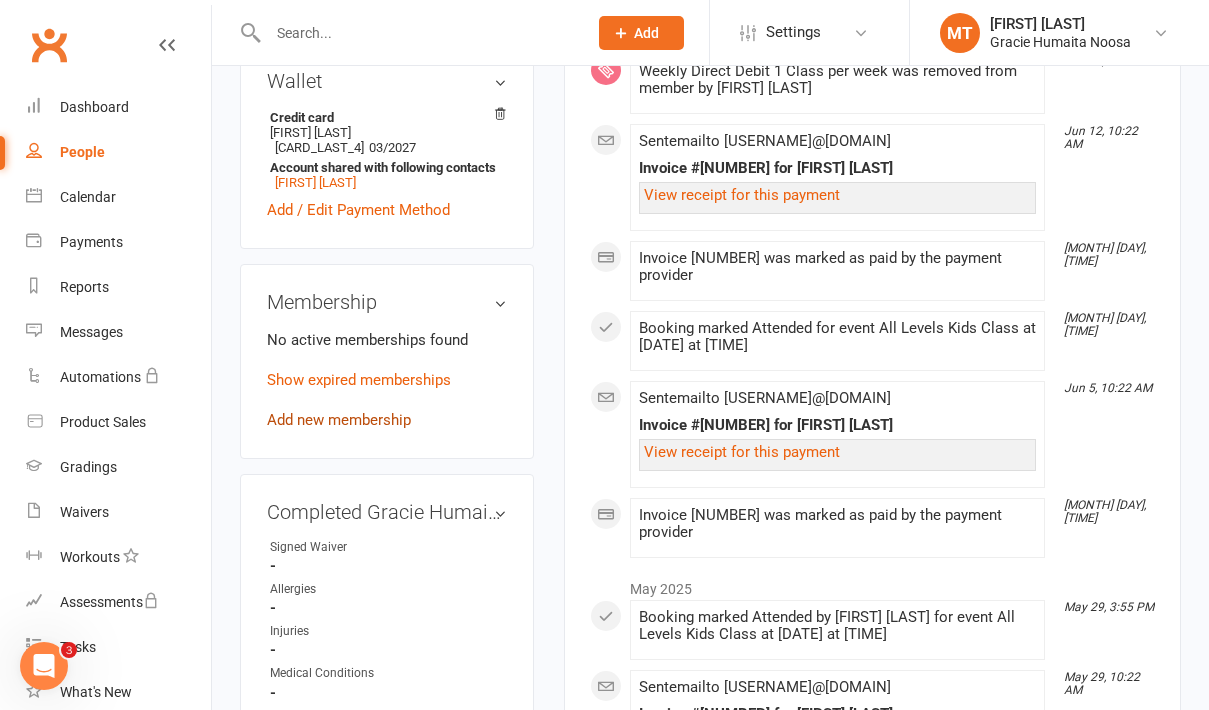 click on "Add new membership" at bounding box center [339, 420] 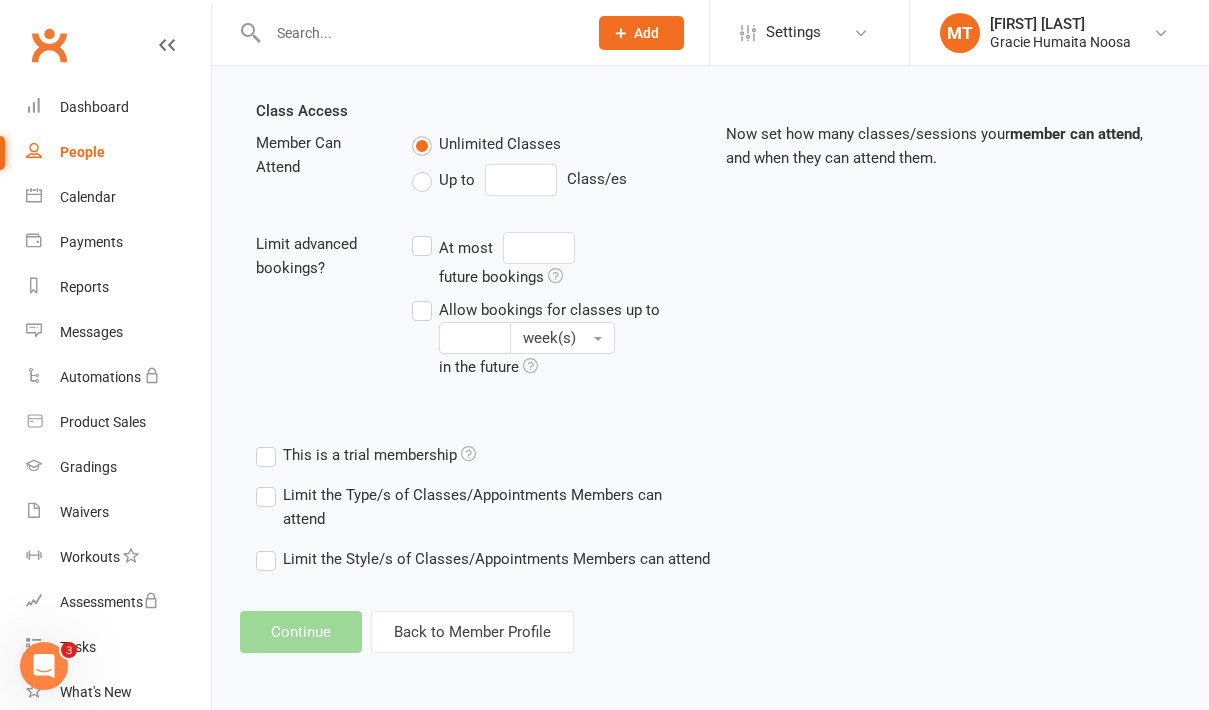 scroll, scrollTop: 0, scrollLeft: 0, axis: both 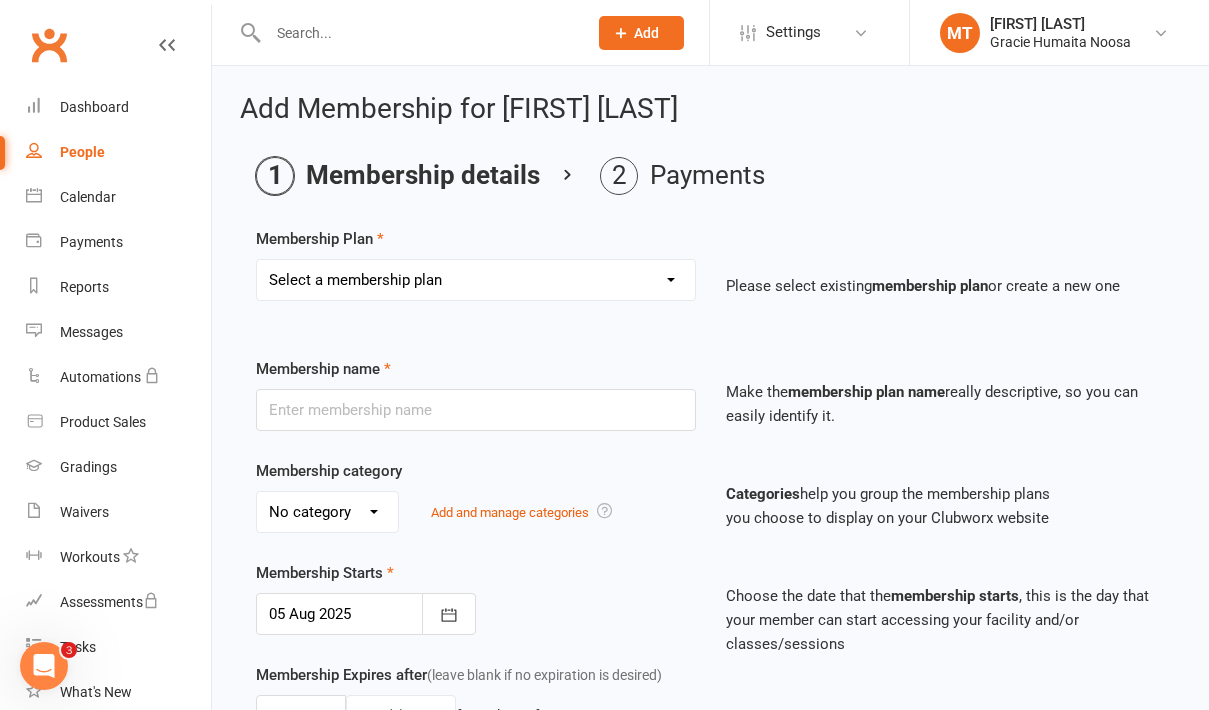 click on "Select a membership plan Create new Membership Plan 10 Class Pack 30 Class Pack Casual Class Weekly Direct Debit Unlimited Classes Jiu Jitsu Camp Weekly Direct Debit 1 Class per week Weekly Direct Debit 2 Classes per week Private Lesson Prof. Will Tritton Fair Play Voucher $200 off Fees FREE 10 pack Voucher" at bounding box center (476, 280) 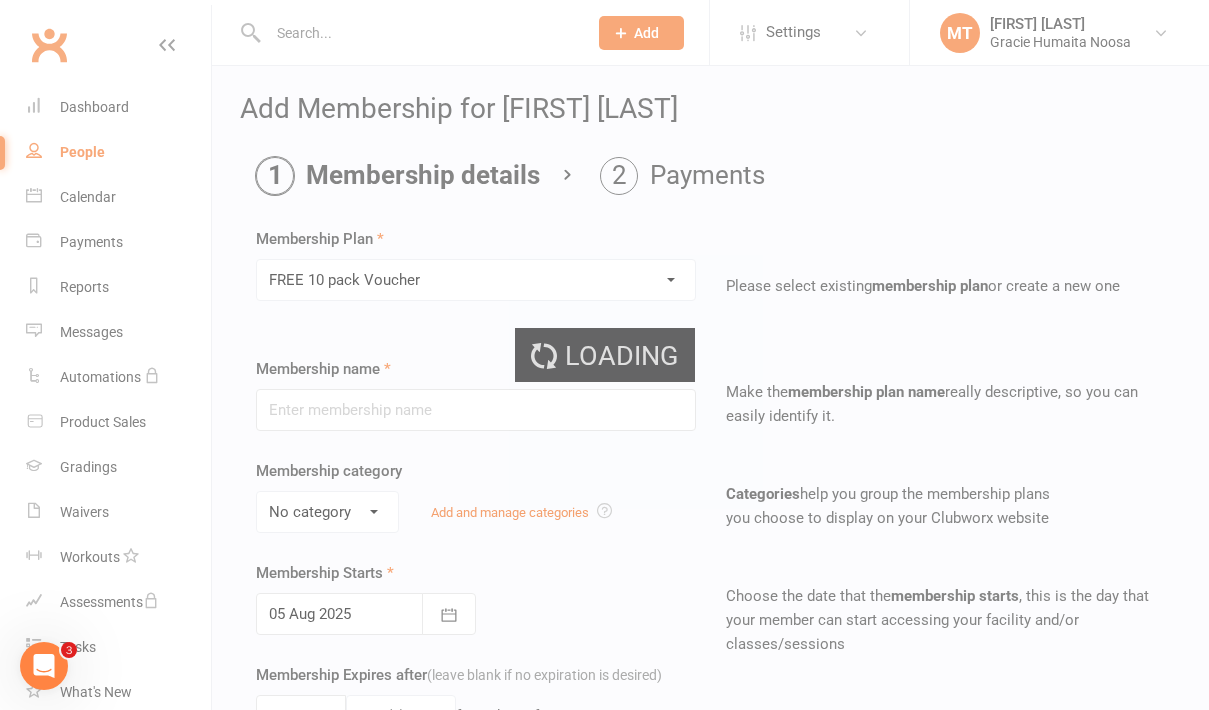 type on "FREE 10 pack Voucher" 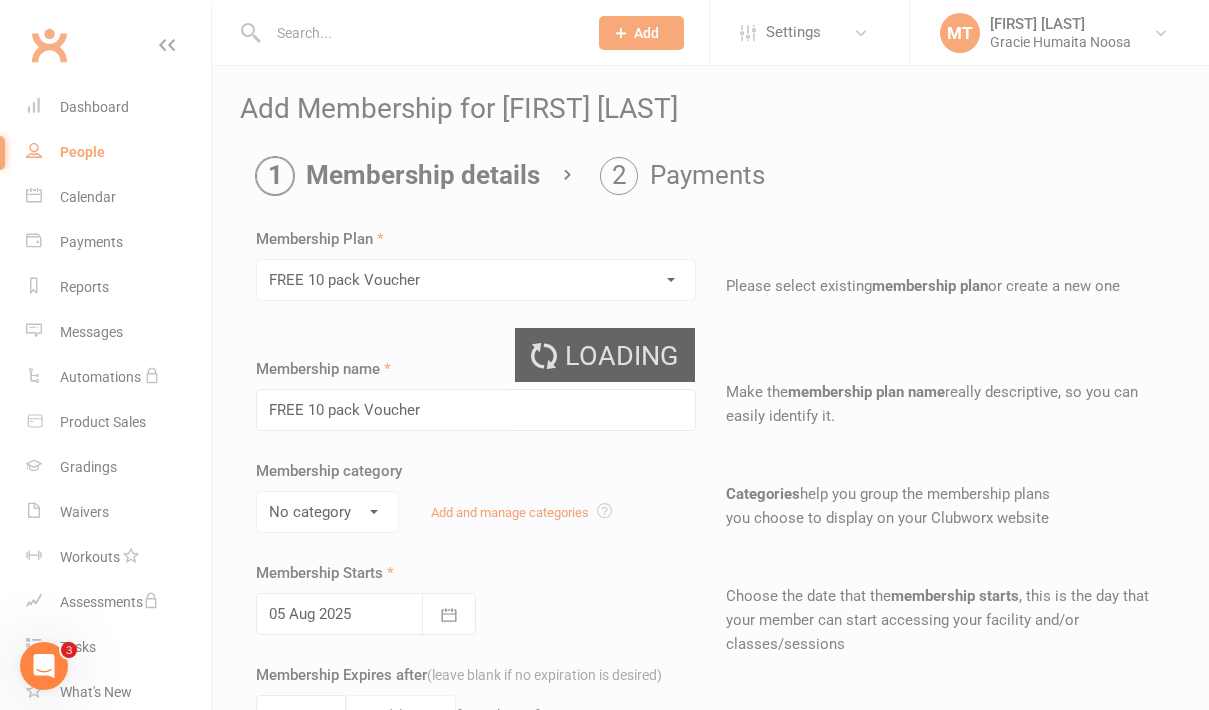 type on "10" 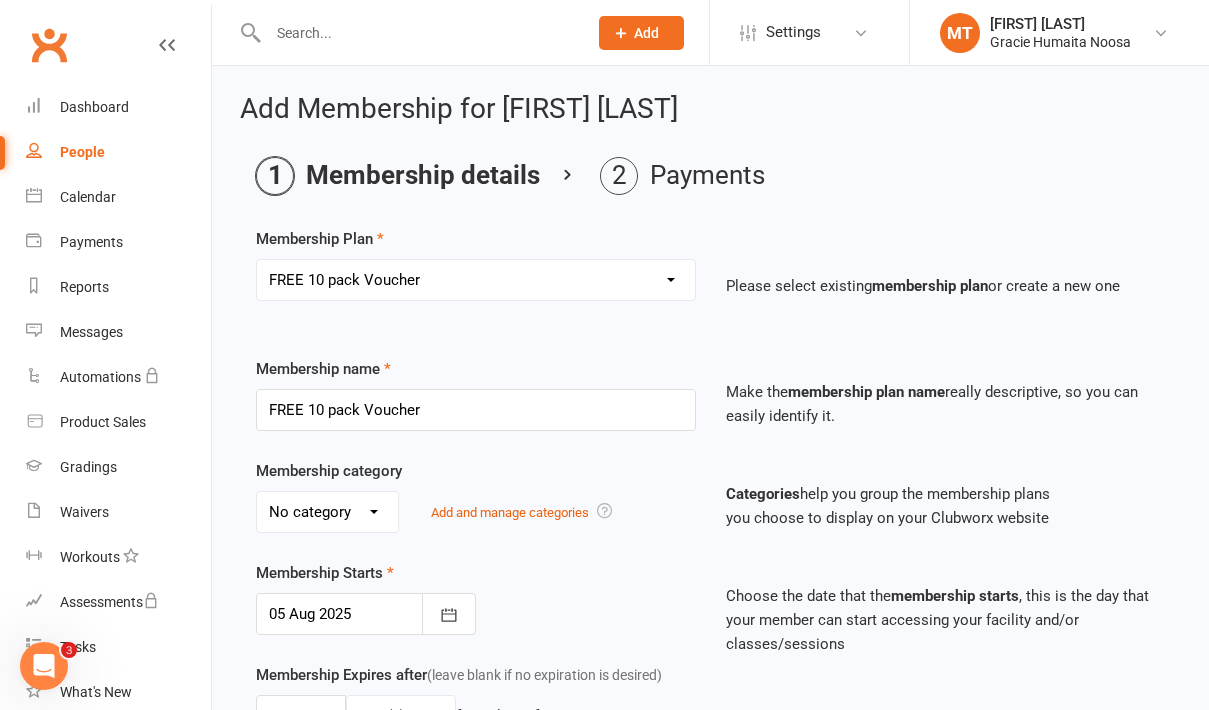 click on "Select a membership plan Create new Membership Plan 10 Class Pack 30 Class Pack Casual Class Weekly Direct Debit Unlimited Classes Jiu Jitsu Camp Weekly Direct Debit 1 Class per week Weekly Direct Debit 2 Classes per week Private Lesson Prof. Will Tritton Fair Play Voucher $200 off Fees FREE 10 pack Voucher" at bounding box center (476, 280) 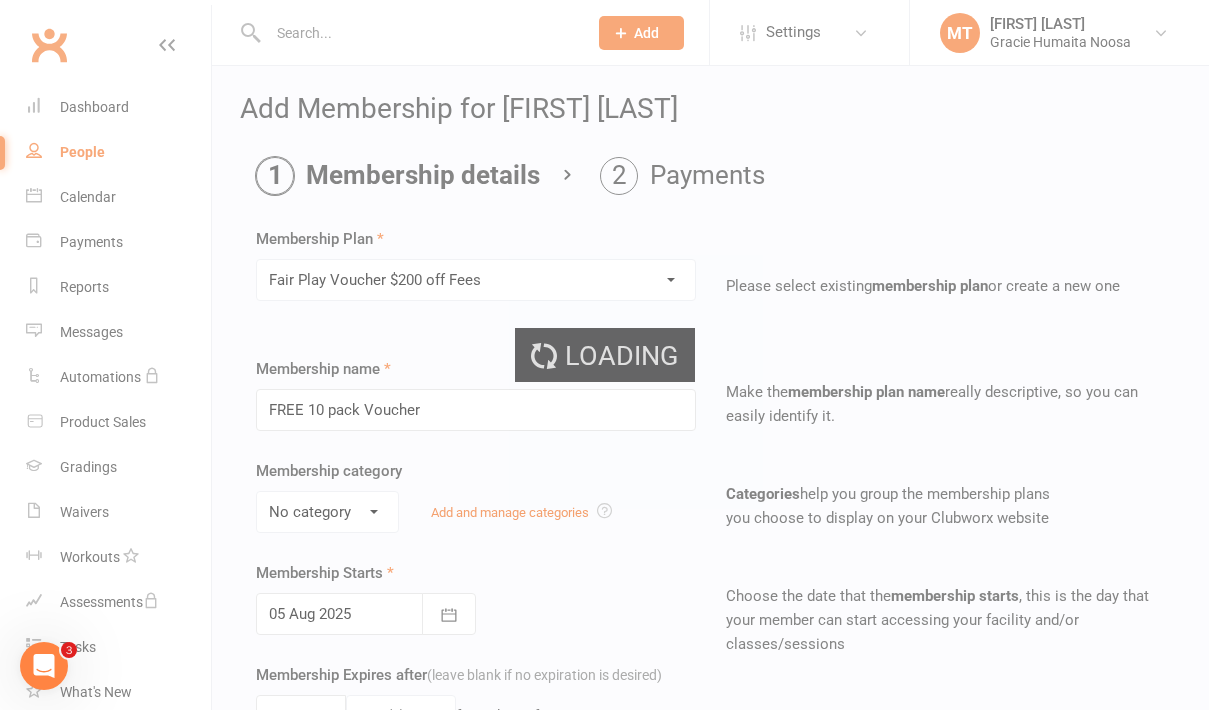type on "Fair Play Voucher $200 off Fees" 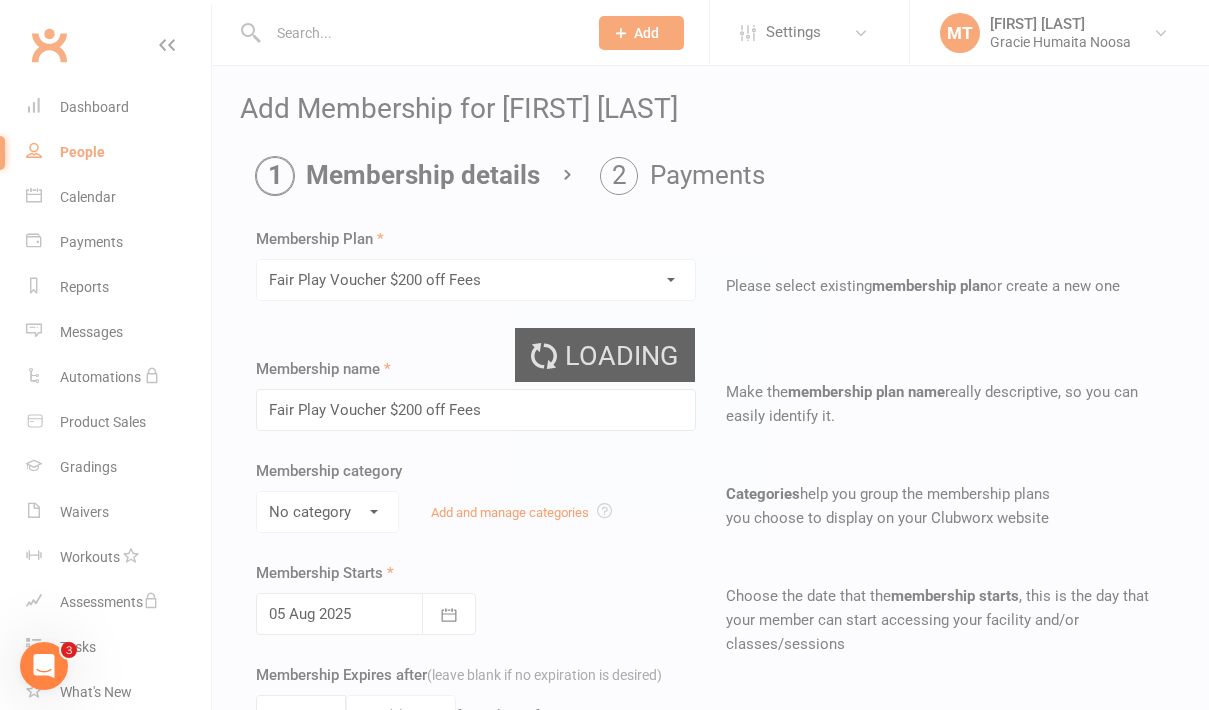 type on "8" 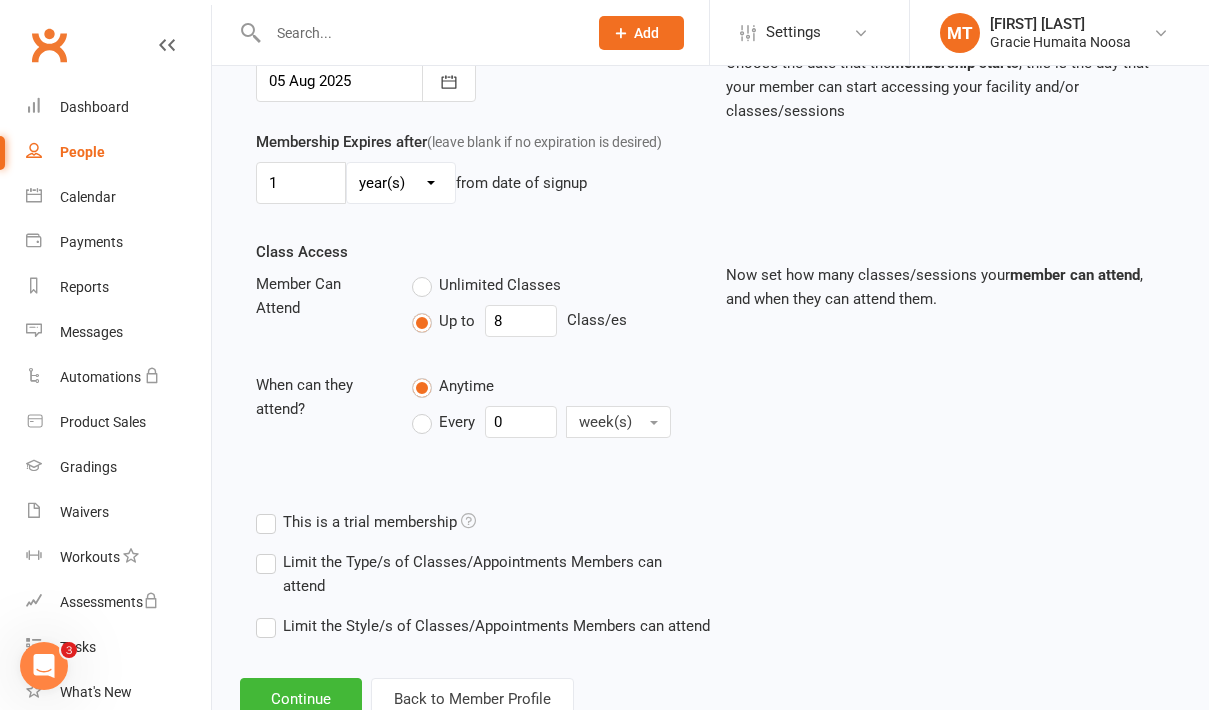 scroll, scrollTop: 600, scrollLeft: 0, axis: vertical 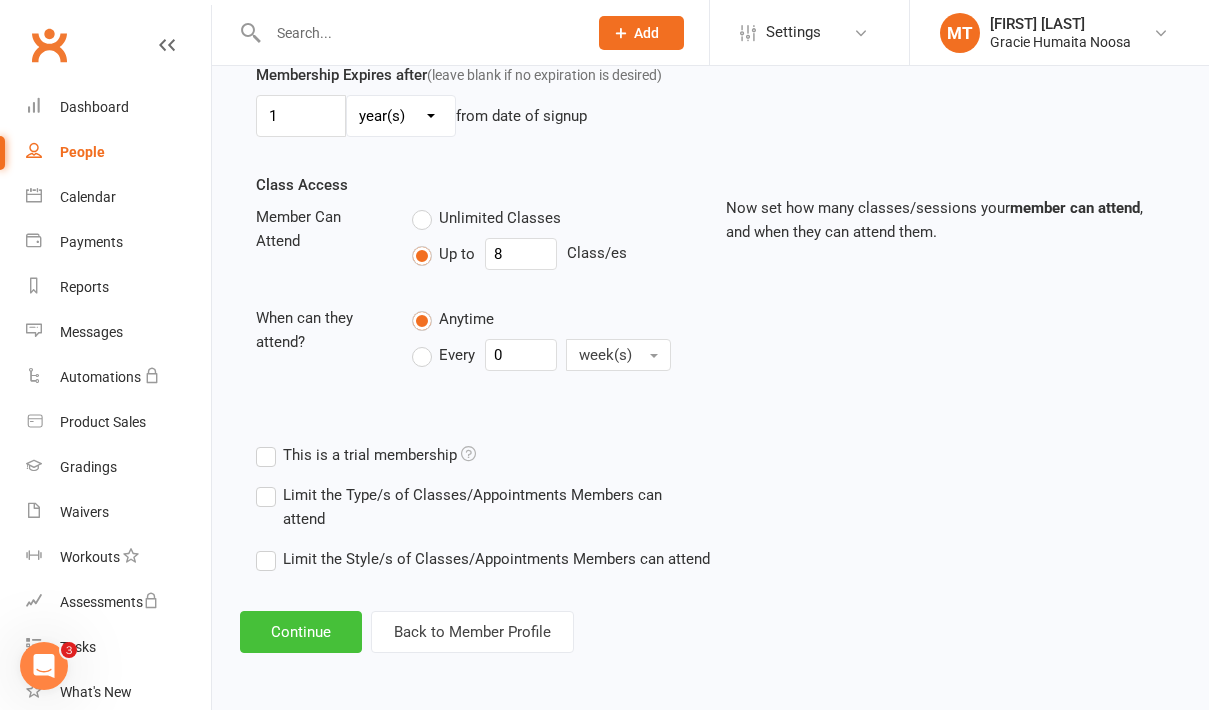 click on "Continue" at bounding box center [301, 632] 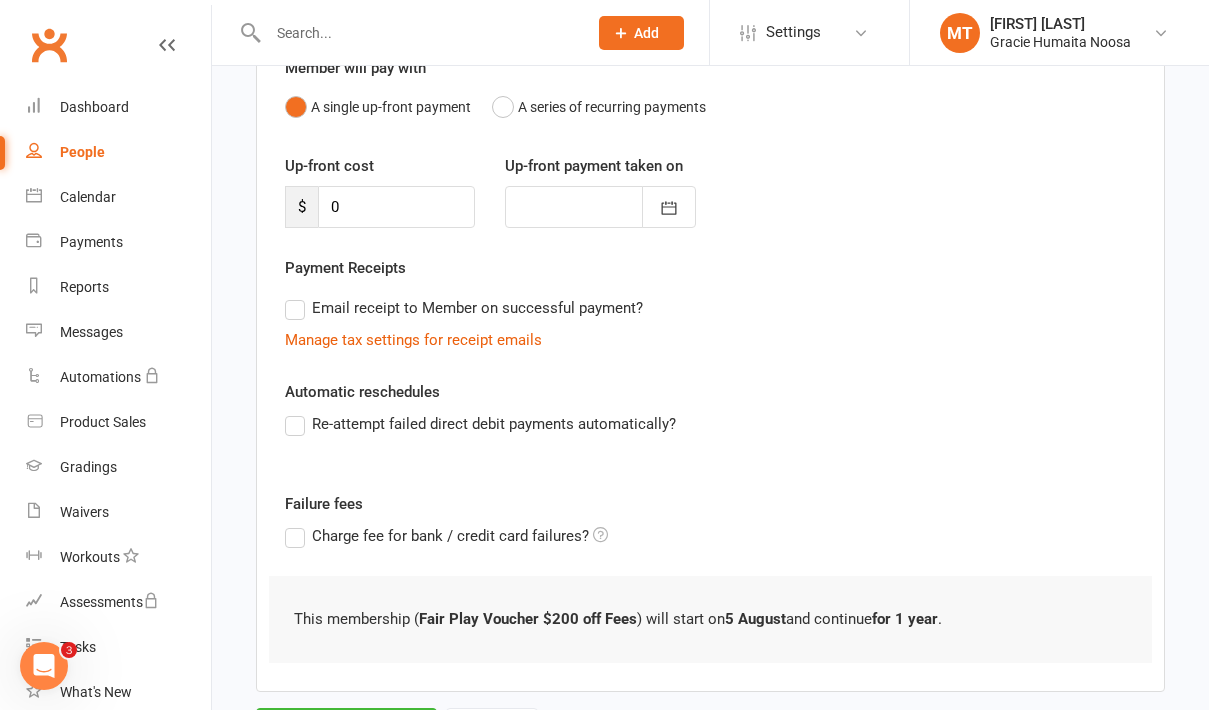 scroll, scrollTop: 299, scrollLeft: 0, axis: vertical 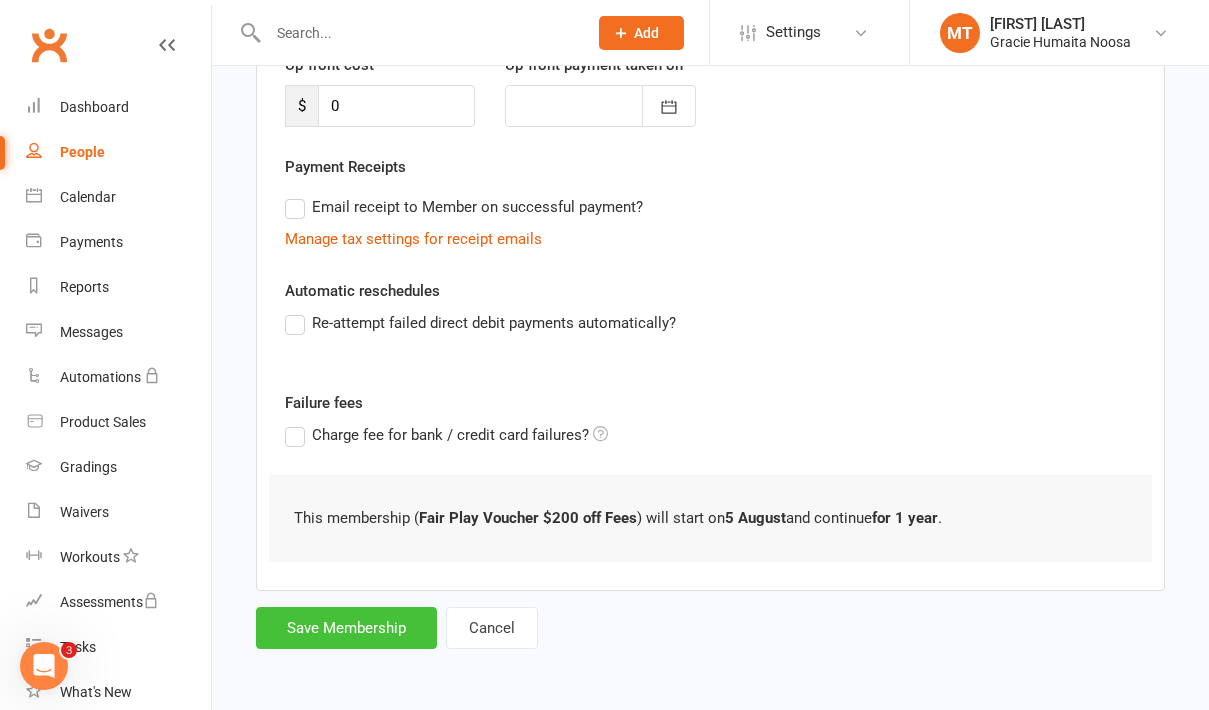 click on "Save Membership" at bounding box center [346, 628] 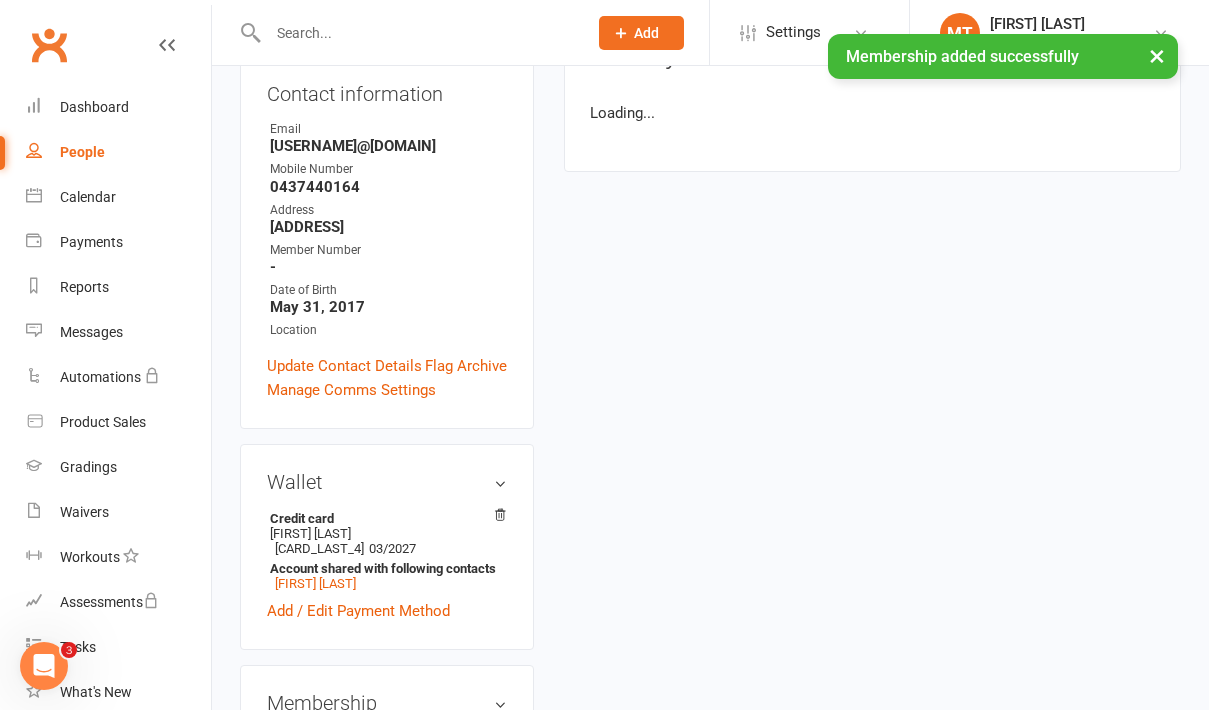scroll, scrollTop: 0, scrollLeft: 0, axis: both 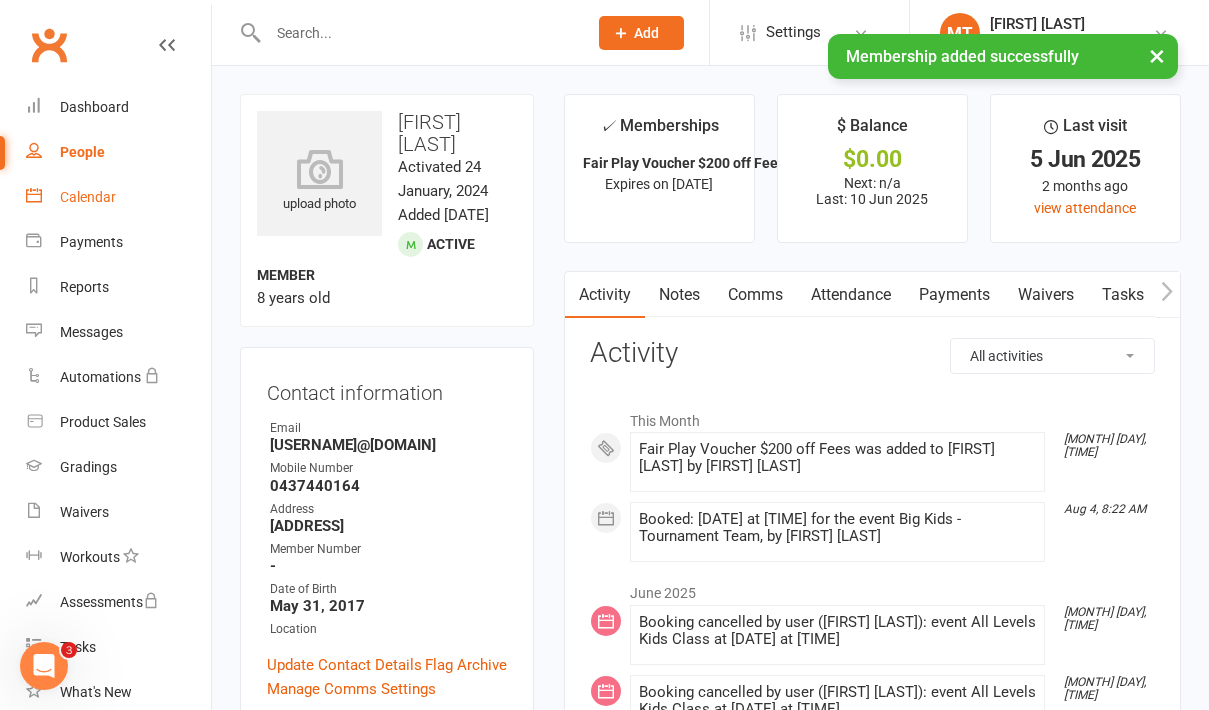 click on "Calendar" at bounding box center (88, 197) 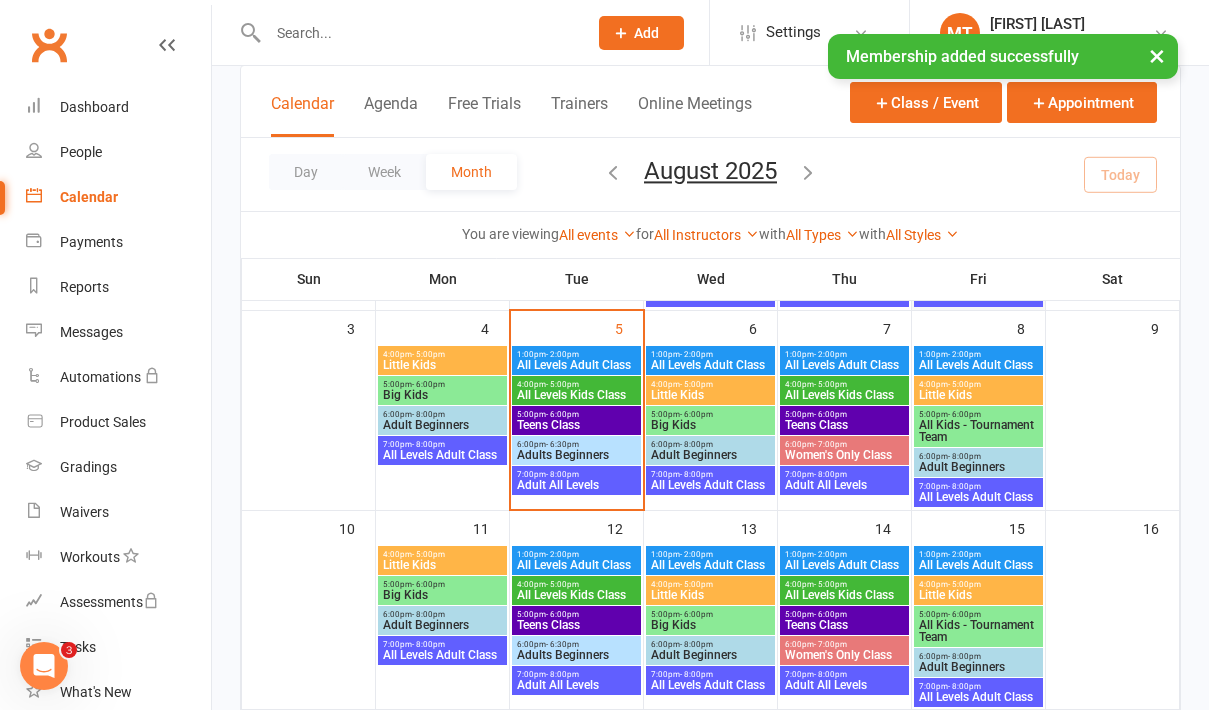 scroll, scrollTop: 312, scrollLeft: 0, axis: vertical 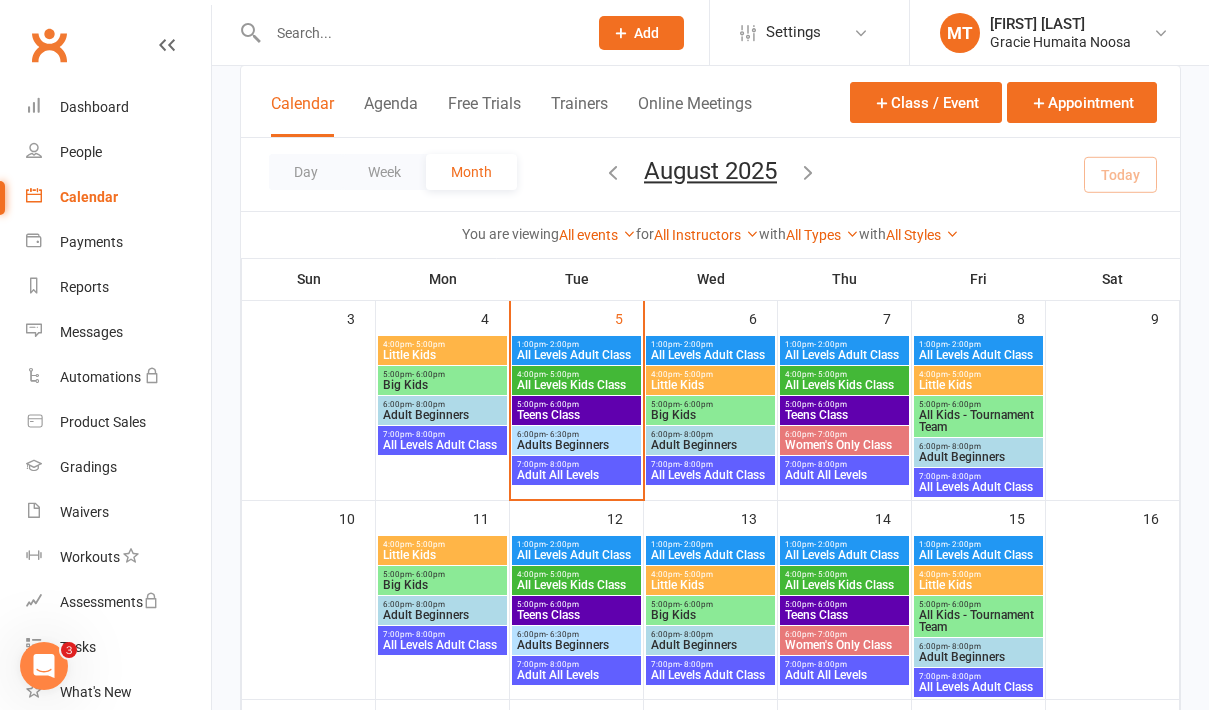 click on "All Kids - Tournament Team" at bounding box center (978, 621) 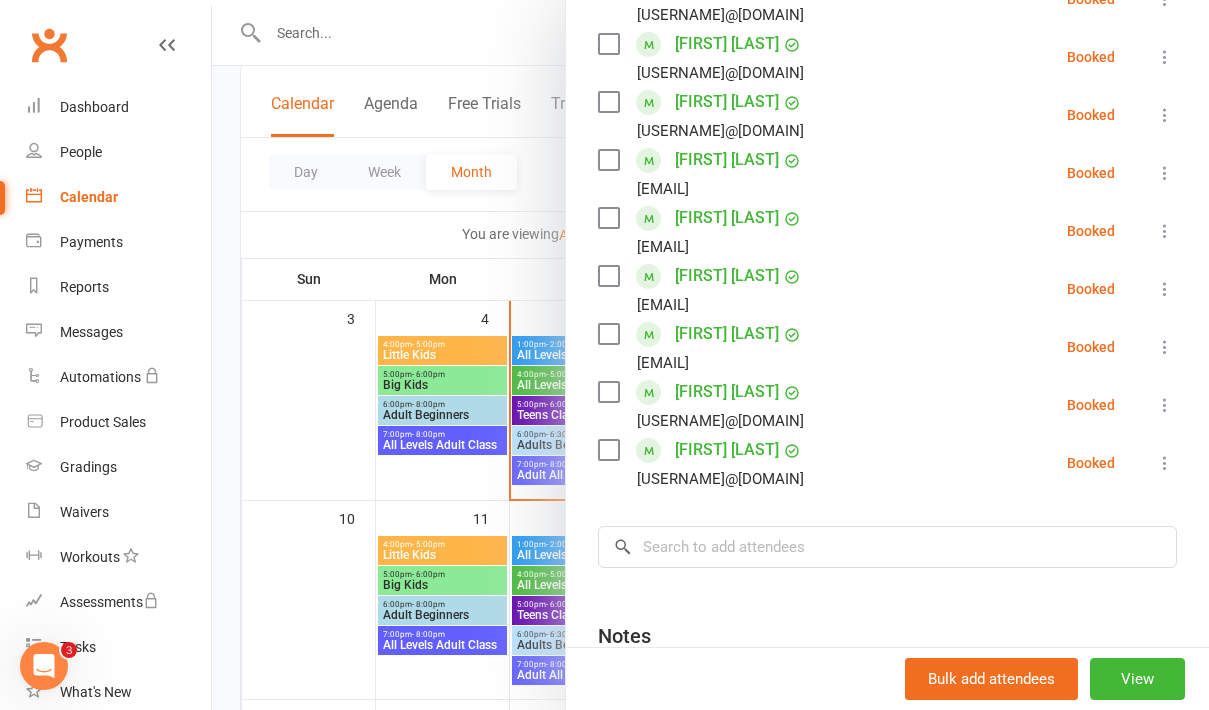 scroll, scrollTop: 401, scrollLeft: 0, axis: vertical 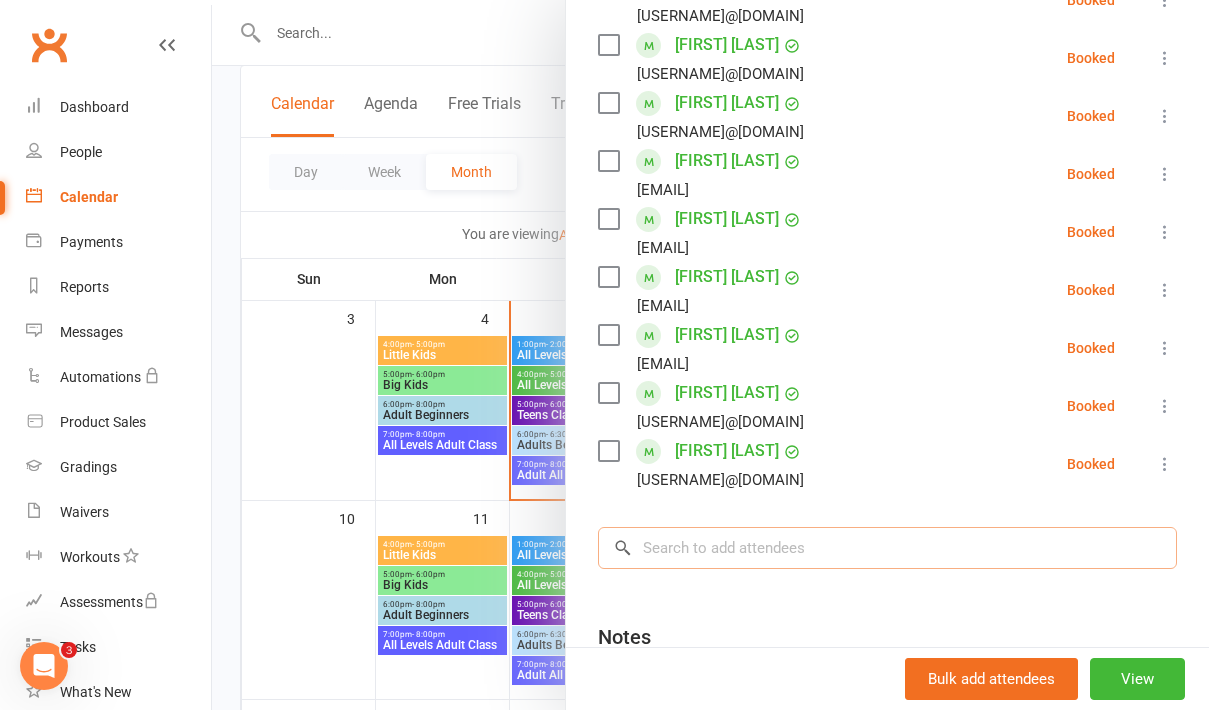 click at bounding box center (887, 548) 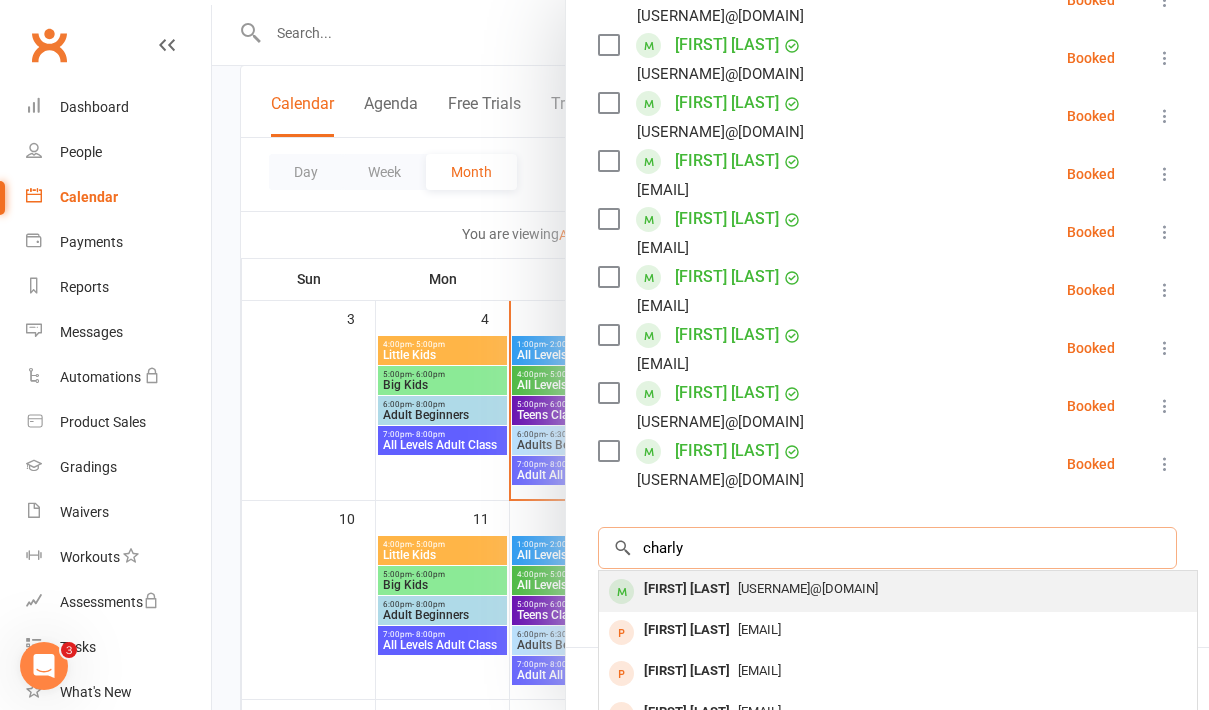 type on "charly" 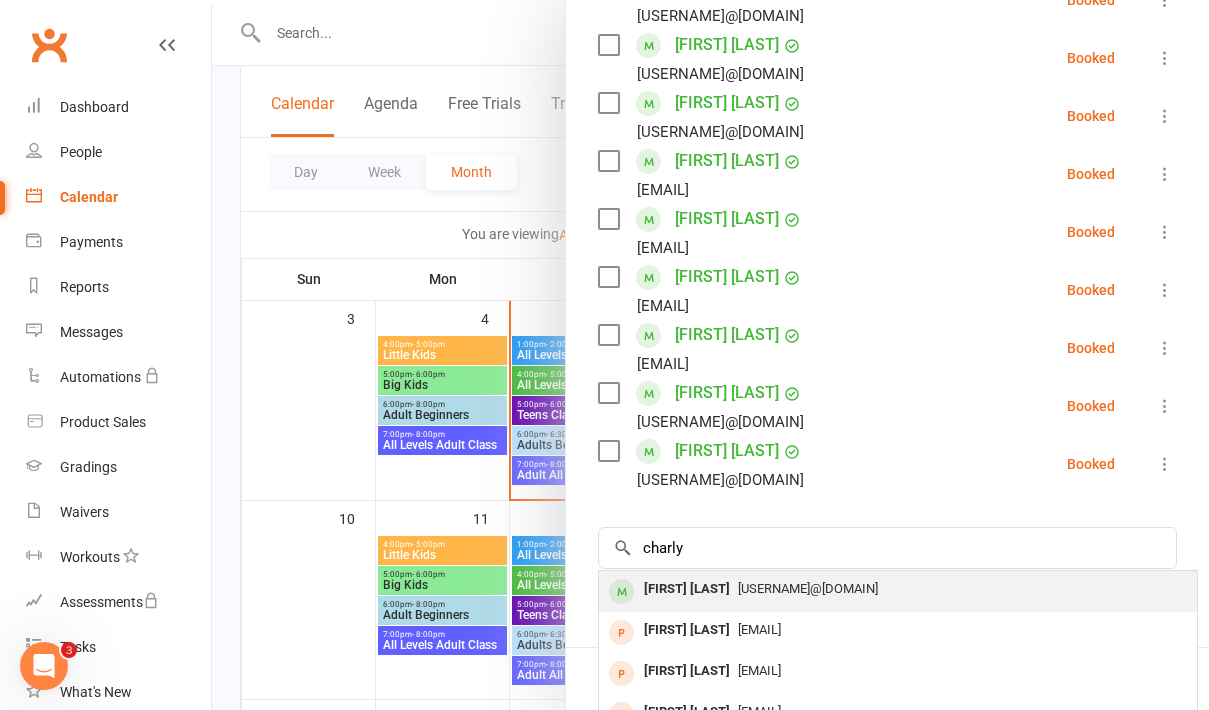 click on "[FIRST] [LAST]" at bounding box center [687, 589] 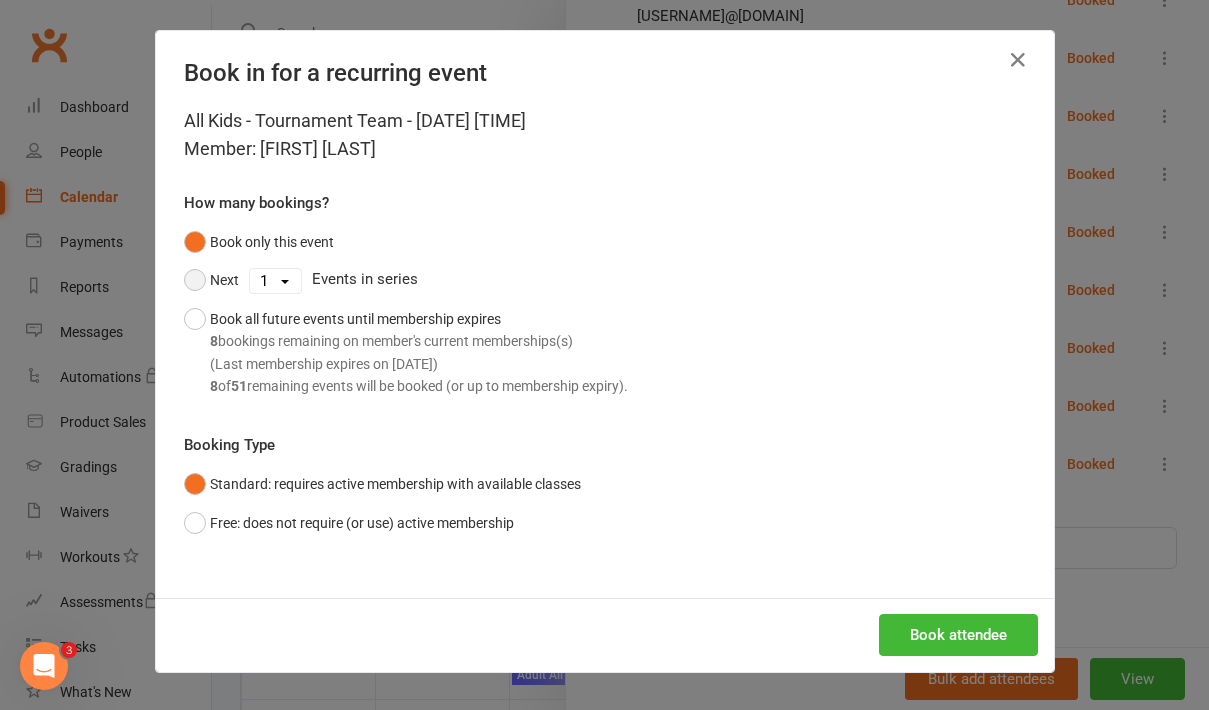 click on "Next" at bounding box center [211, 280] 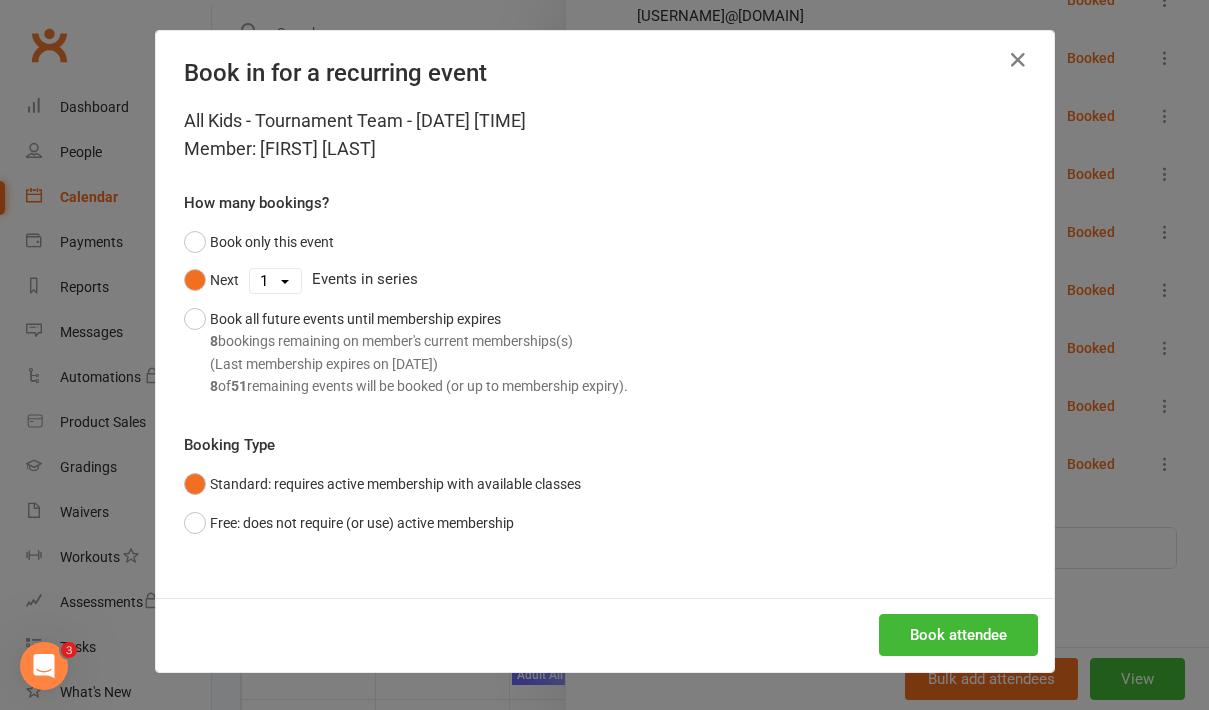 click on "1 2 3 4 5 6 7 8 9 10 11 12 13 14 15 16 17 18 19 20 21 22 23 24 25 26 27 28 29 30 31 32 33 34 35 36 37 38 39 40 41 42 43 44 45 46 47 48 49 50 51" at bounding box center [275, 281] 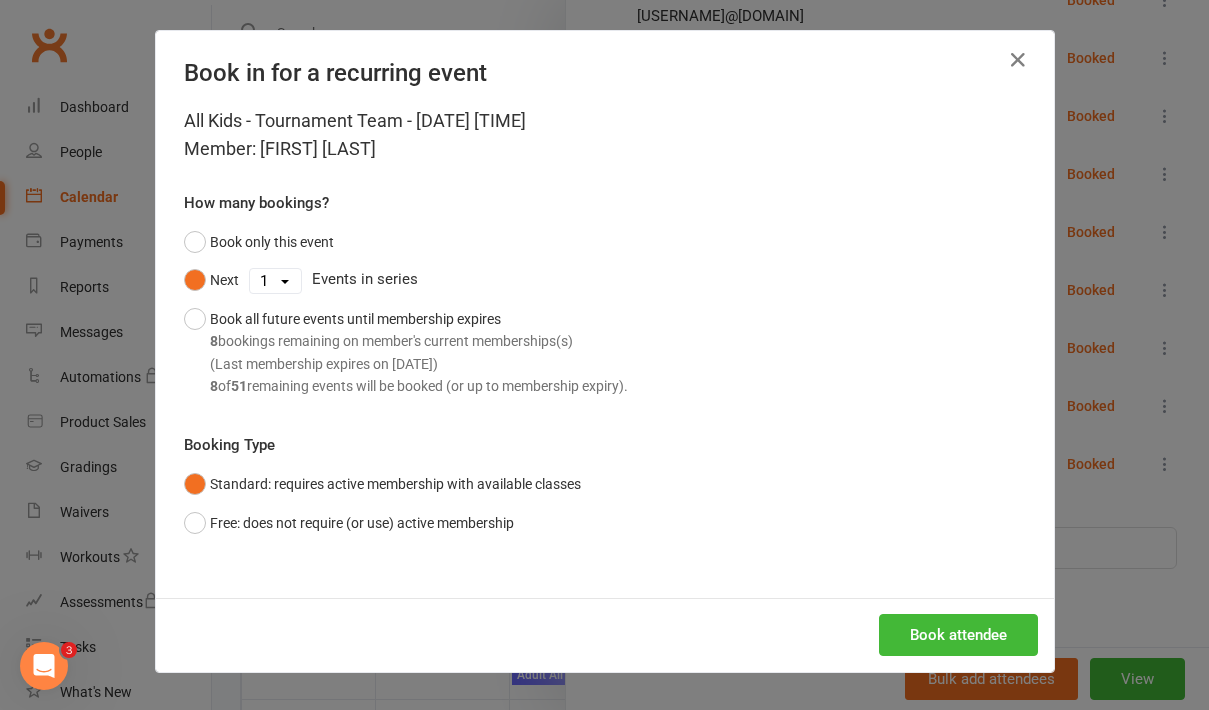 select on "4" 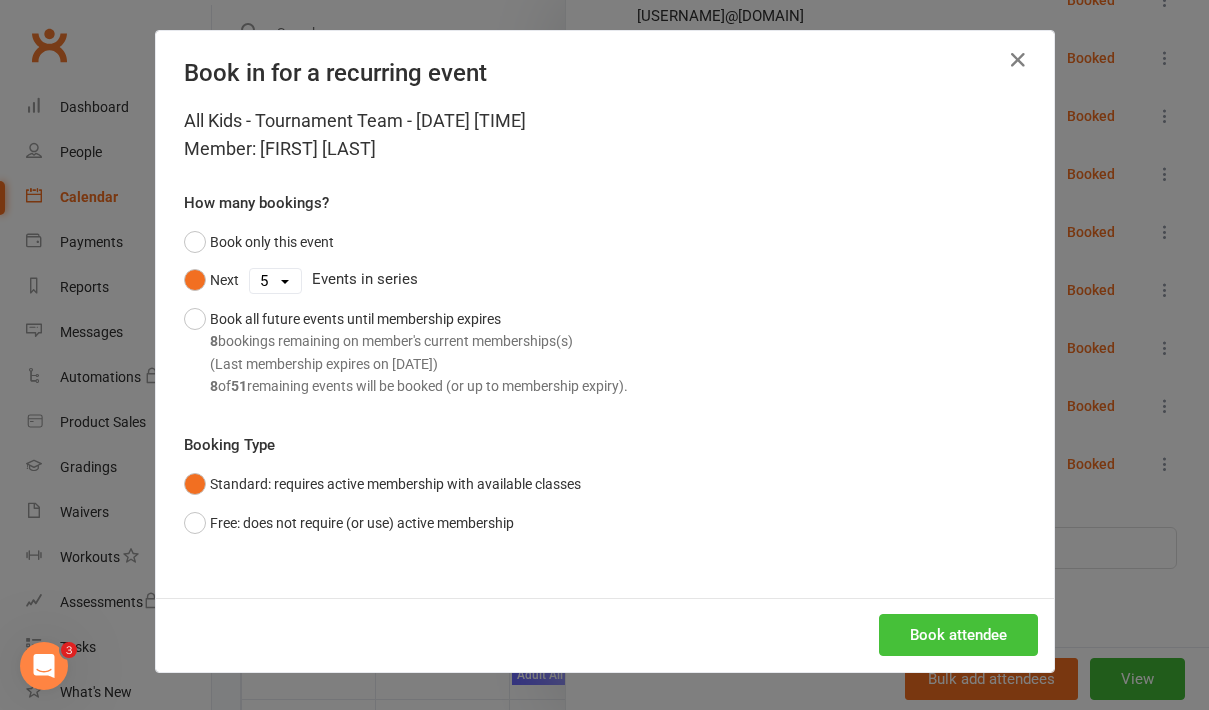 click on "Book attendee" at bounding box center [958, 635] 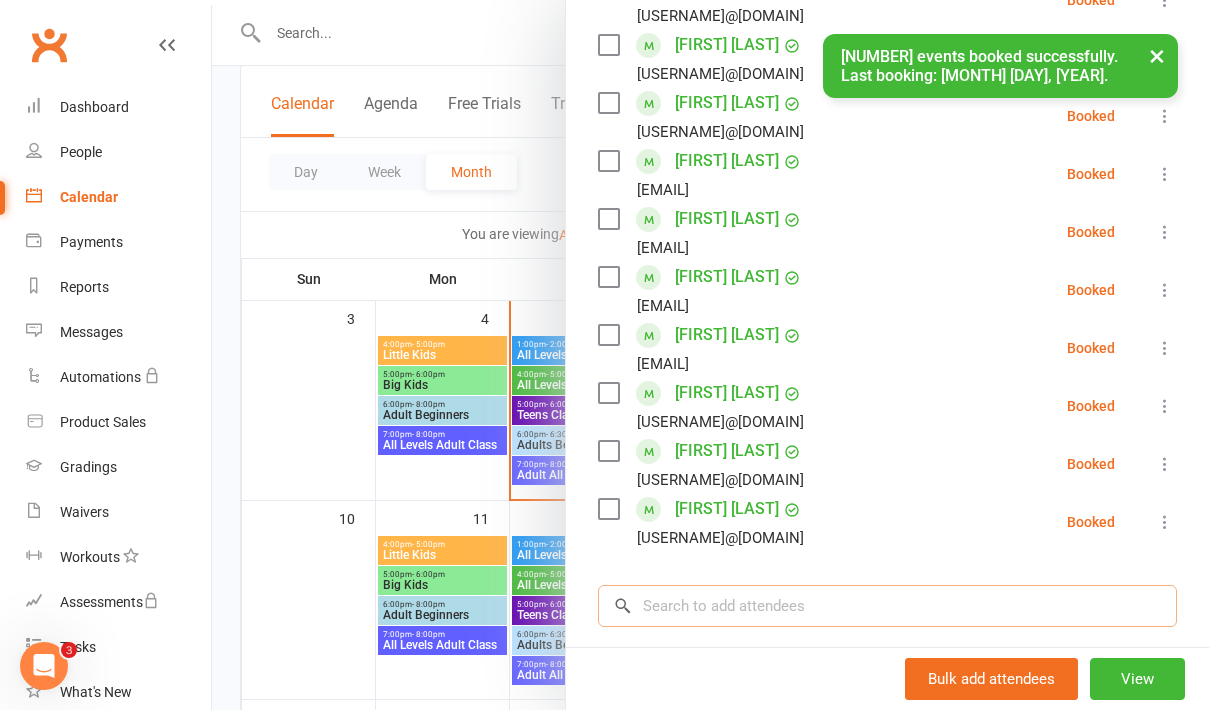 click at bounding box center (887, 606) 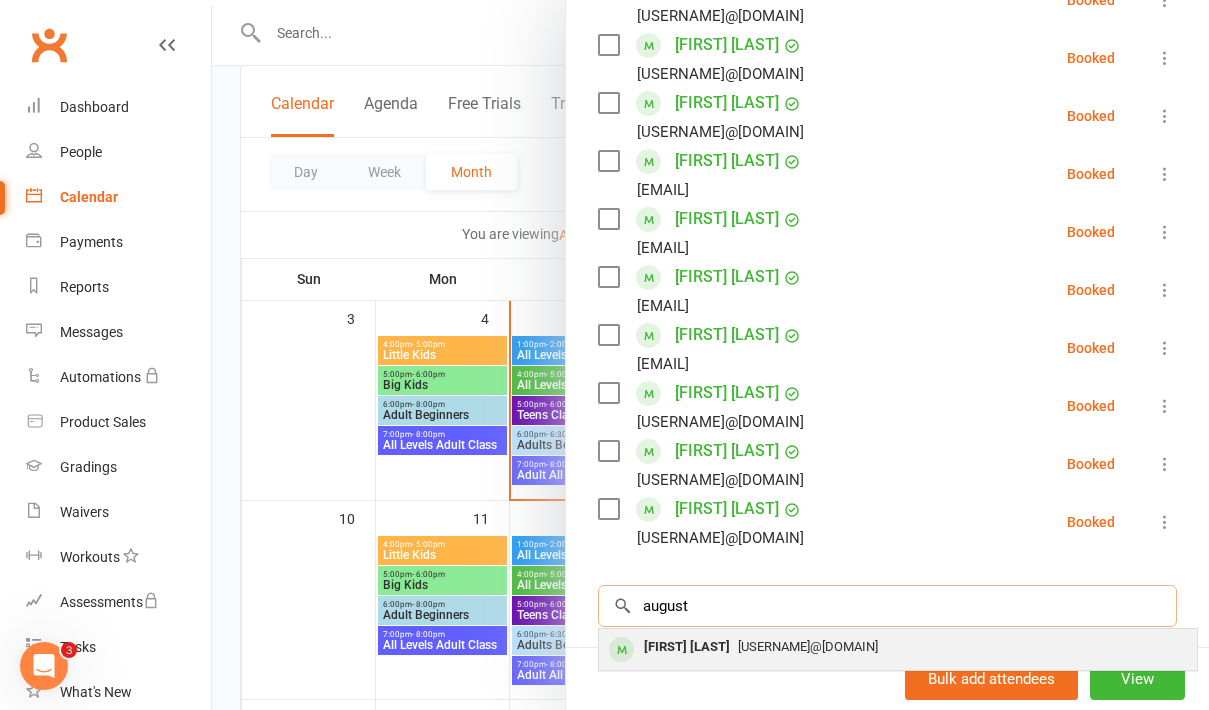 type on "august" 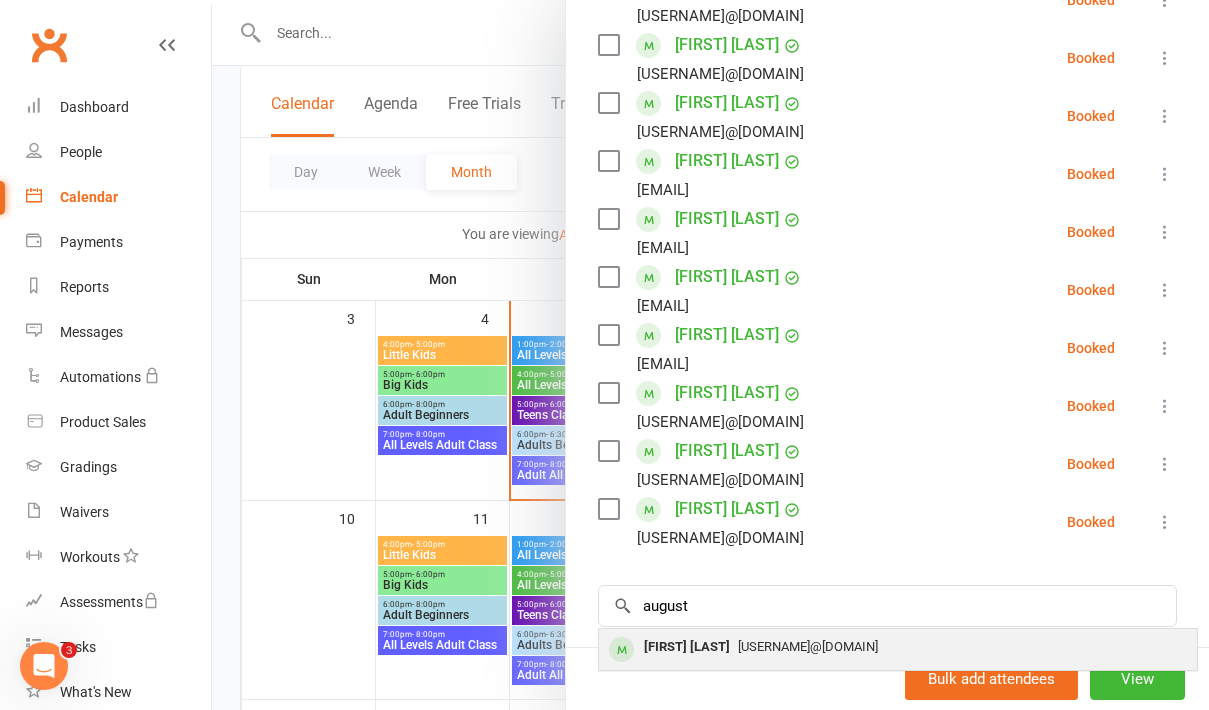 click on "[USERNAME]@[DOMAIN]" at bounding box center (808, 646) 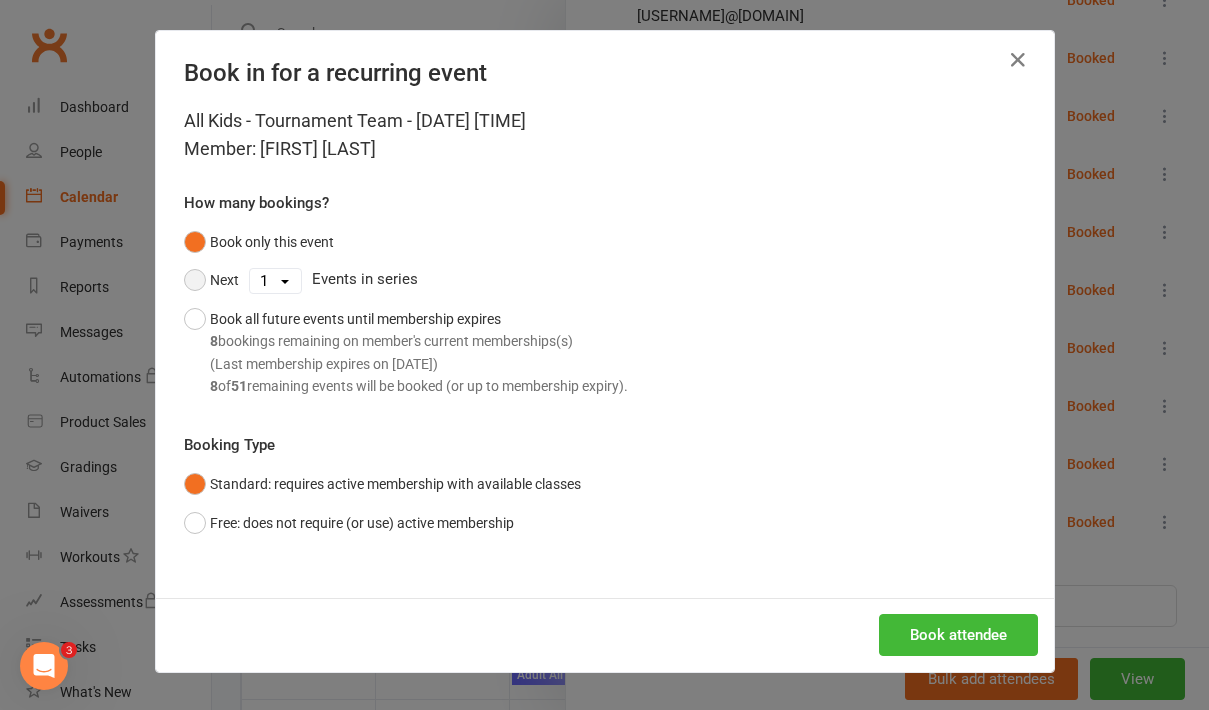 click on "Next" at bounding box center [211, 280] 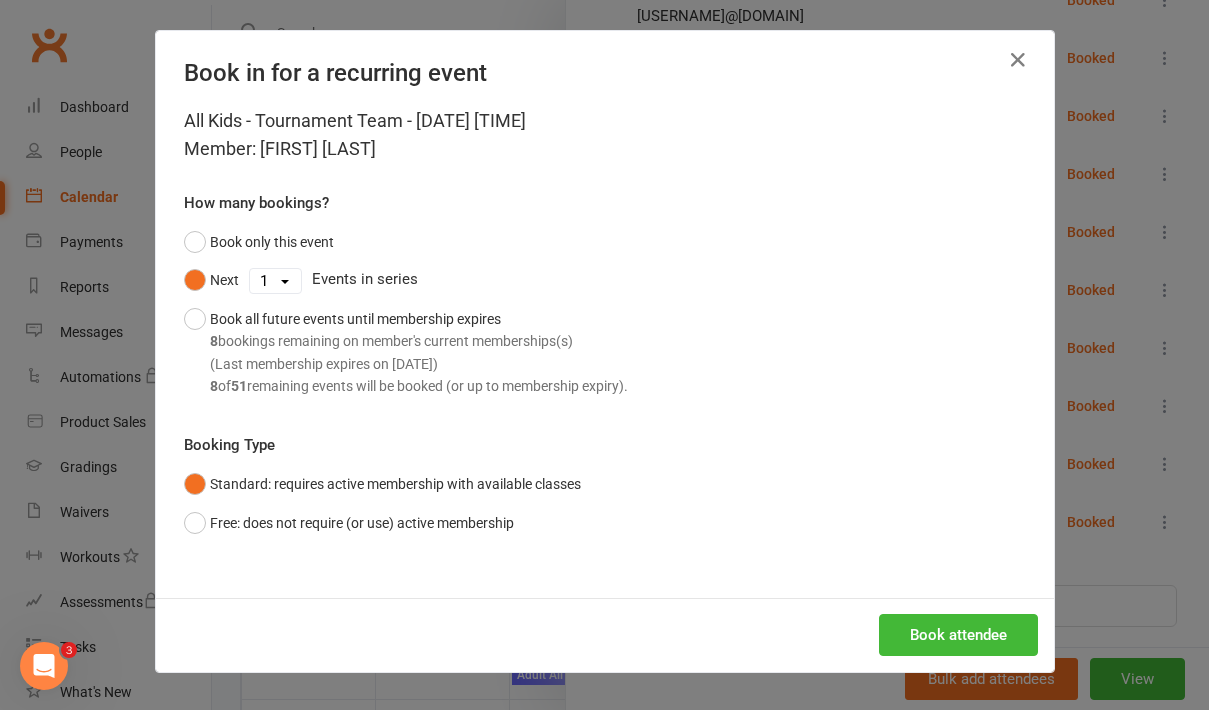 click on "1 2 3 4 5 6 7 8 9 10 11 12 13 14 15 16 17 18 19 20 21 22 23 24 25 26 27 28 29 30 31 32 33 34 35 36 37 38 39 40 41 42 43 44 45 46 47 48 49 50 51" at bounding box center [275, 281] 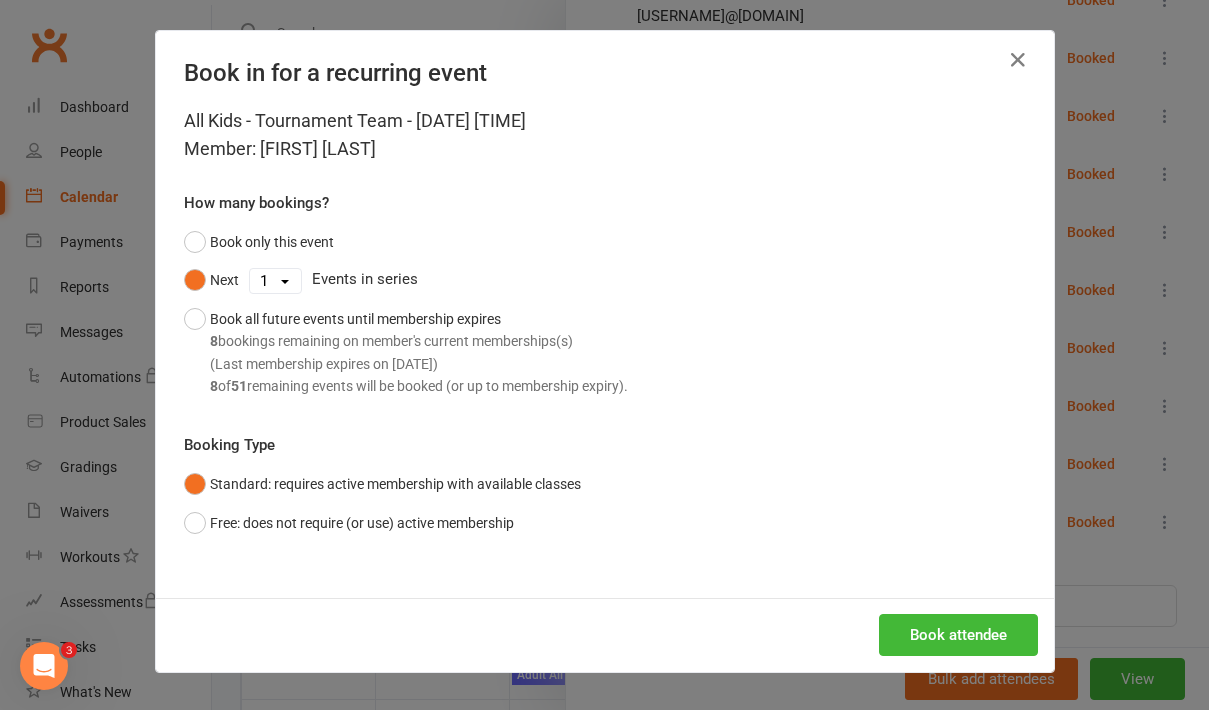select on "4" 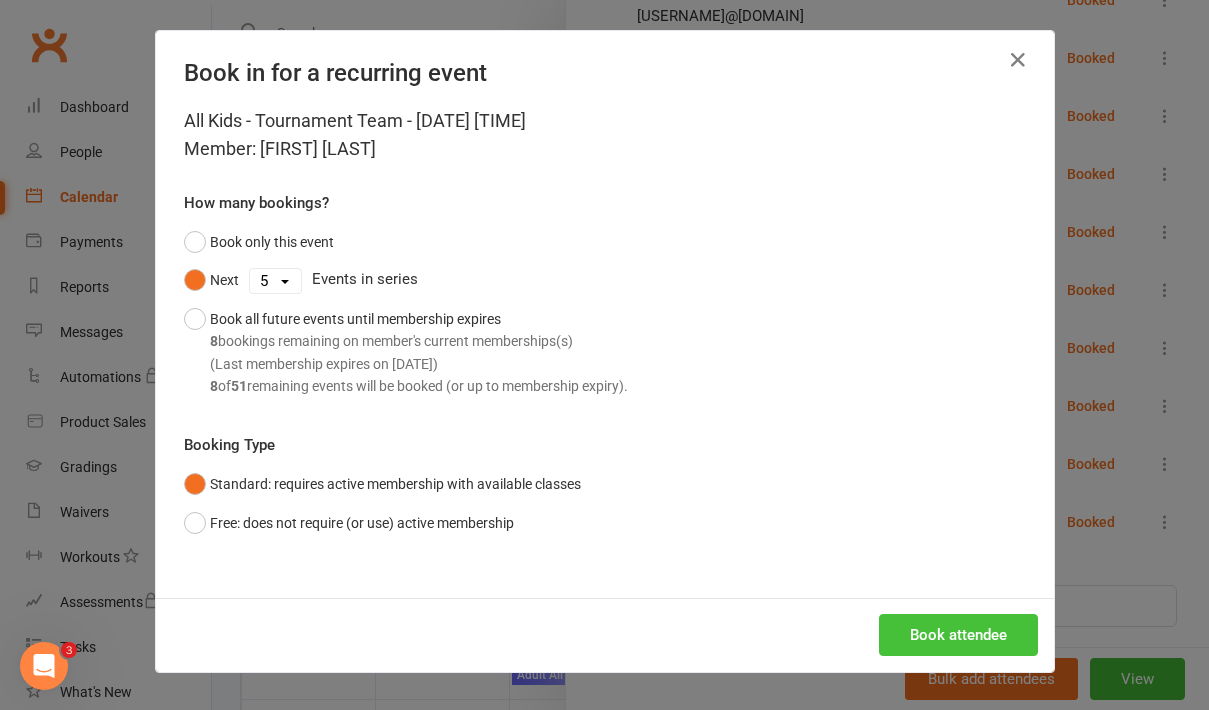 click on "Book attendee" at bounding box center [958, 635] 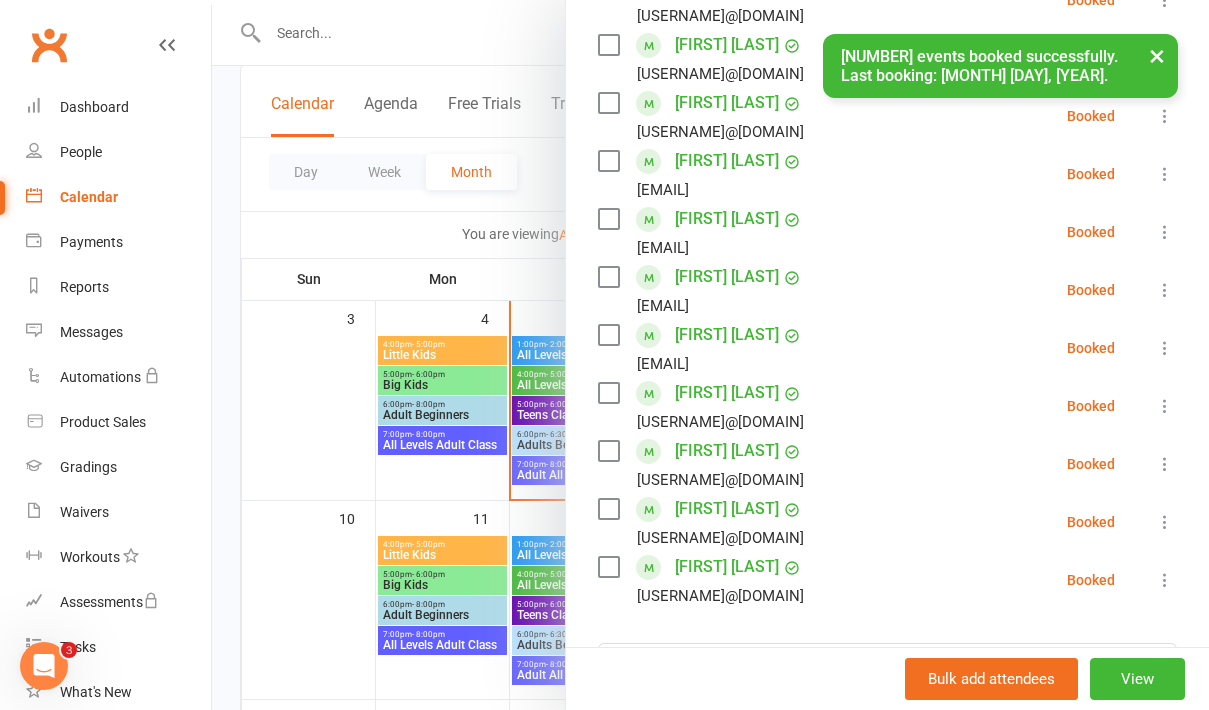 click on "× 5 events booked successfully. Last booking: [DATE]." at bounding box center (591, 34) 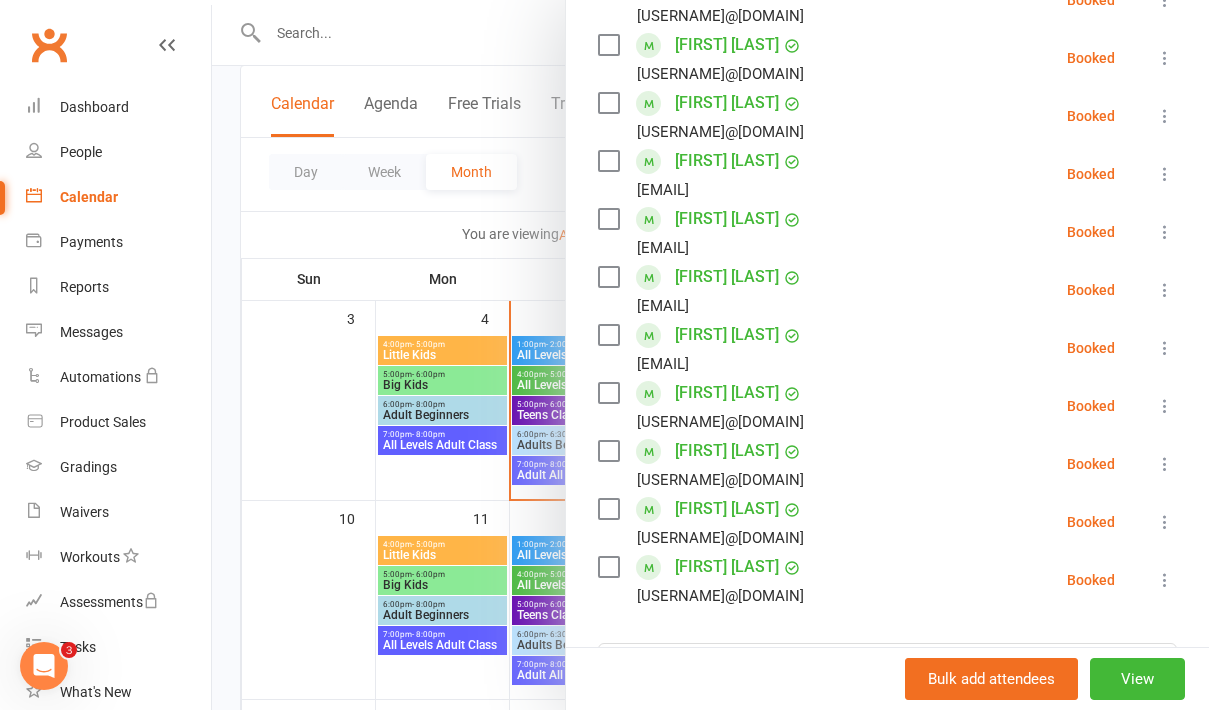 click at bounding box center (710, 355) 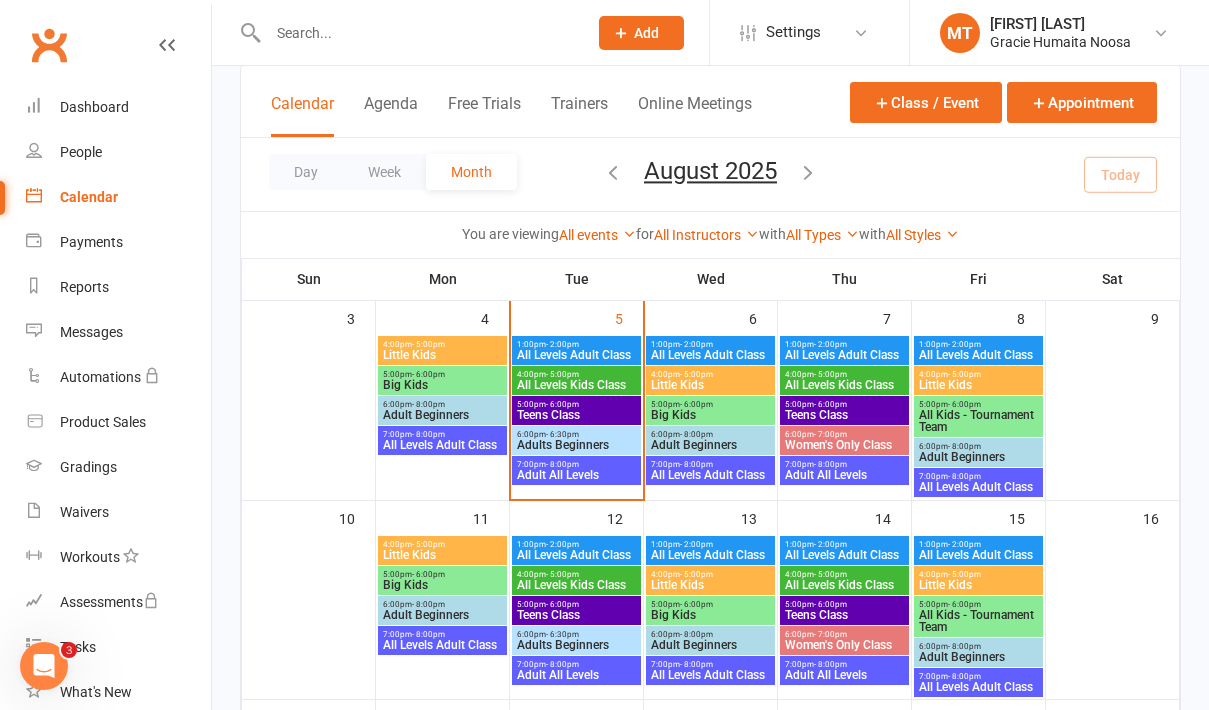 click at bounding box center [417, 33] 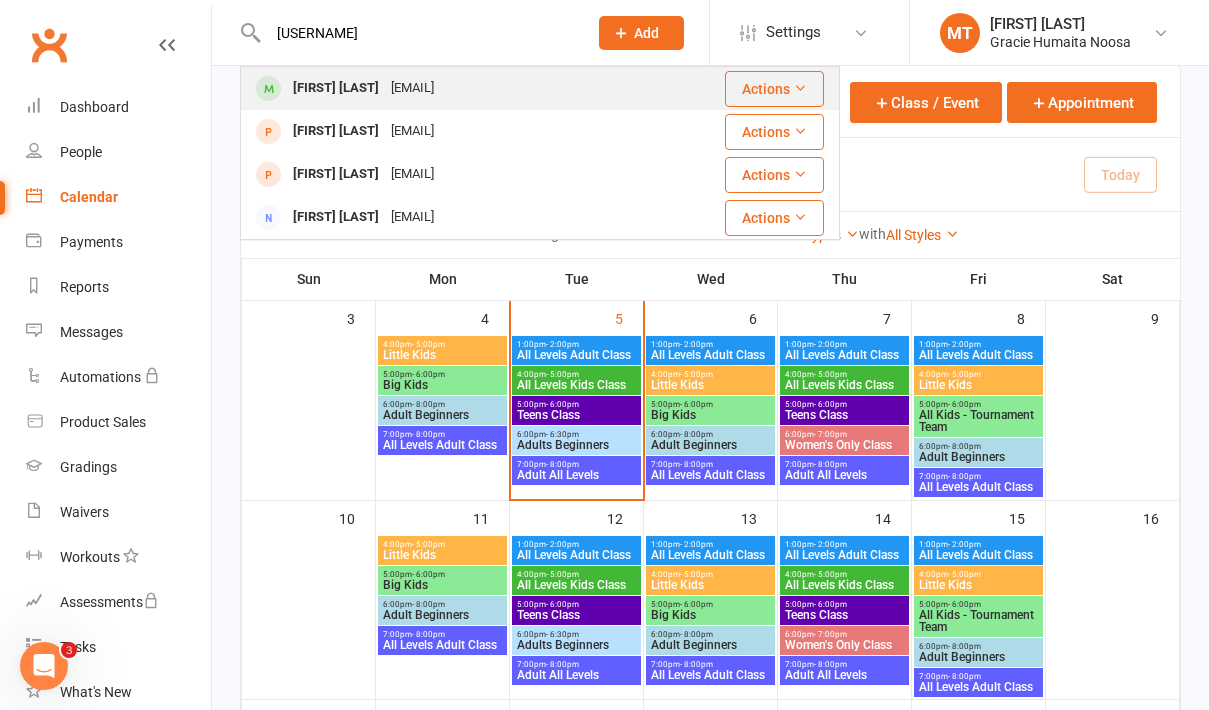 type on "[USERNAME]" 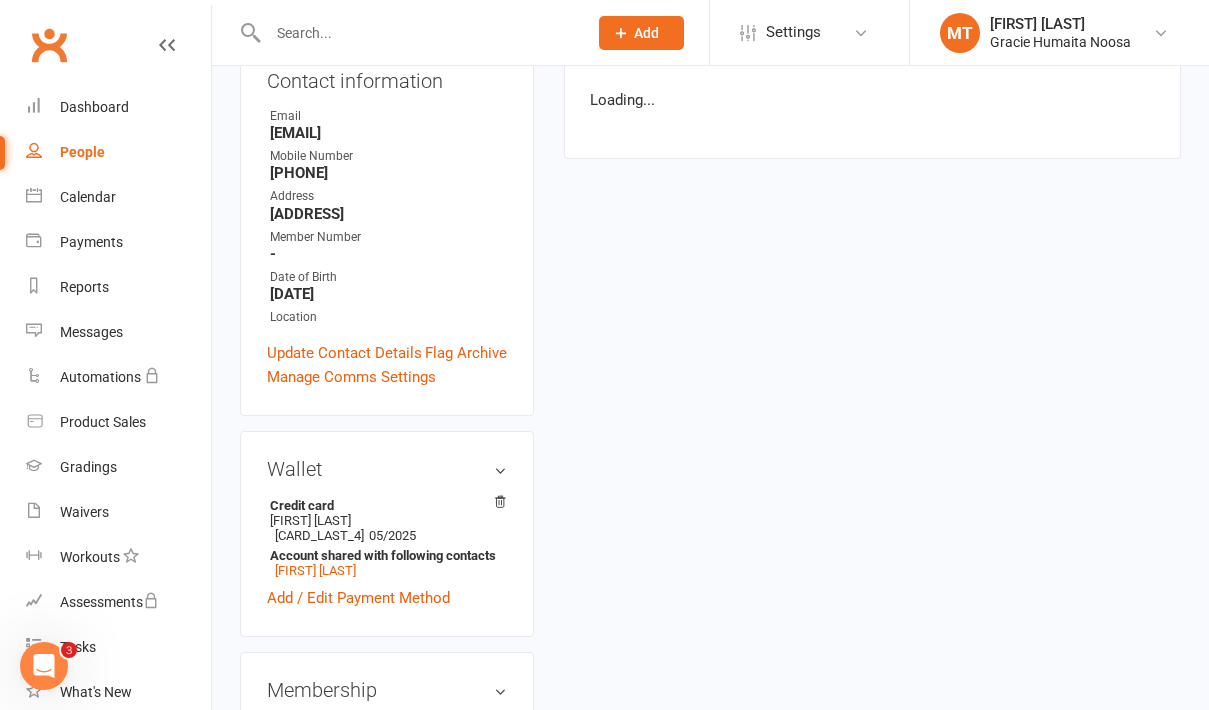 scroll, scrollTop: 0, scrollLeft: 0, axis: both 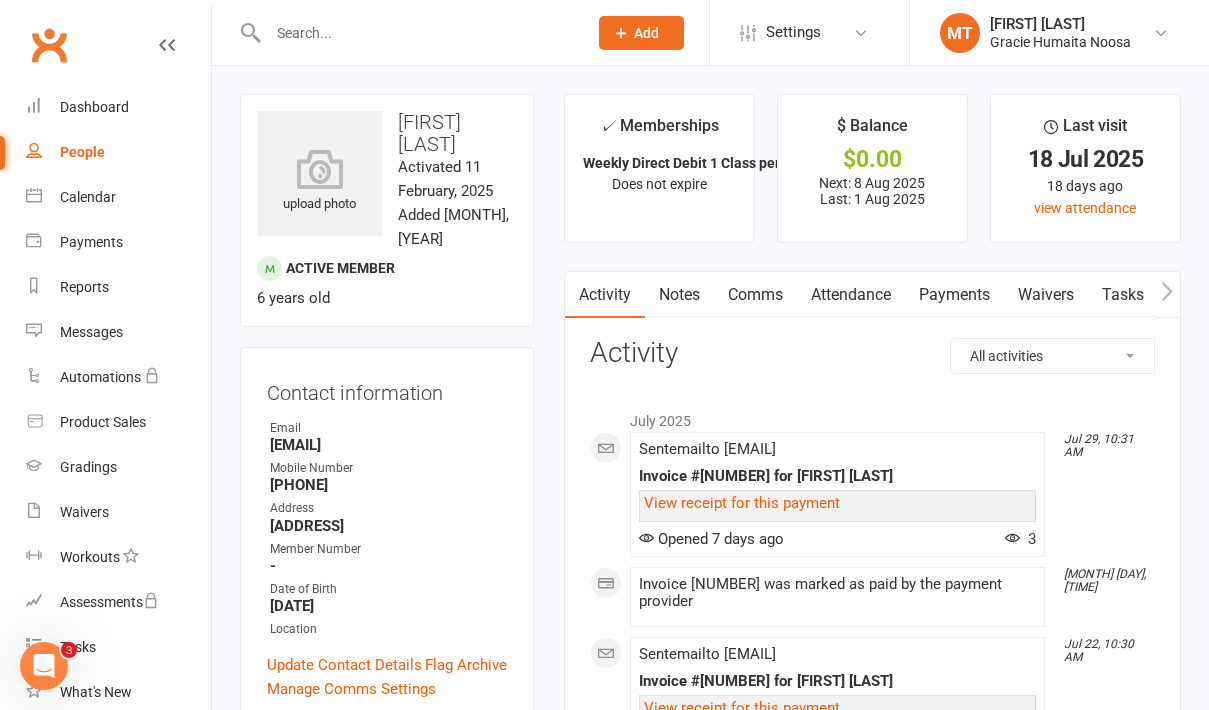 click on "Payments" at bounding box center (954, 295) 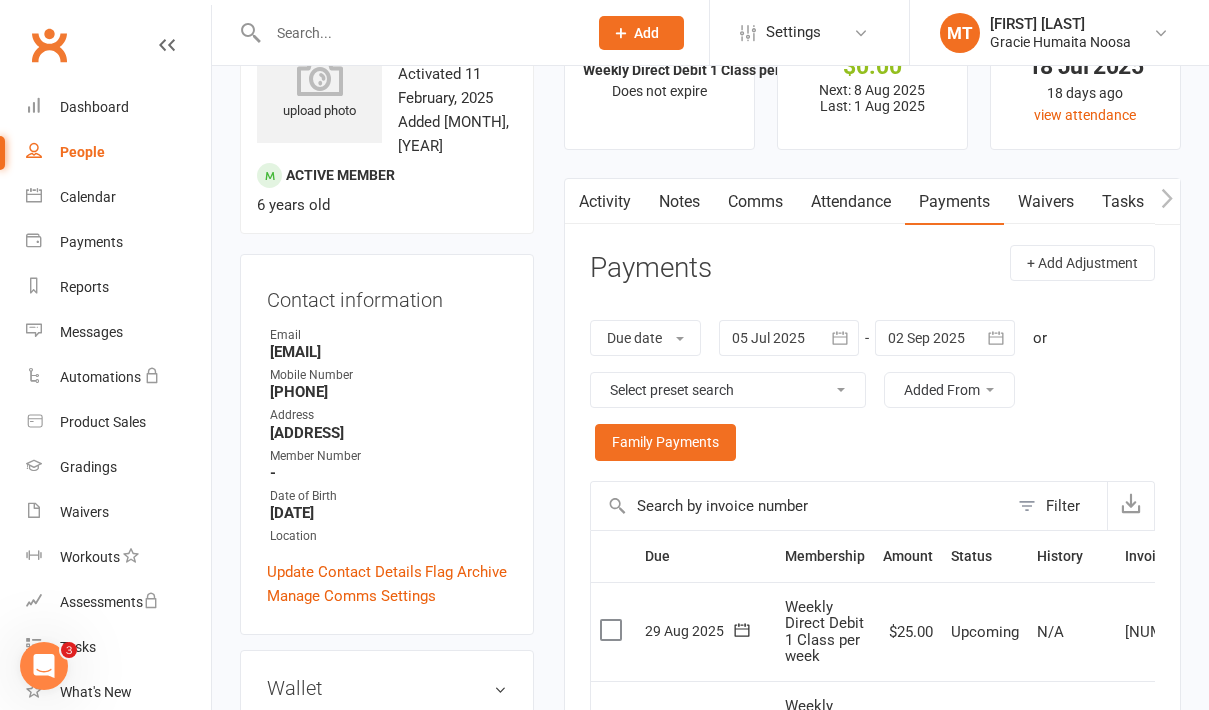scroll, scrollTop: 0, scrollLeft: 0, axis: both 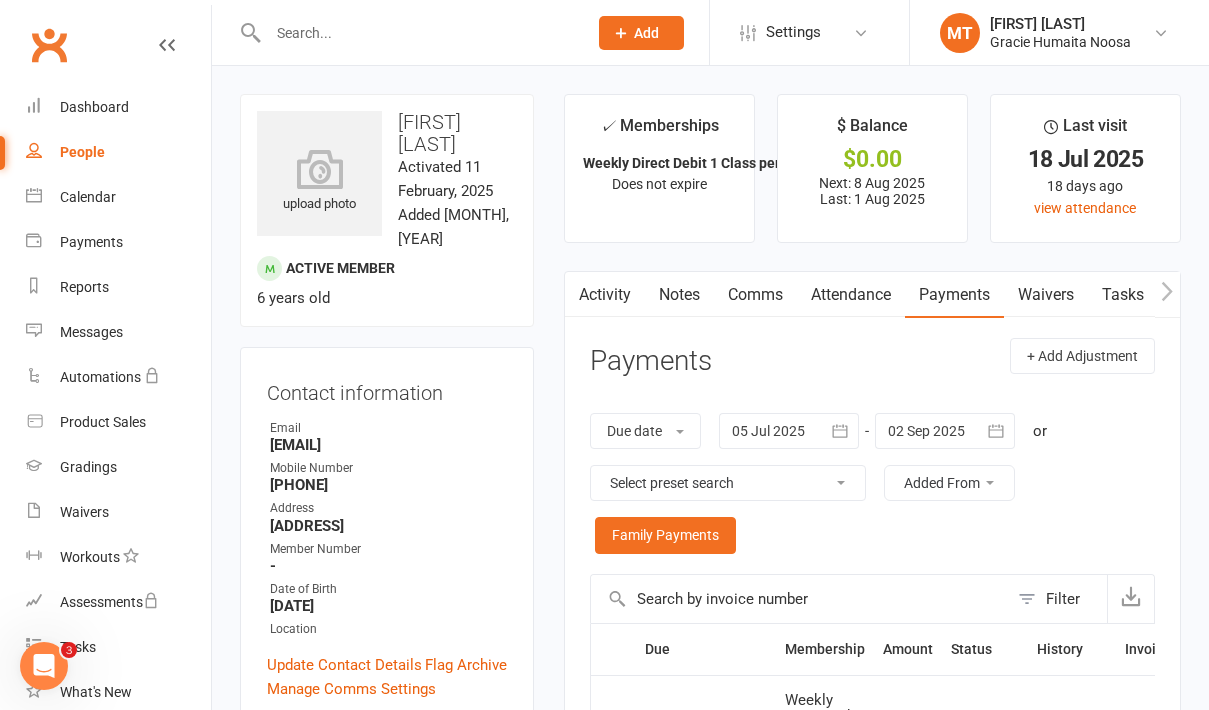 click 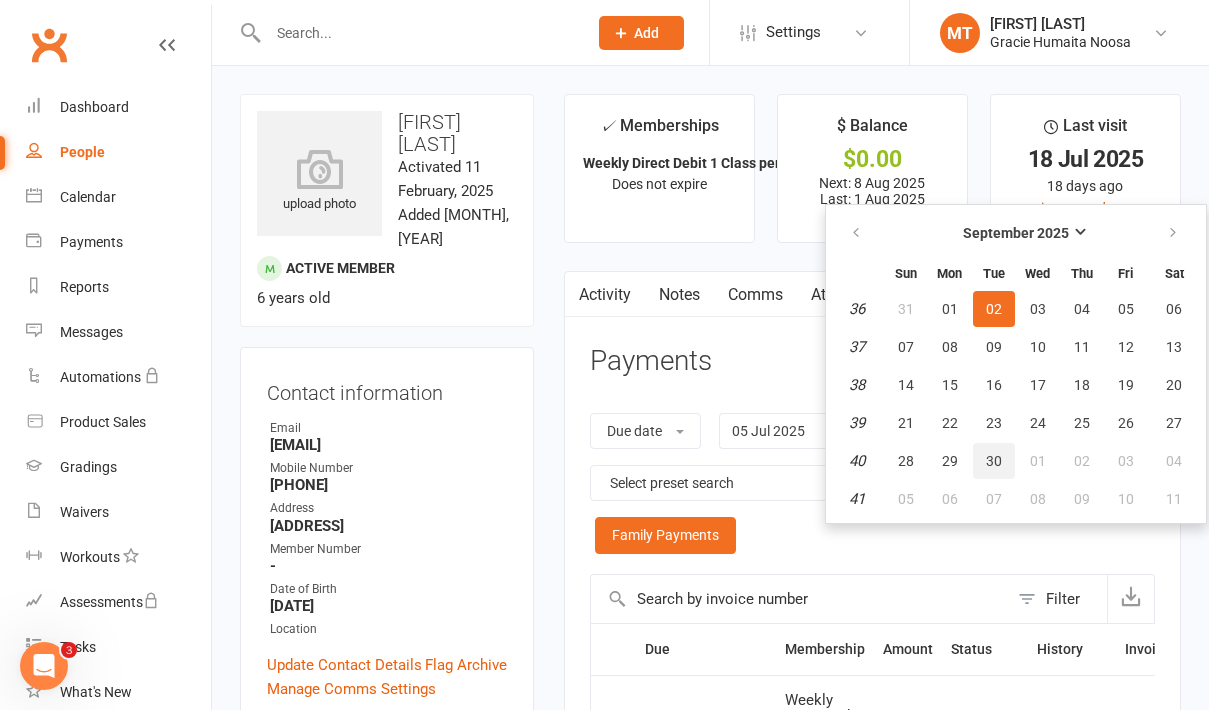 click on "30" at bounding box center (994, 461) 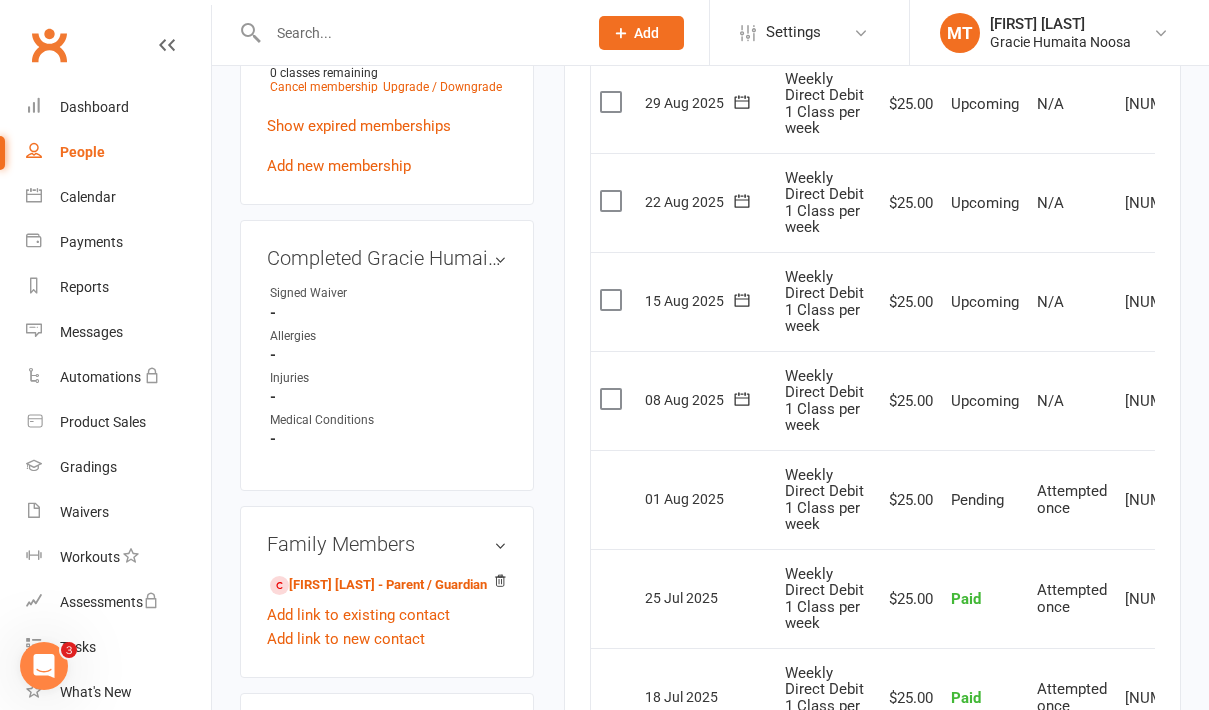 scroll, scrollTop: 1046, scrollLeft: 0, axis: vertical 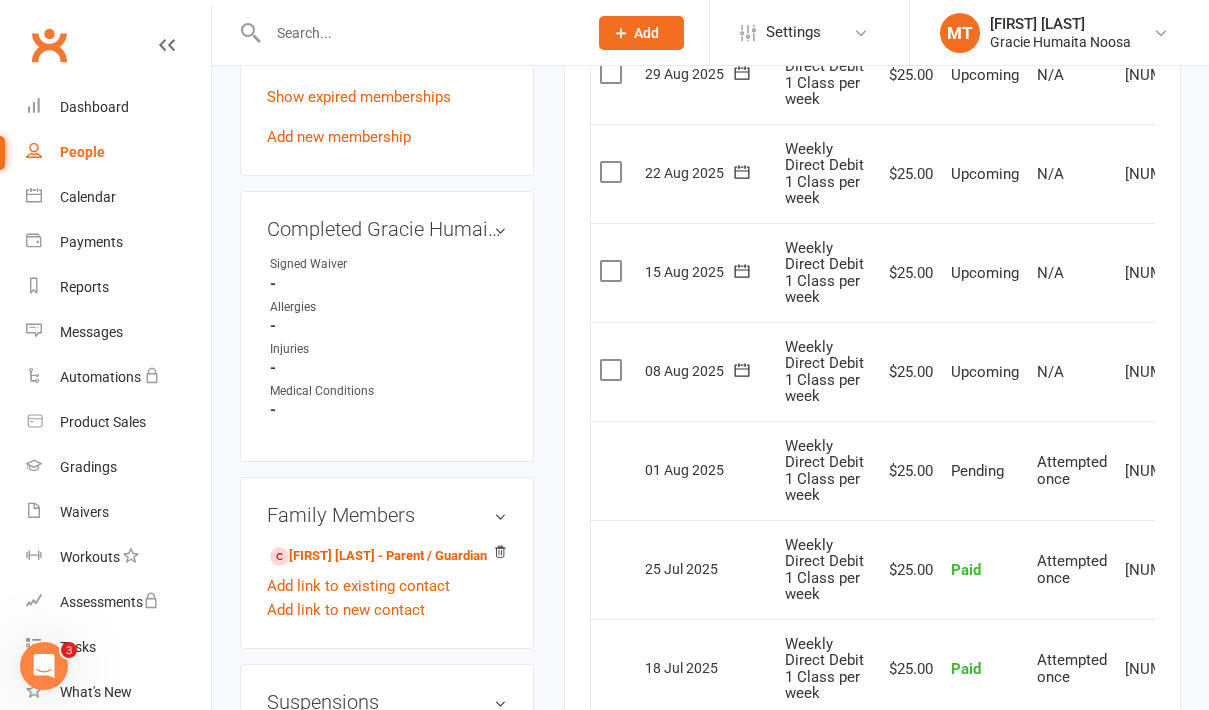 click at bounding box center (613, 370) 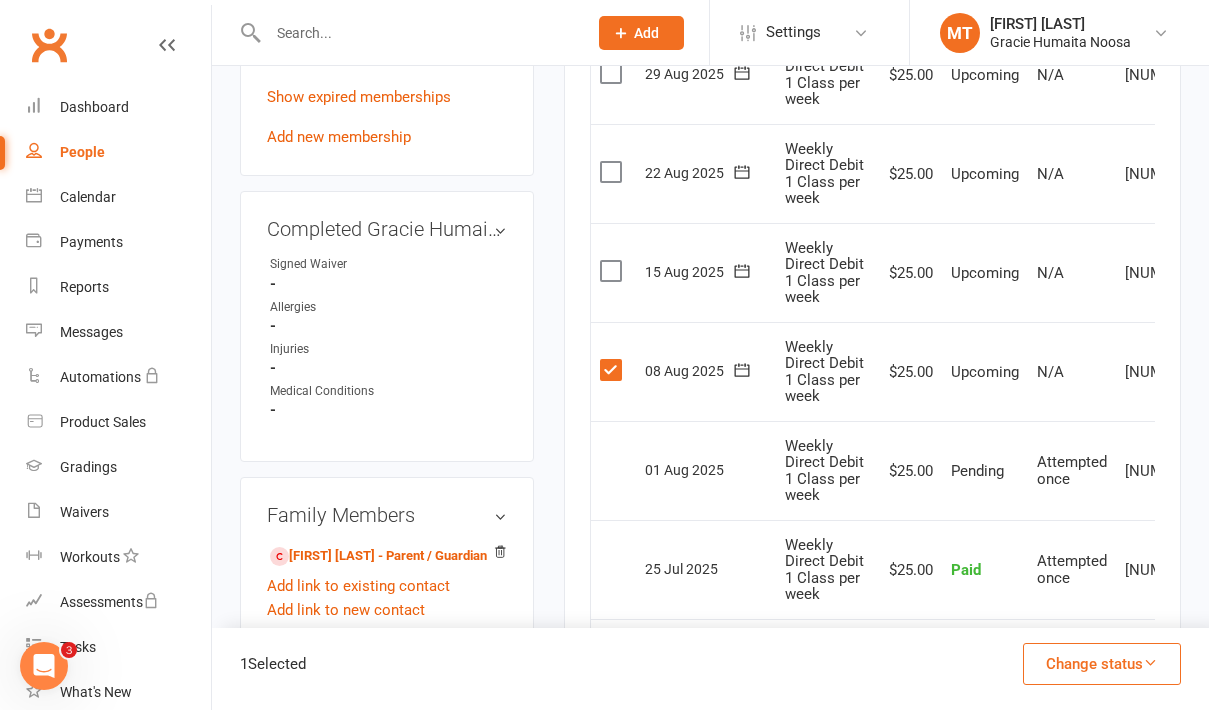click at bounding box center [613, 271] 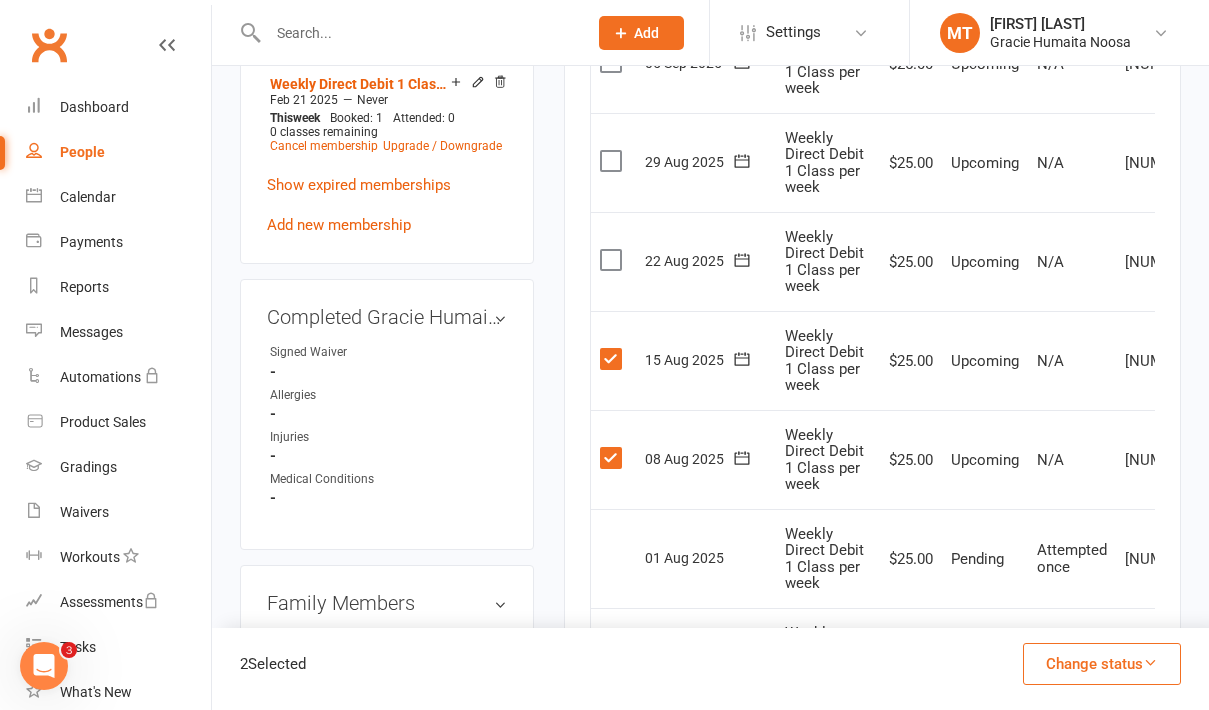 click at bounding box center (613, 260) 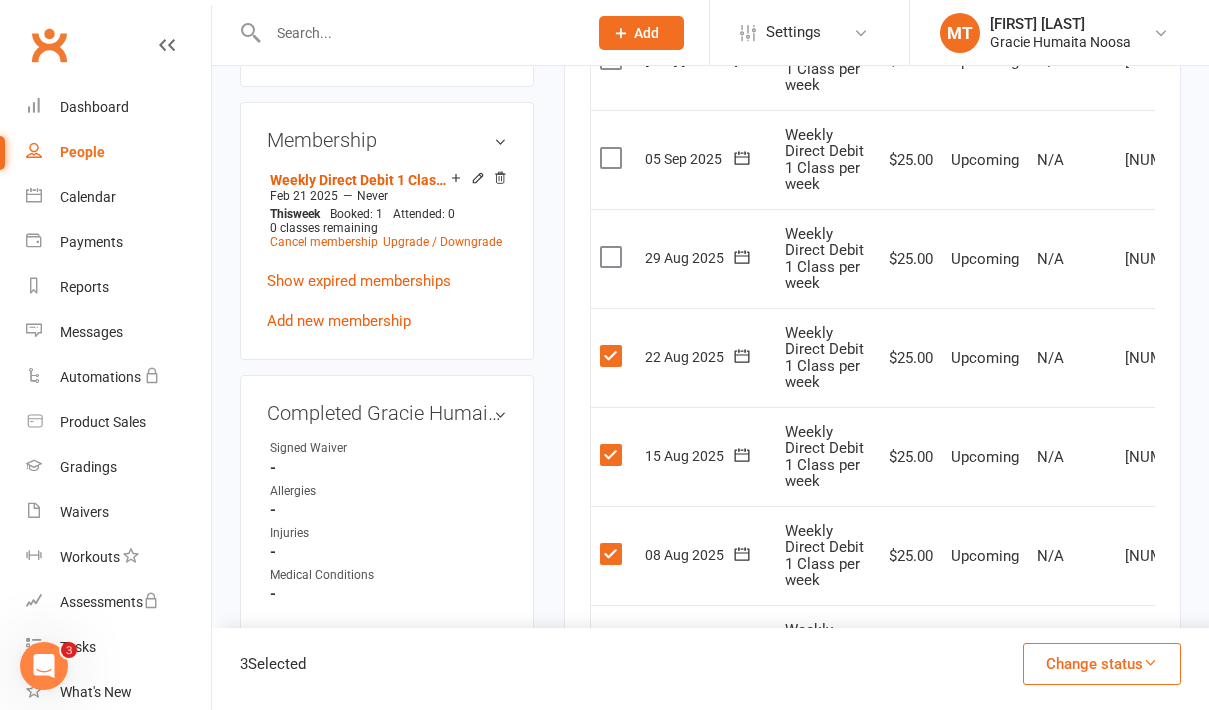 click at bounding box center (613, 257) 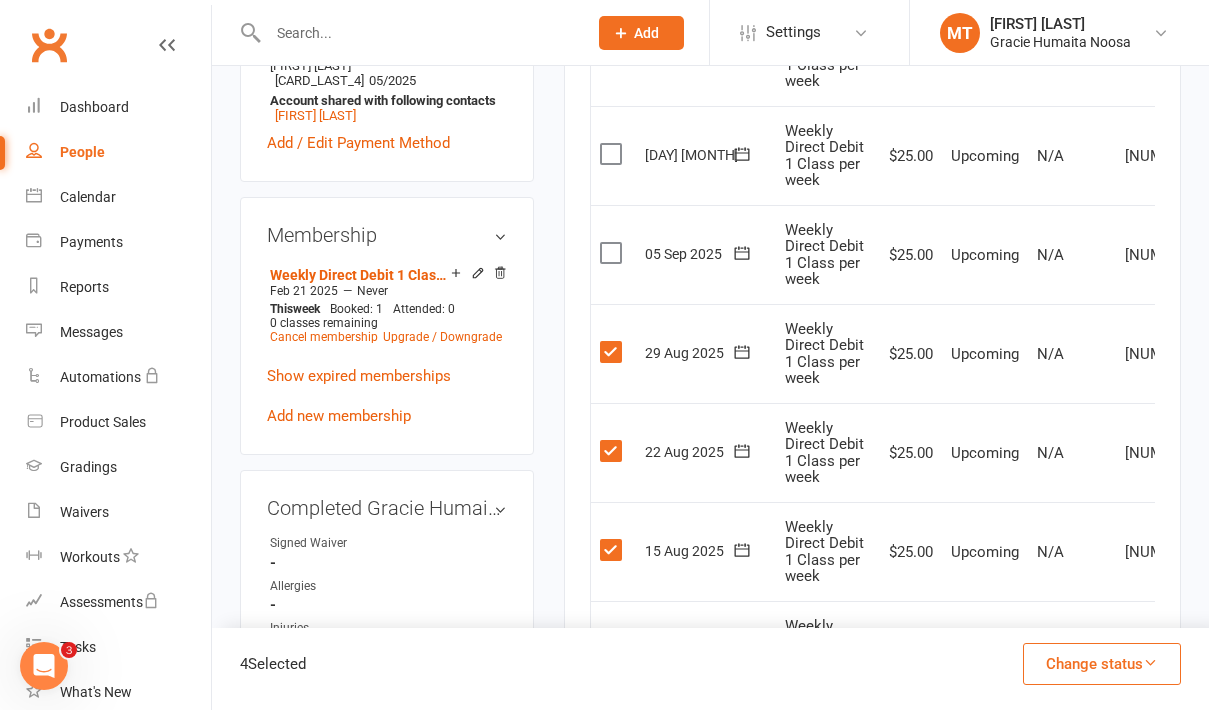 click at bounding box center (613, 253) 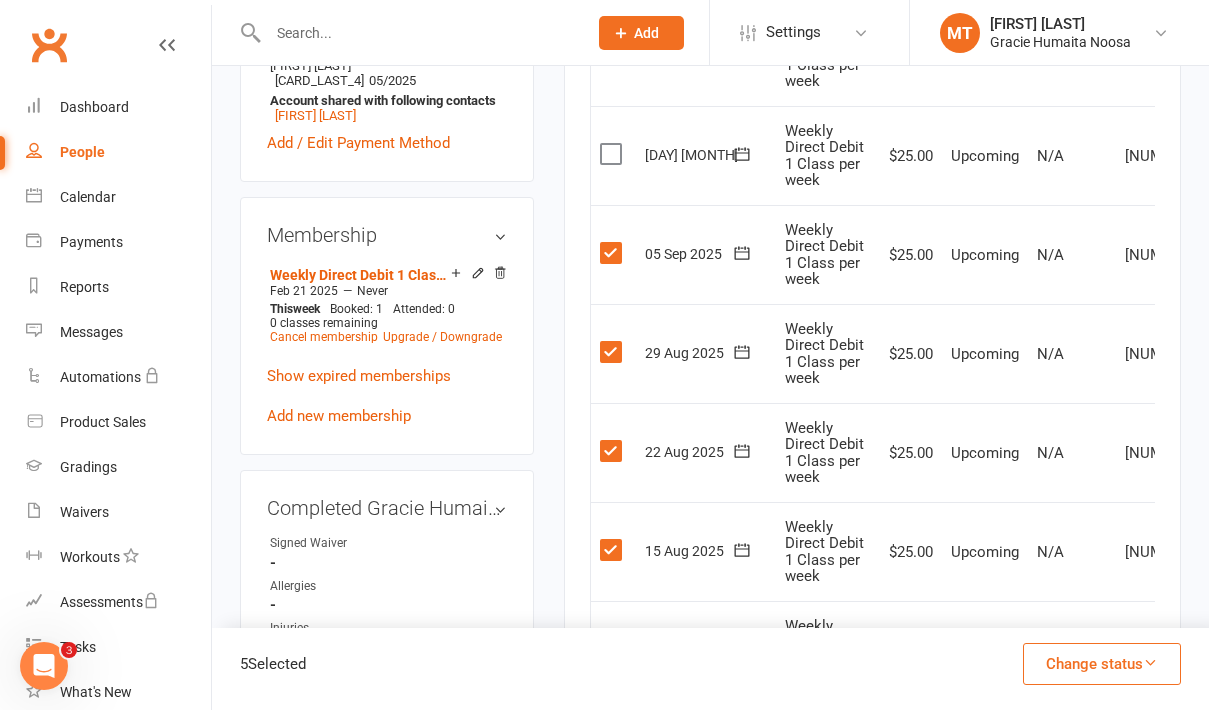 scroll, scrollTop: 670, scrollLeft: 0, axis: vertical 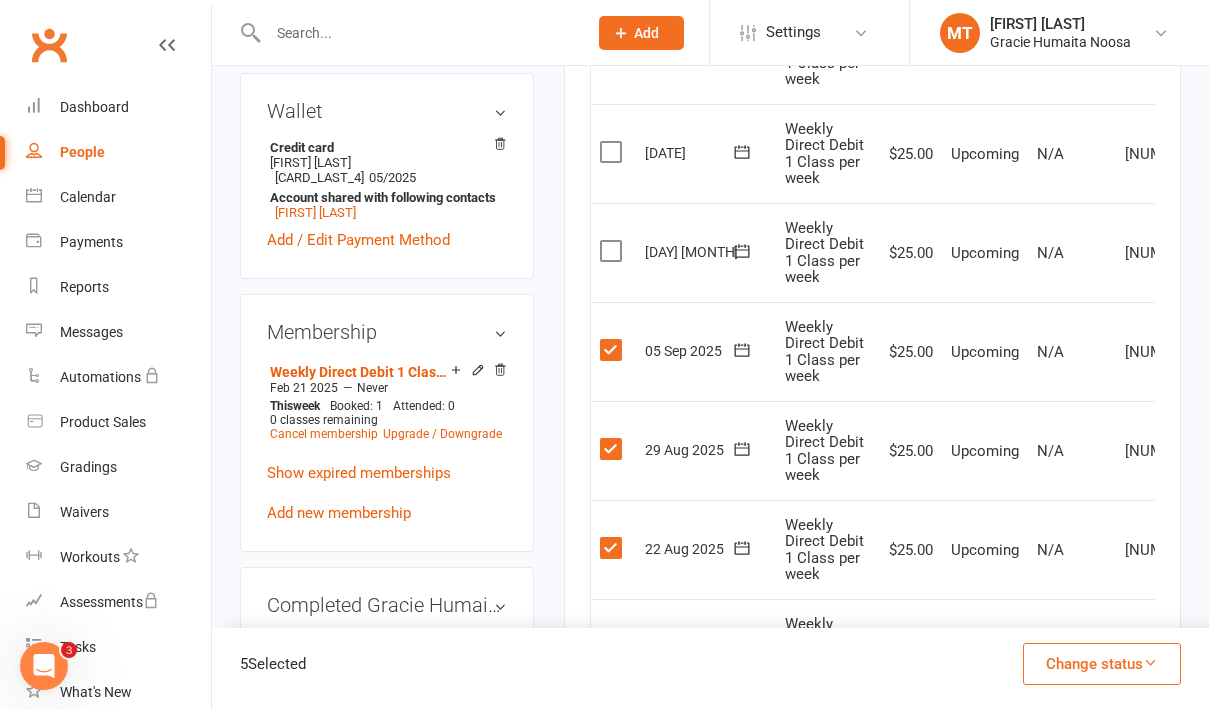 click on "Select this" at bounding box center [613, 252] 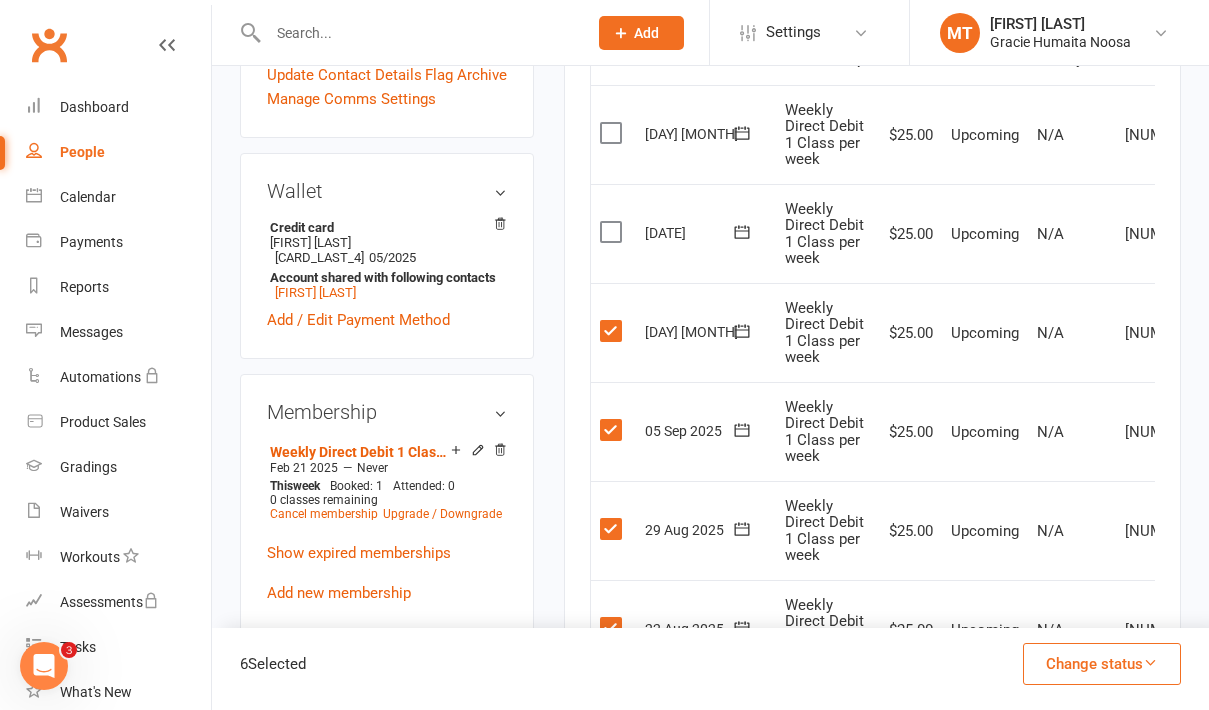 click at bounding box center (613, 232) 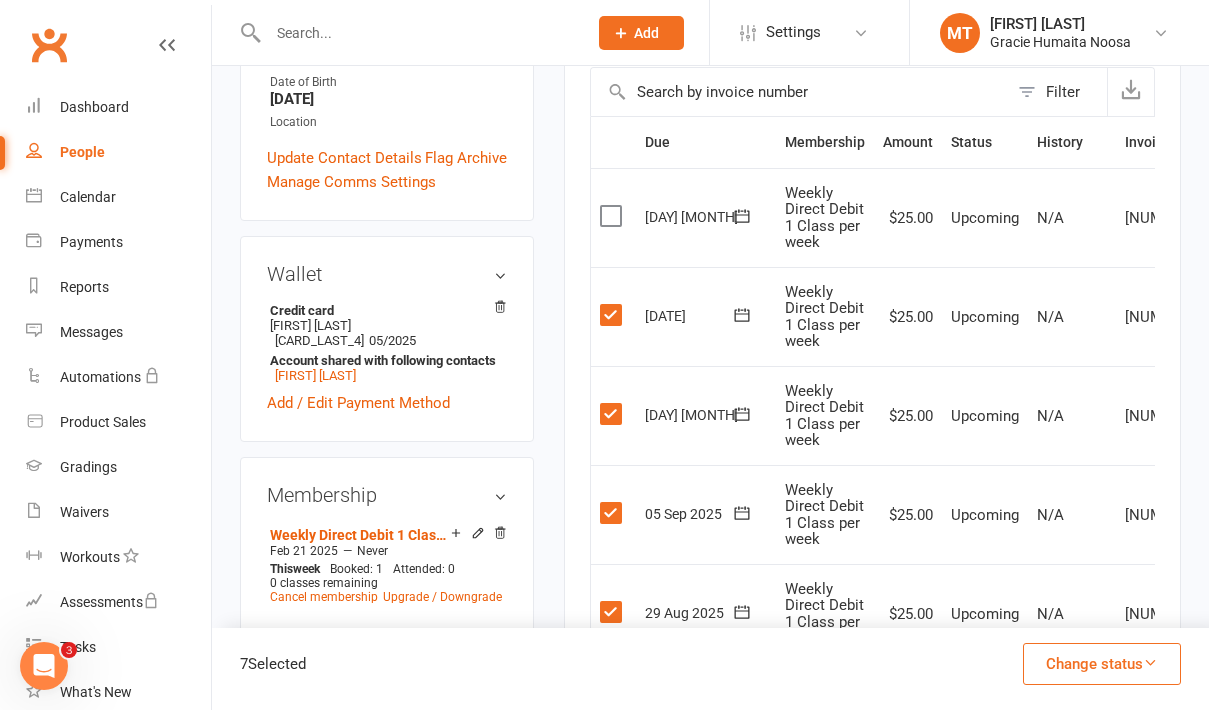 scroll, scrollTop: 495, scrollLeft: 0, axis: vertical 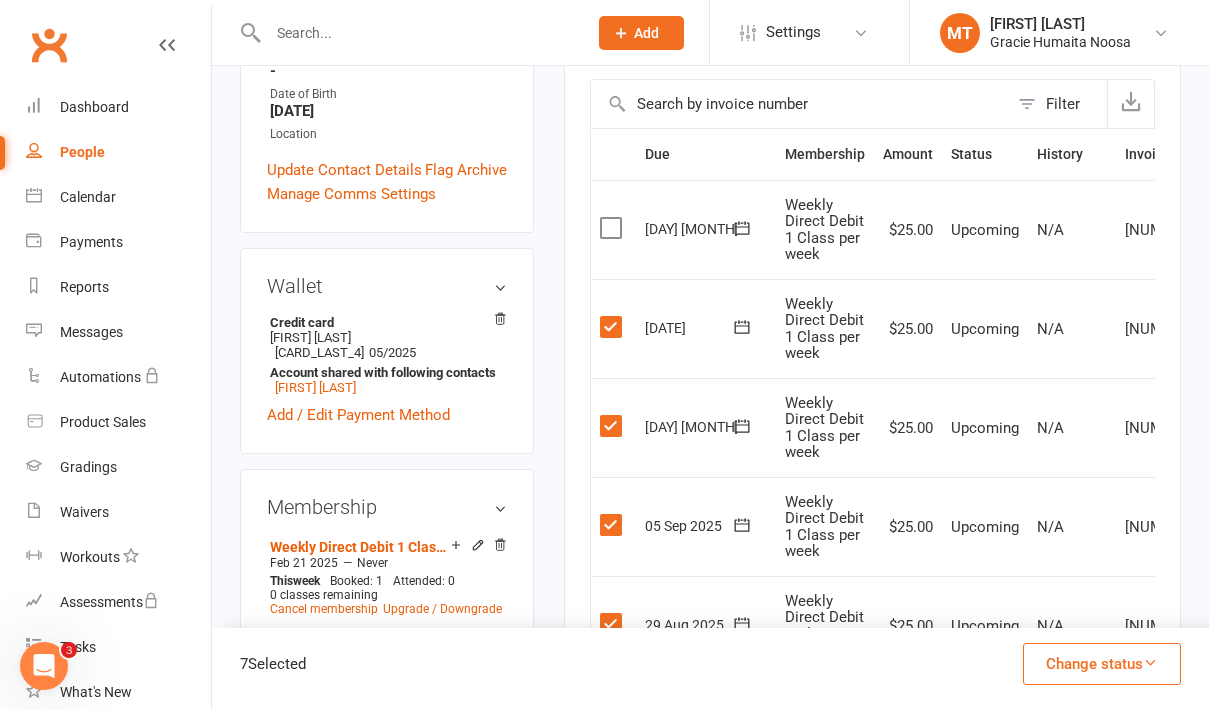 click at bounding box center [613, 228] 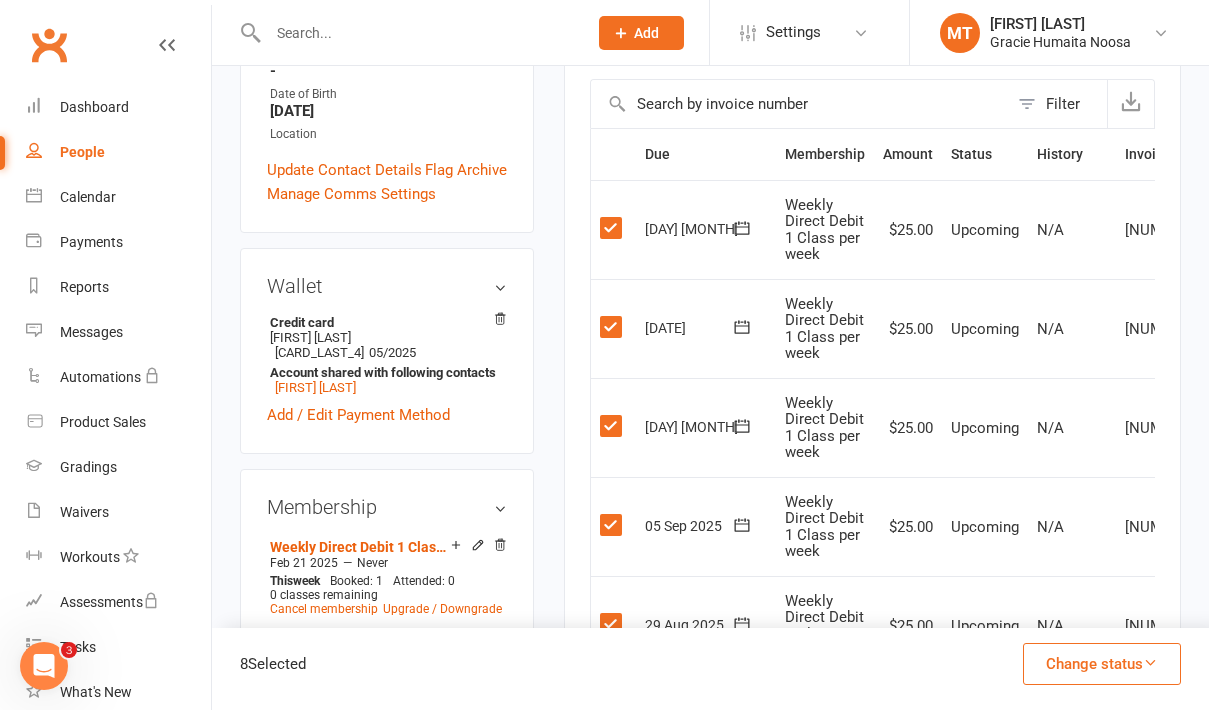 click on "Change status" at bounding box center [1102, 664] 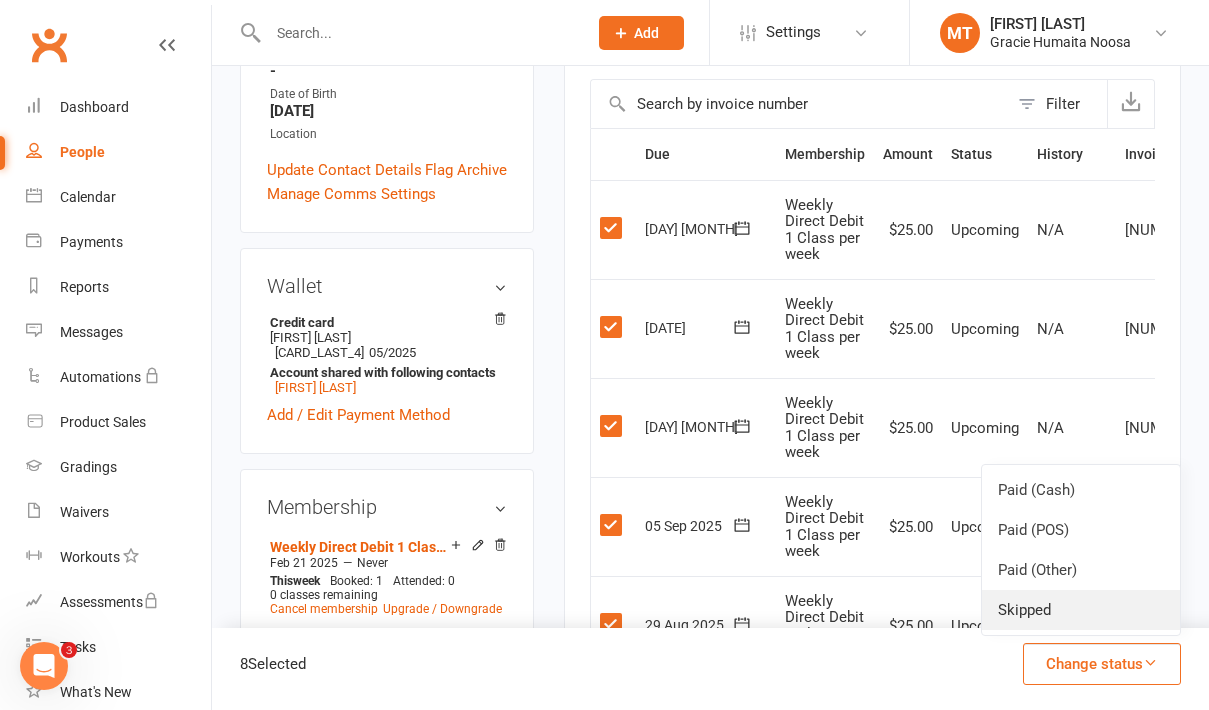 click on "Skipped" at bounding box center (1081, 610) 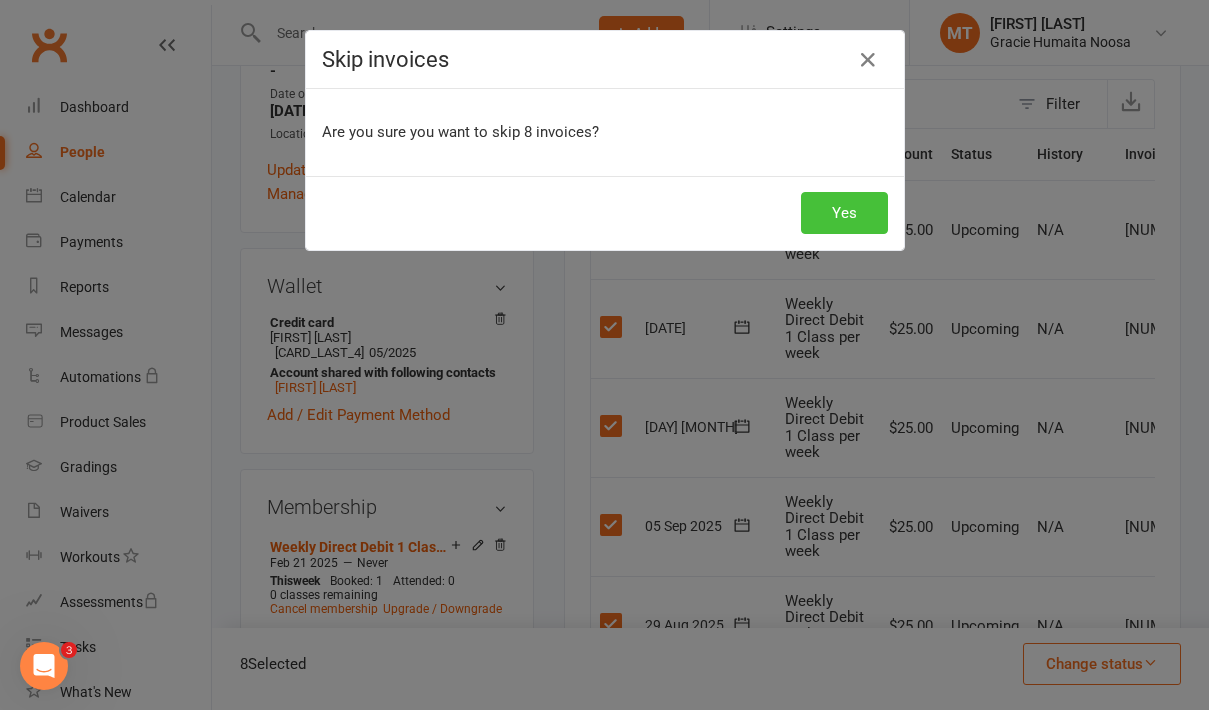 click on "Yes" at bounding box center (844, 213) 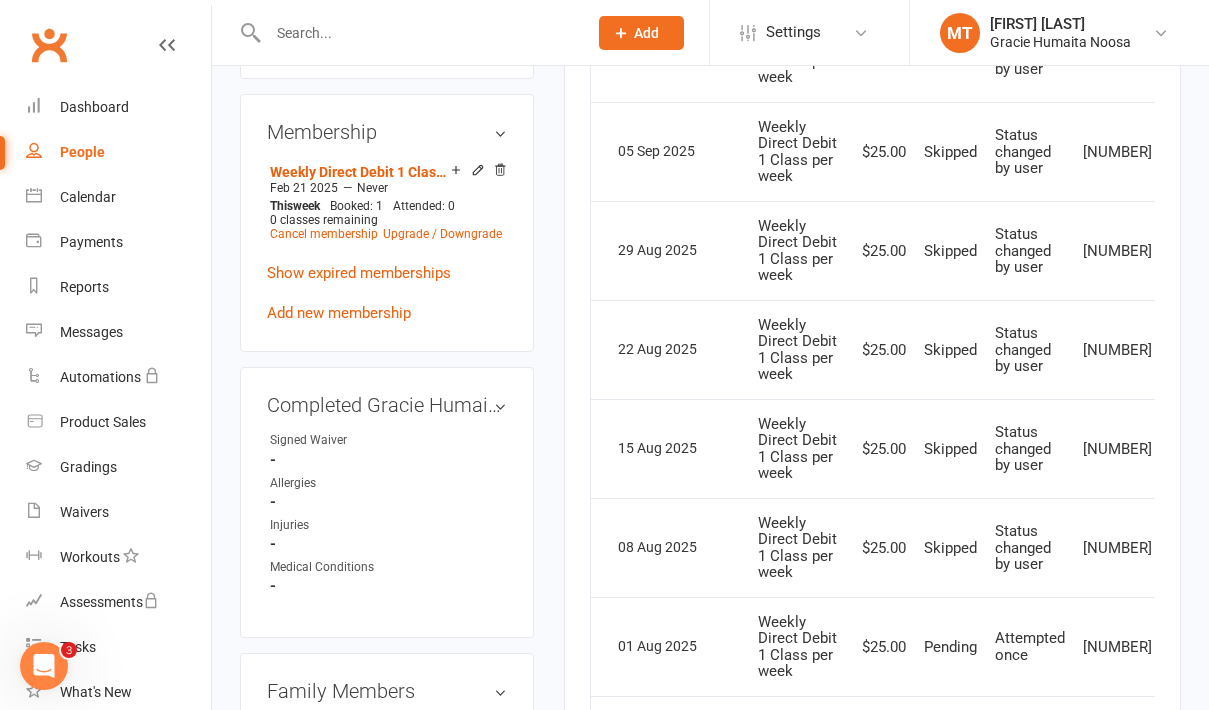 scroll, scrollTop: 873, scrollLeft: 0, axis: vertical 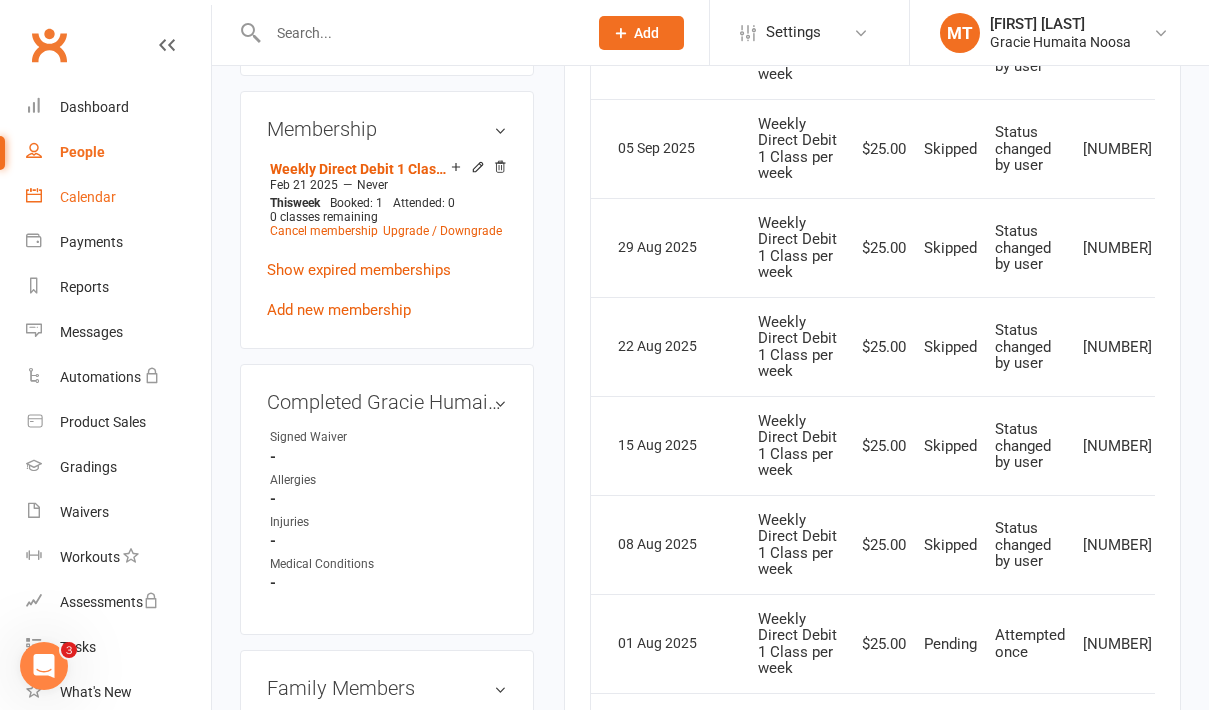 click on "Calendar" at bounding box center (88, 197) 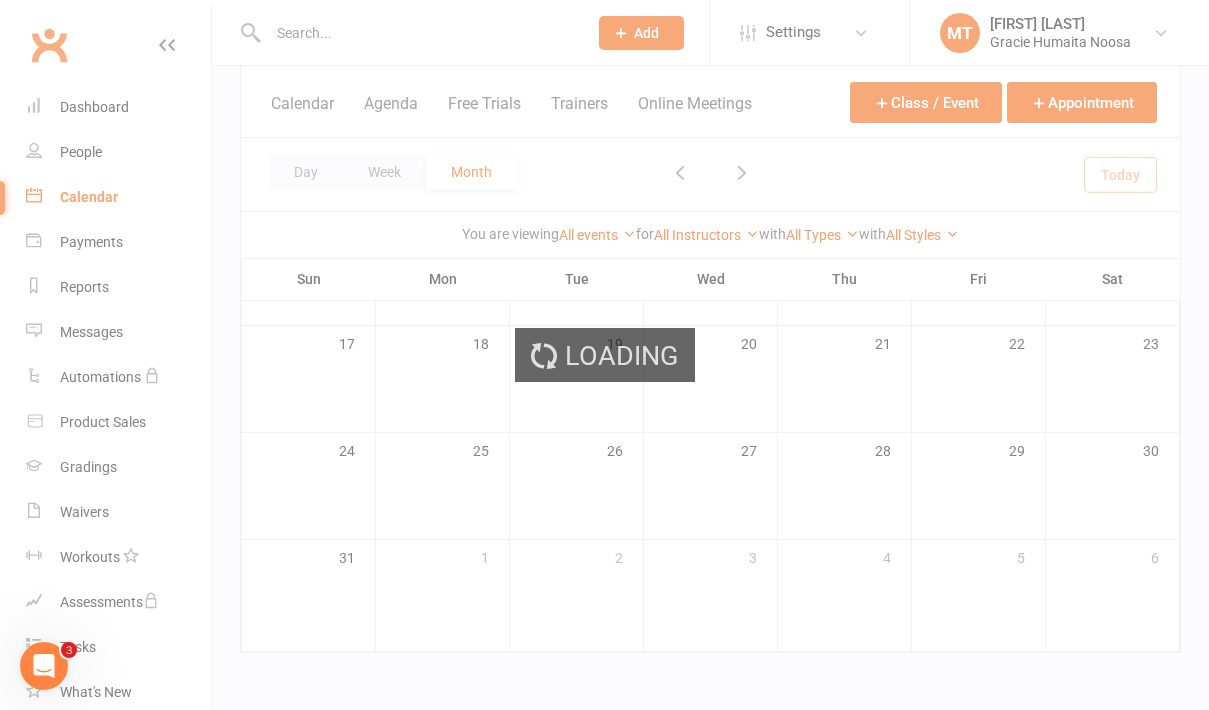scroll, scrollTop: 0, scrollLeft: 0, axis: both 